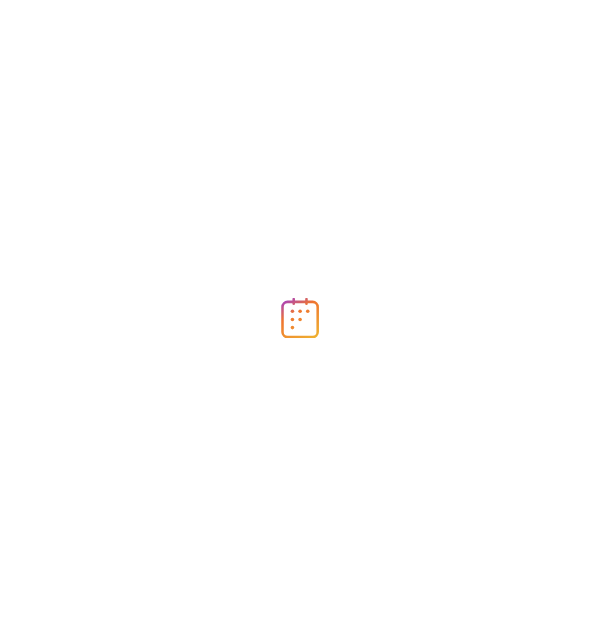 scroll, scrollTop: 0, scrollLeft: 0, axis: both 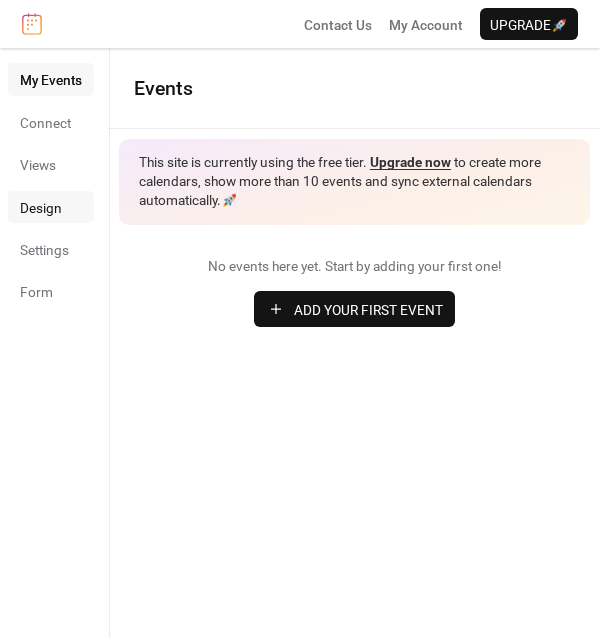 click on "Design" at bounding box center (41, 208) 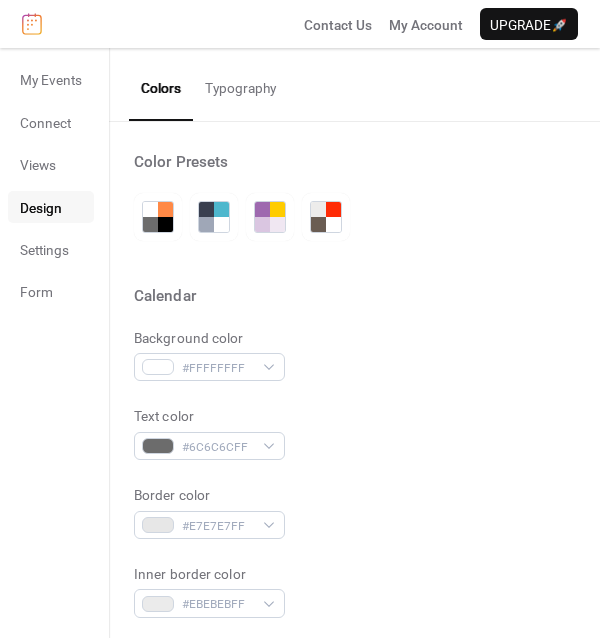 scroll, scrollTop: 0, scrollLeft: 0, axis: both 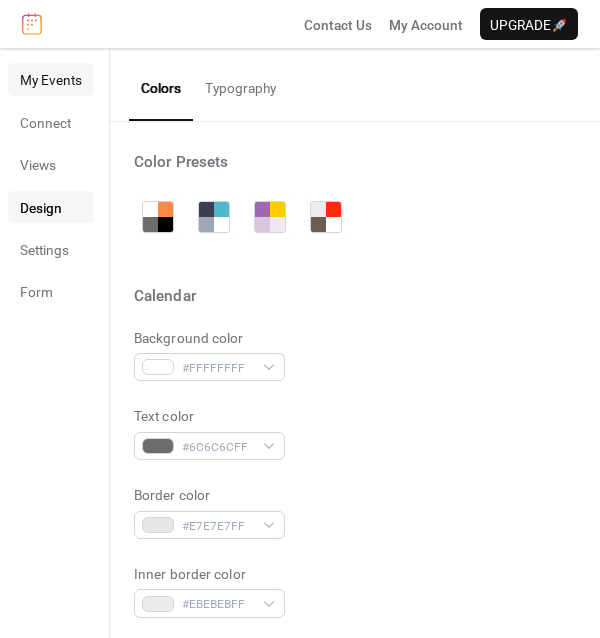 click on "My Events" at bounding box center (51, 80) 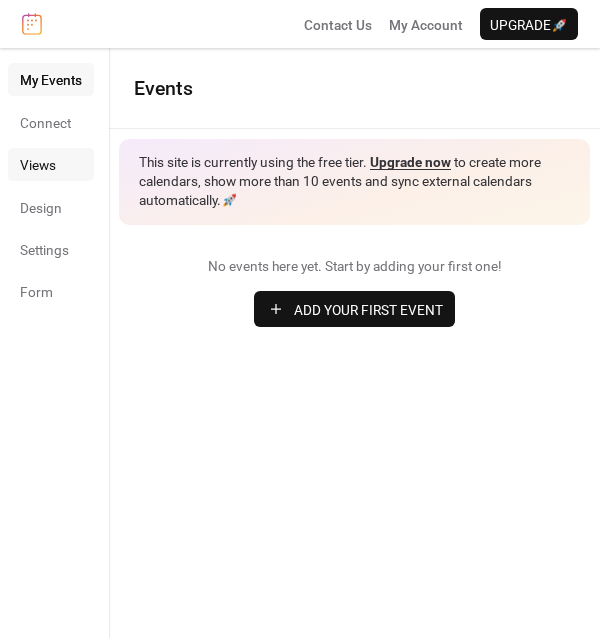 click on "Views" at bounding box center [51, 164] 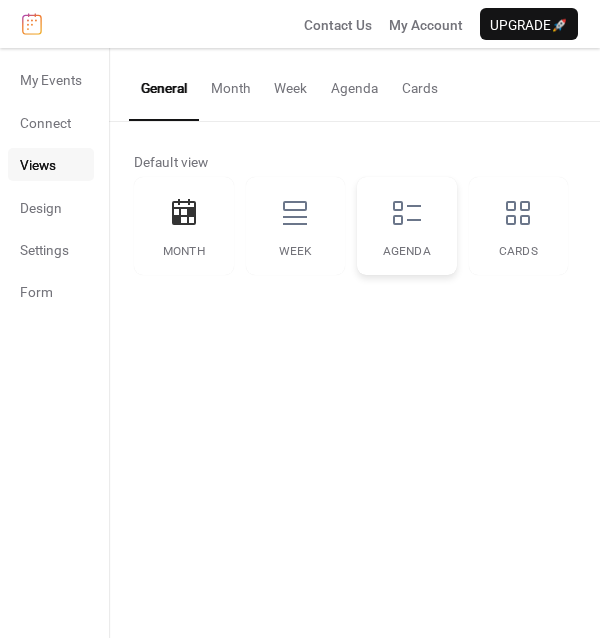 click 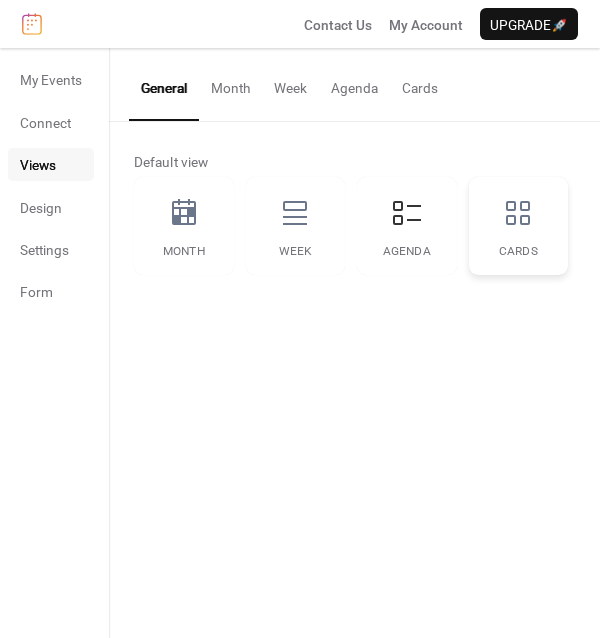 click on "Cards" at bounding box center (519, 226) 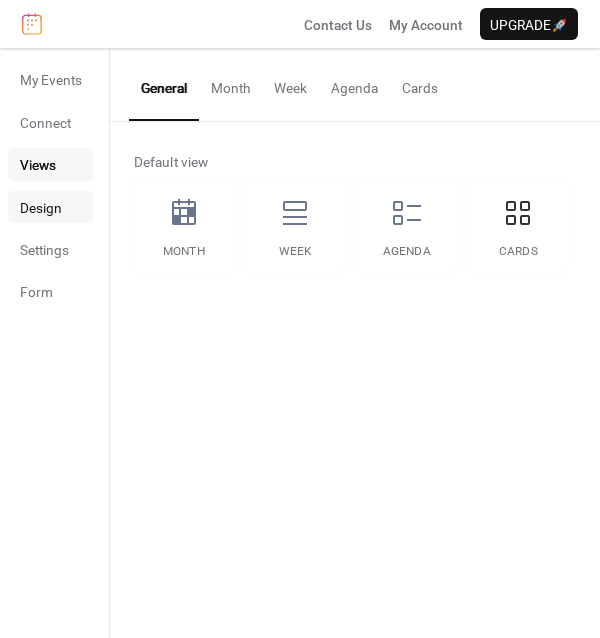 click on "Design" at bounding box center [51, 207] 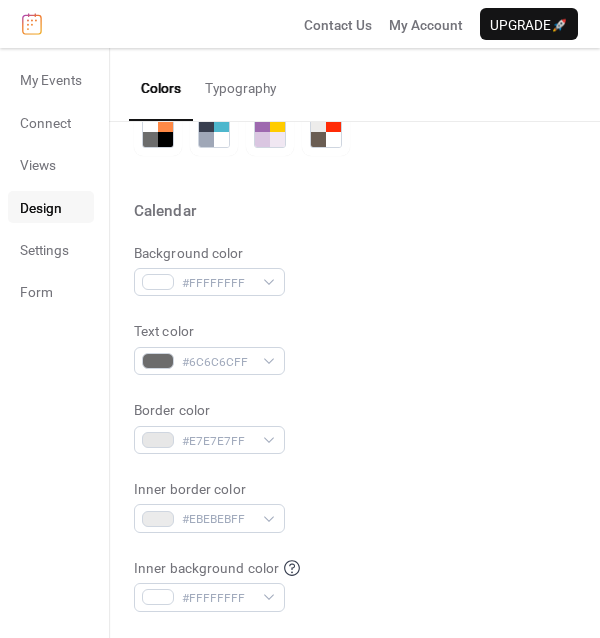 scroll, scrollTop: 89, scrollLeft: 0, axis: vertical 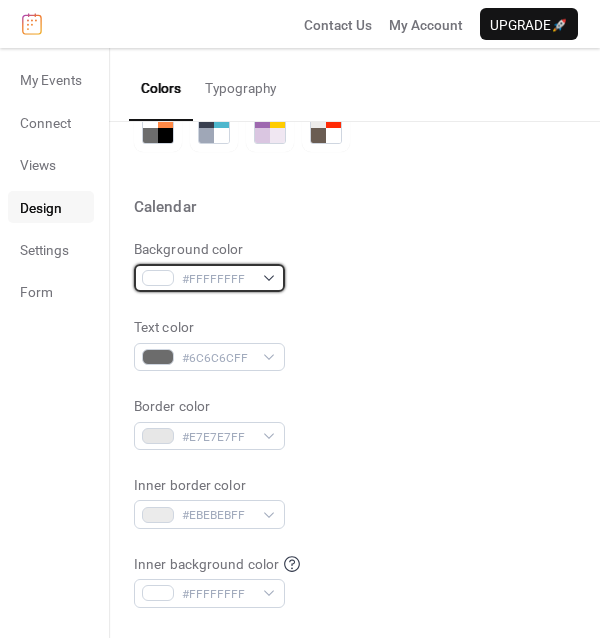 click on "#FFFFFFFF" at bounding box center (209, 278) 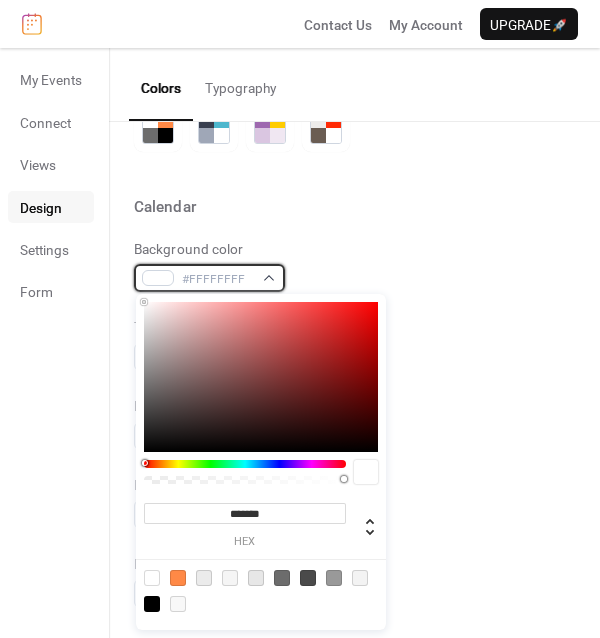 click on "#FFFFFFFF" at bounding box center [217, 279] 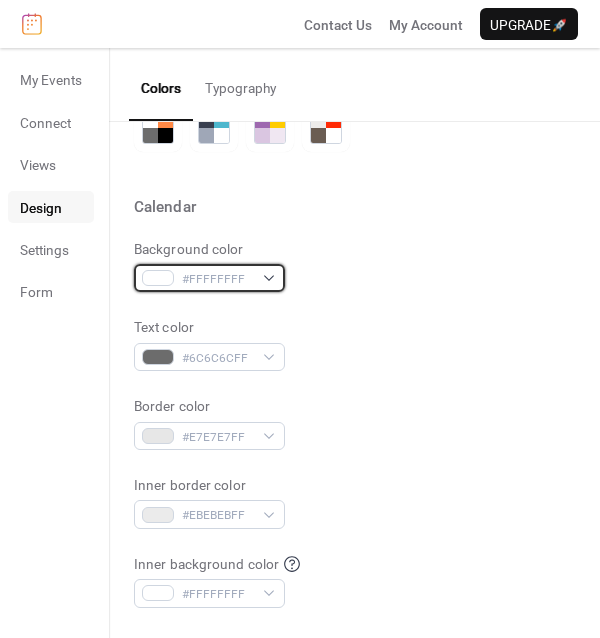 click on "#FFFFFFFF" at bounding box center [209, 278] 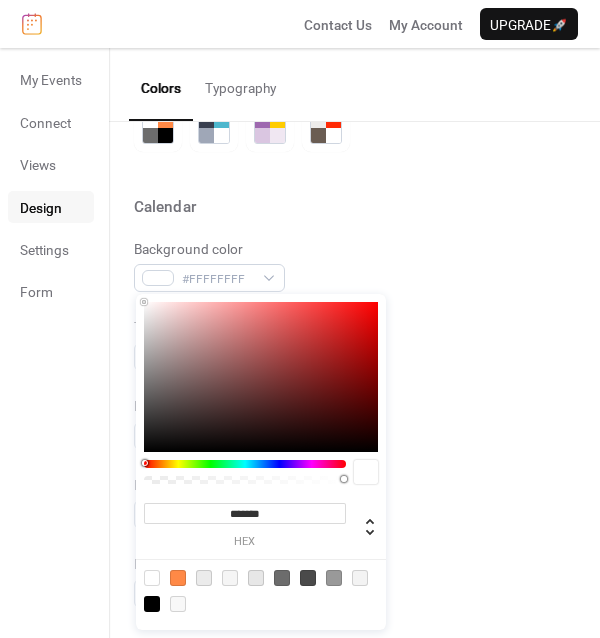 click on "******* hex" at bounding box center (261, 517) 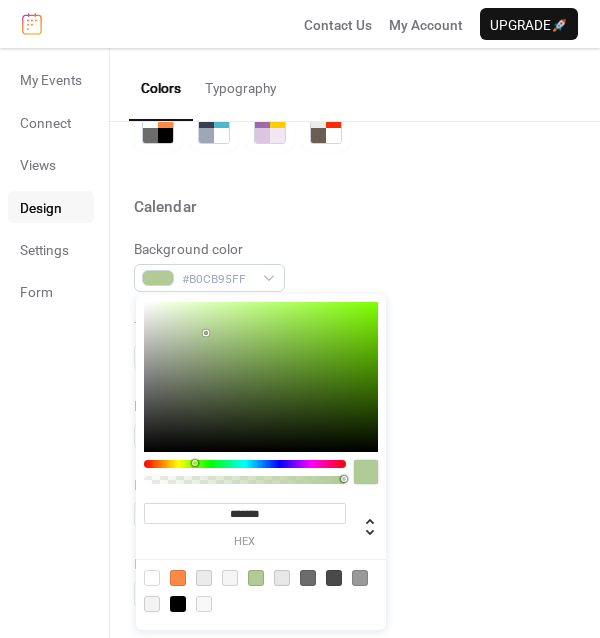 type on "*******" 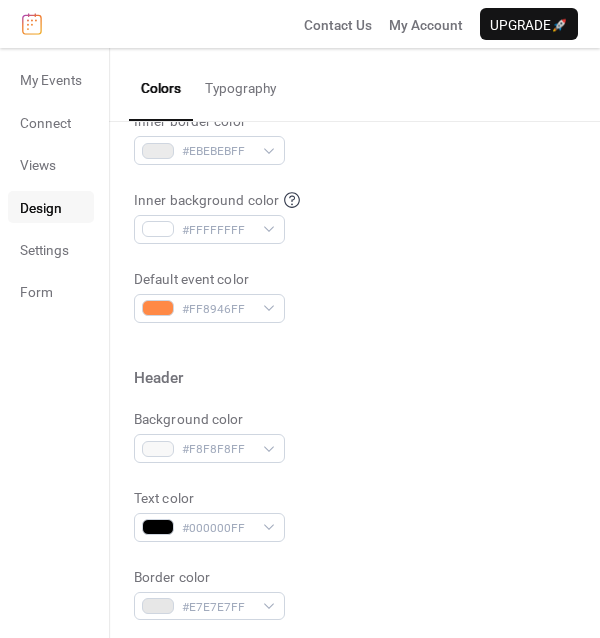 scroll, scrollTop: 456, scrollLeft: 0, axis: vertical 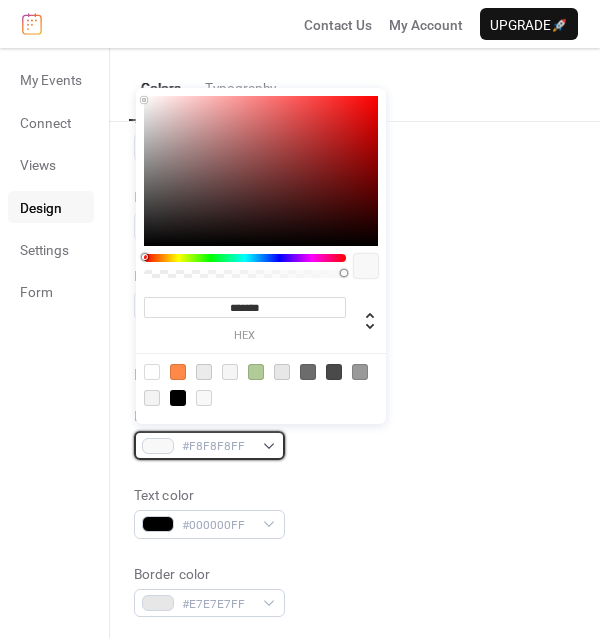 click on "#F8F8F8FF" at bounding box center [209, 445] 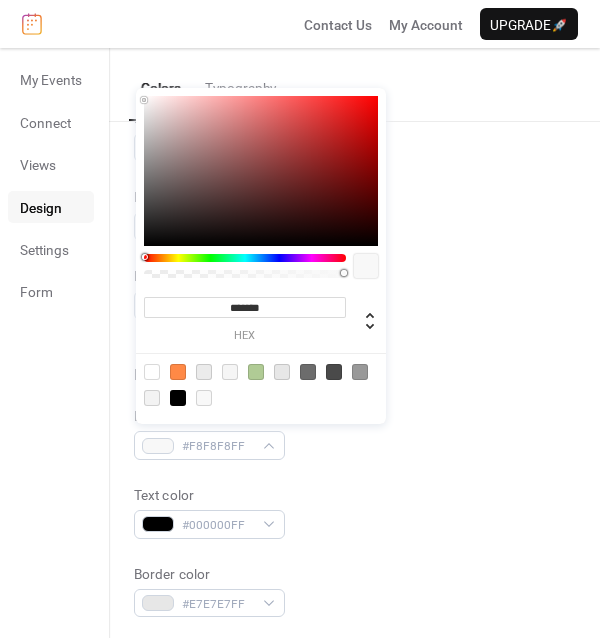 click at bounding box center [256, 372] 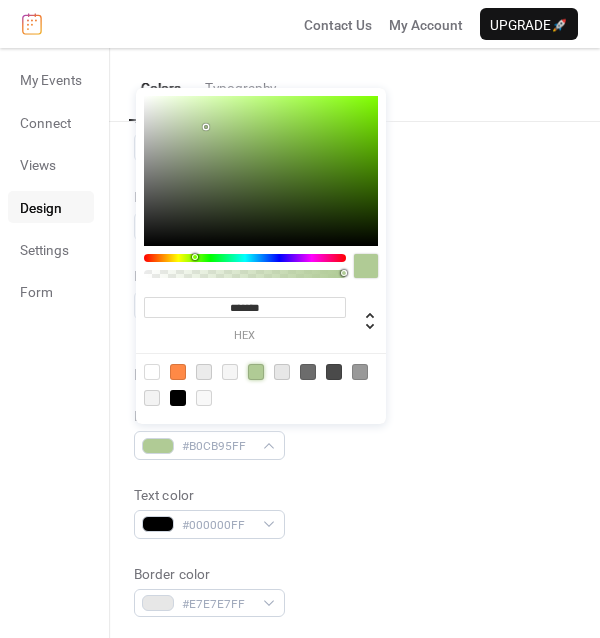 click at bounding box center [354, 342] 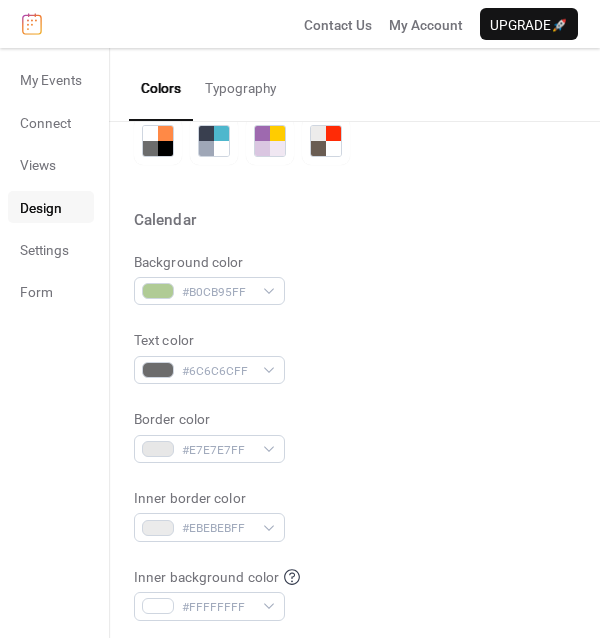 scroll, scrollTop: 71, scrollLeft: 0, axis: vertical 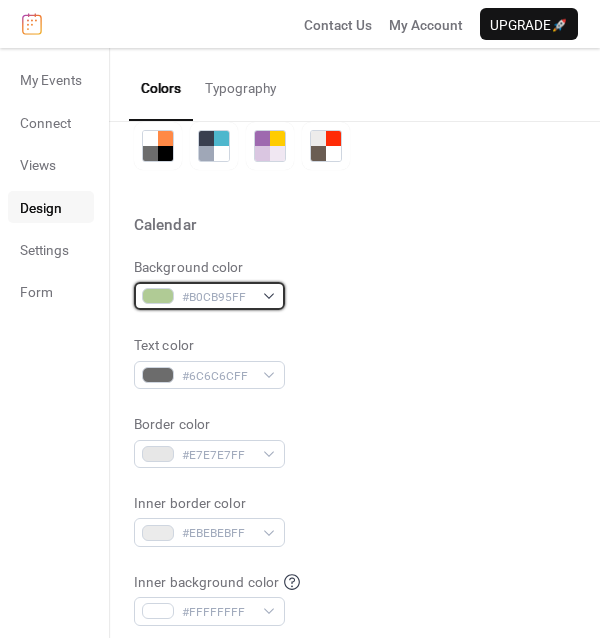 click on "#B0CB95FF" at bounding box center (209, 296) 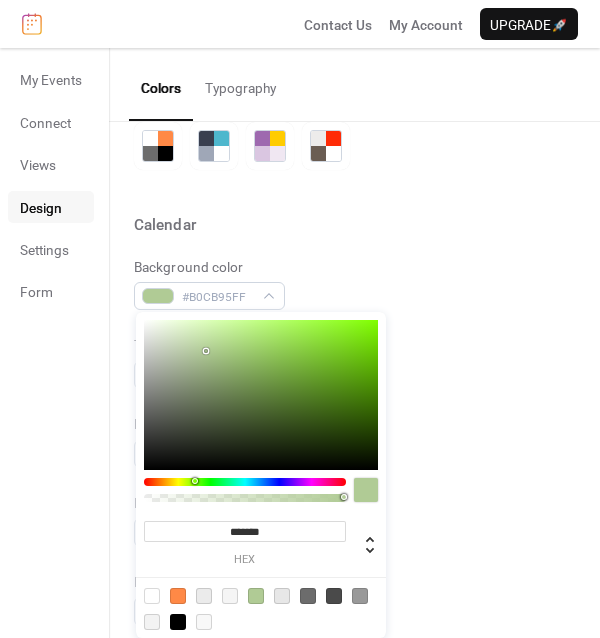 click at bounding box center (152, 596) 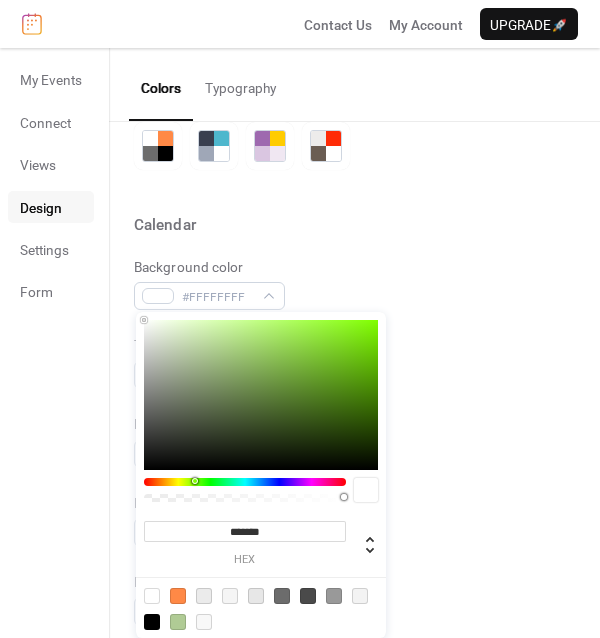 click on "Text color #6C6C6CFF" at bounding box center [354, 362] 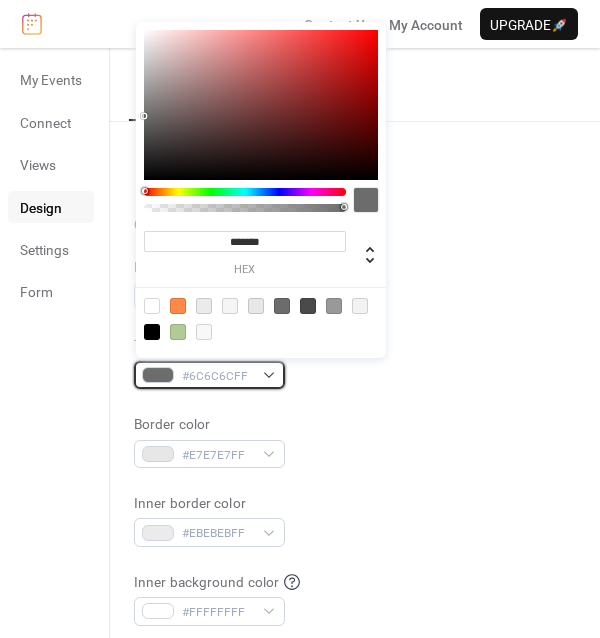 click on "#6C6C6CFF" at bounding box center [209, 375] 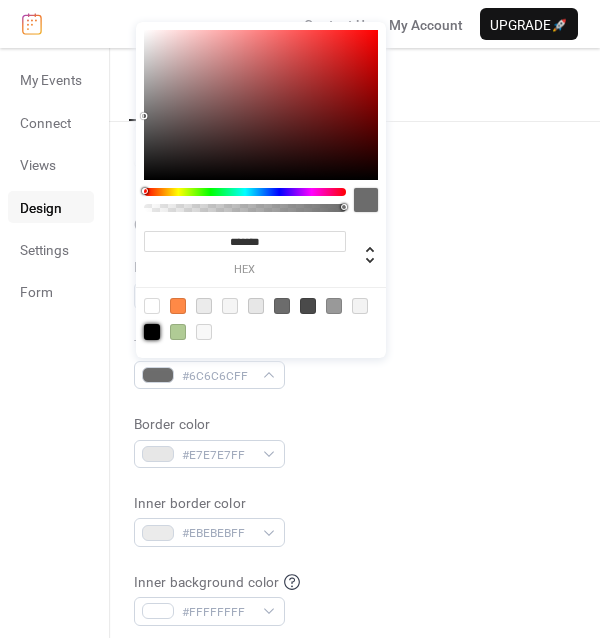 click at bounding box center [152, 332] 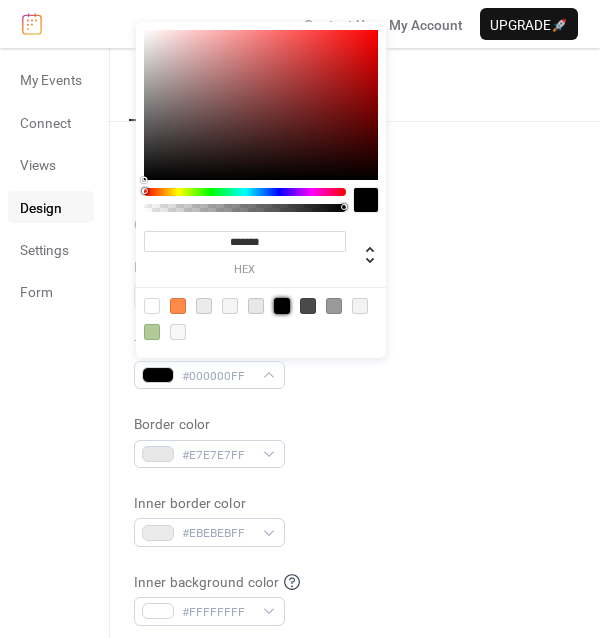 click on "Color Presets Calendar Background color #FFFFFFFF Text color #000000FF Border color #E7E7E7FF Inner border color #EBEBEBFF Inner background color #FFFFFFFF Default event color #FF8946FF Header Background color #B0CB95FF Text color #000000FF Border color #E7E7E7FF Event card Background color #FFFFFFFF Month View Highlight busy days Busy day background color #F8F8F8FF Date Icon   Use event color Background color #999999FF Text color #F3F3F3FF" at bounding box center (354, 817) 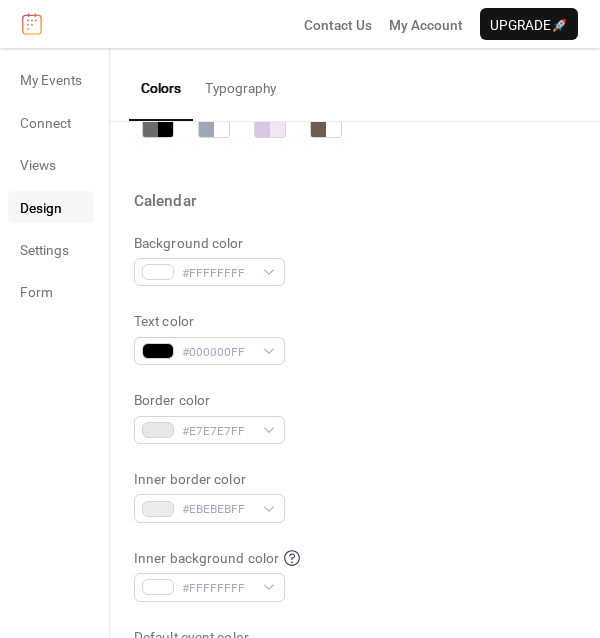 scroll, scrollTop: 99, scrollLeft: 0, axis: vertical 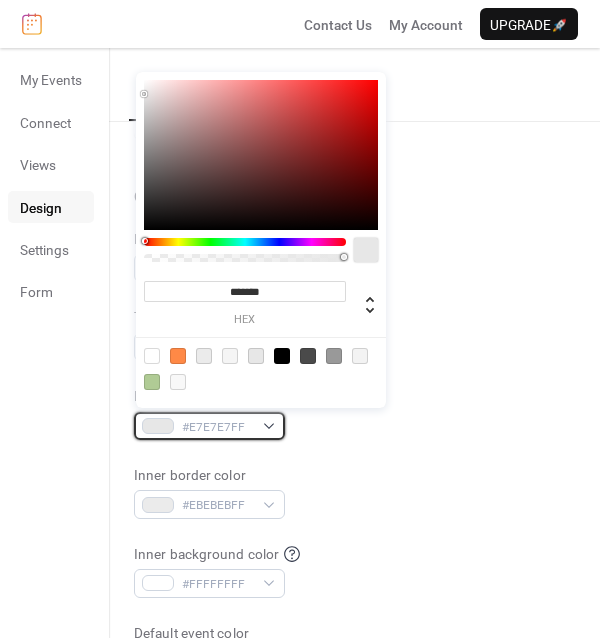 click on "#E7E7E7FF" at bounding box center [209, 426] 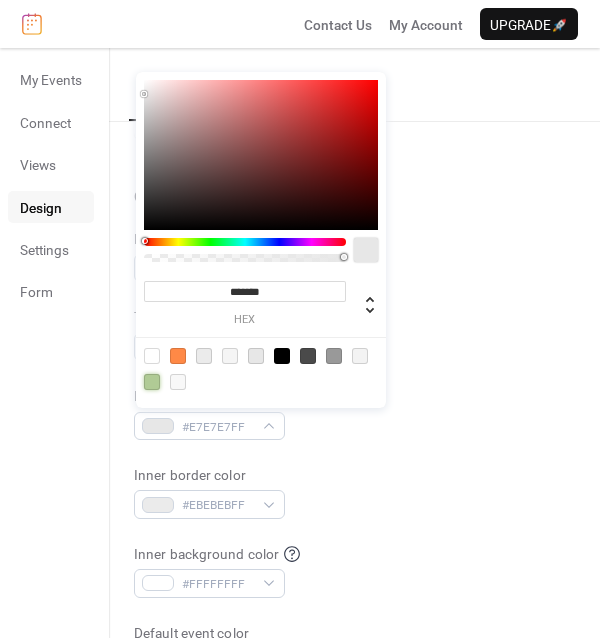 click at bounding box center (152, 382) 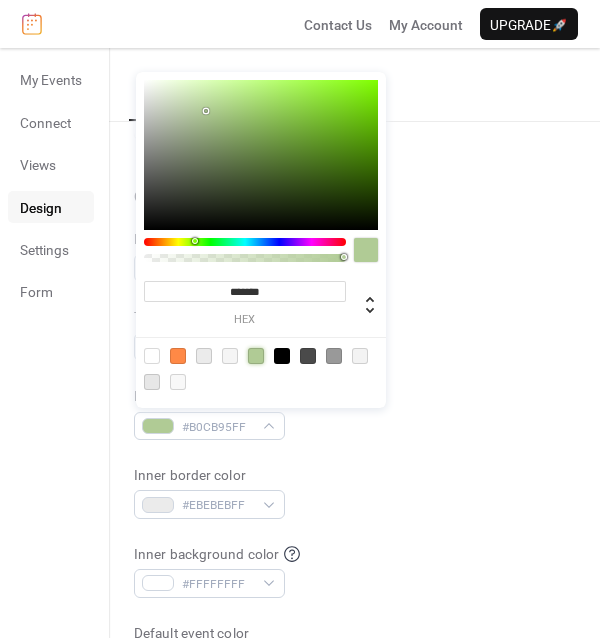 click on "Background color #FFFFFFFF Text color #000000FF Border color #B0CB95FF Inner border color #EBEBEBFF Inner background color #FFFFFFFF Default event color #FF8946FF" at bounding box center [354, 453] 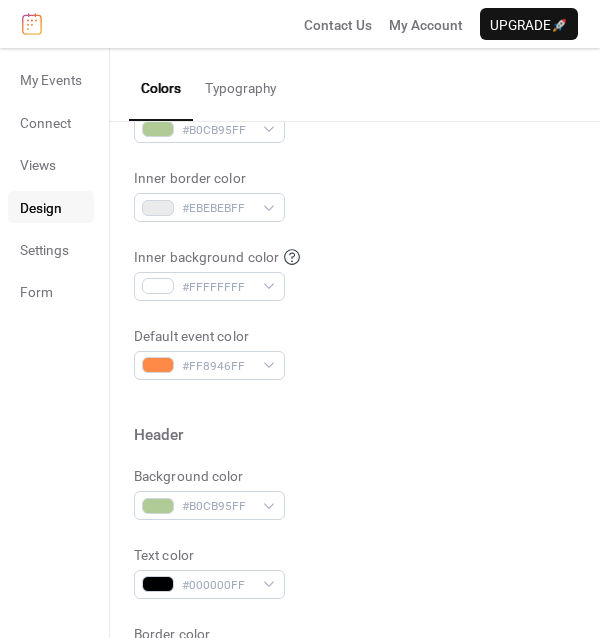 scroll, scrollTop: 397, scrollLeft: 0, axis: vertical 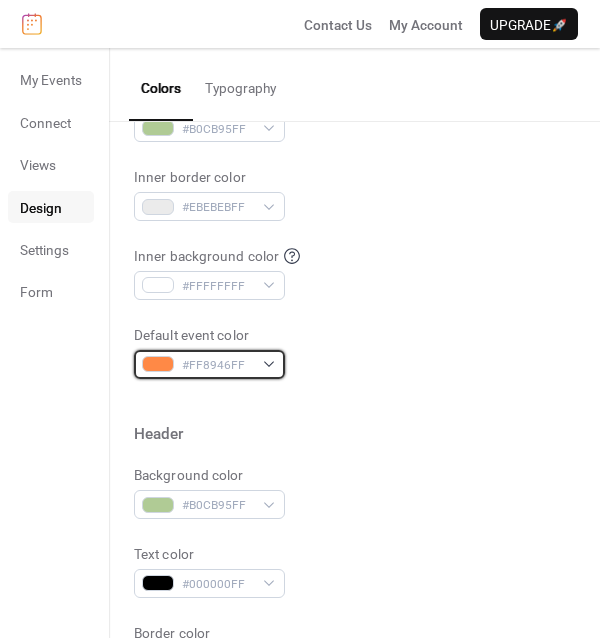 click on "#FF8946FF" at bounding box center (209, 364) 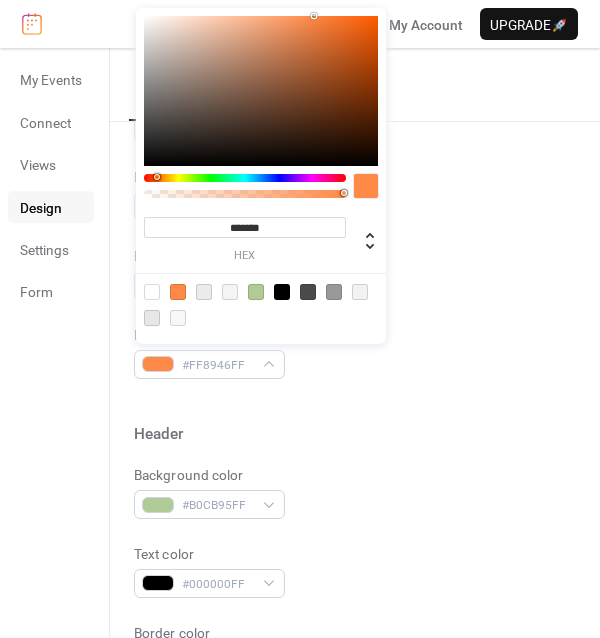 click on "*******" at bounding box center (245, 227) 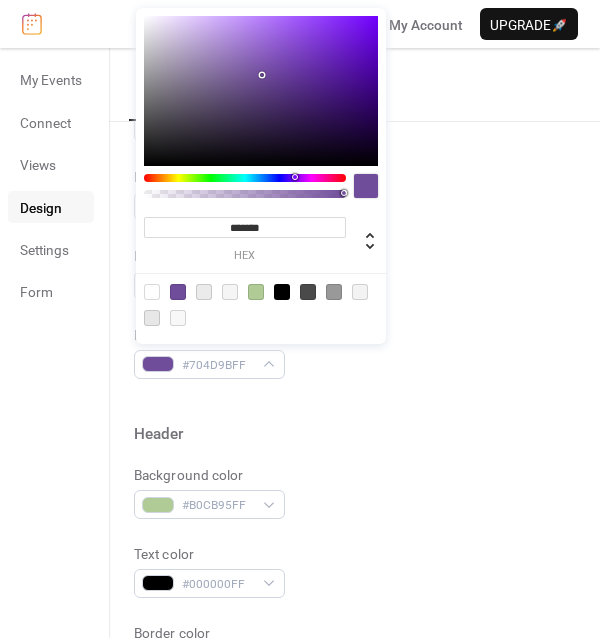 type on "*******" 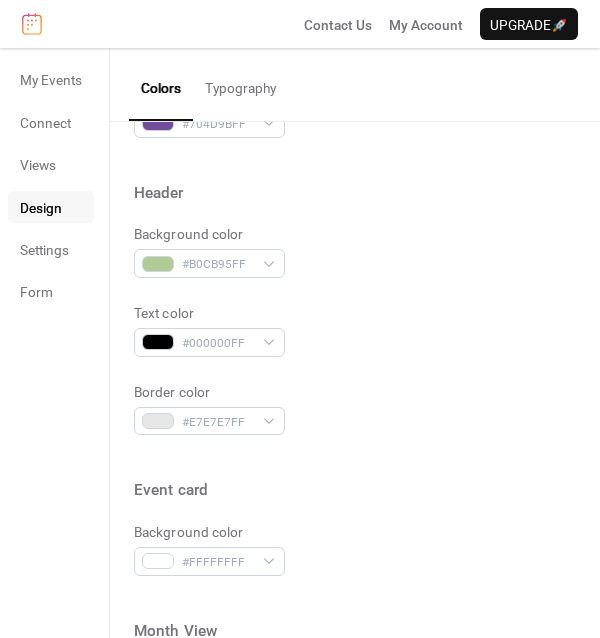 scroll, scrollTop: 645, scrollLeft: 0, axis: vertical 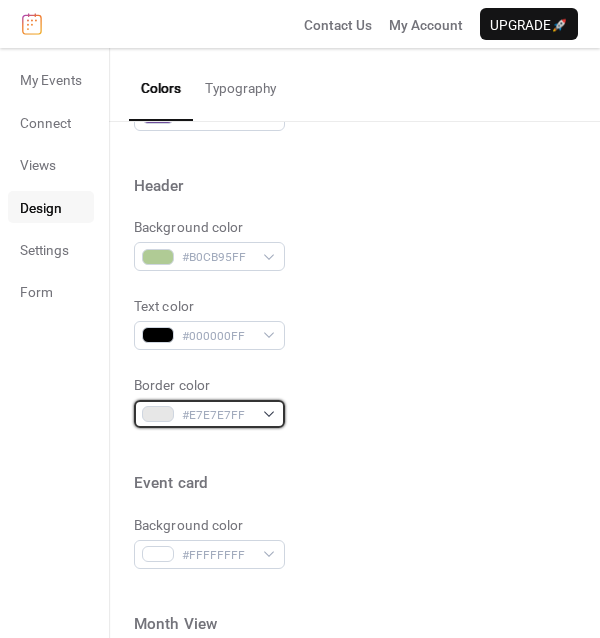 click on "#E7E7E7FF" at bounding box center (209, 414) 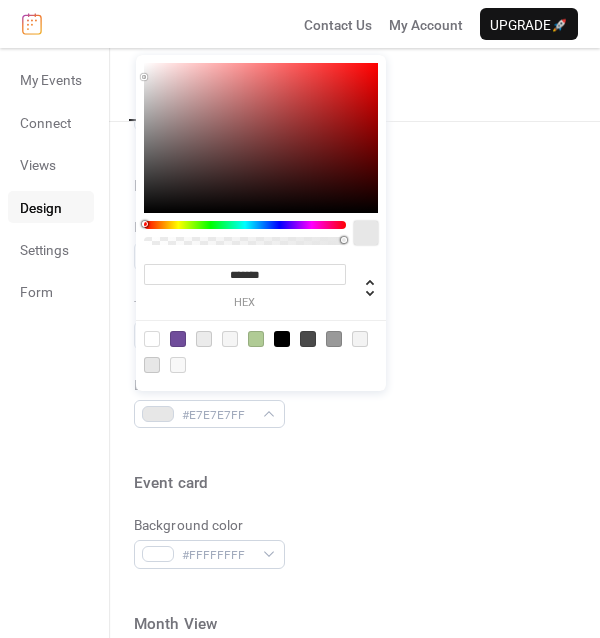 click at bounding box center [256, 339] 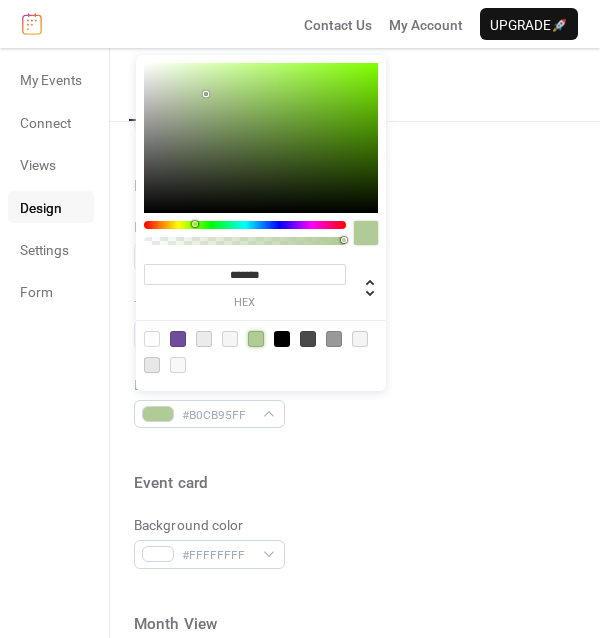 click at bounding box center (354, 450) 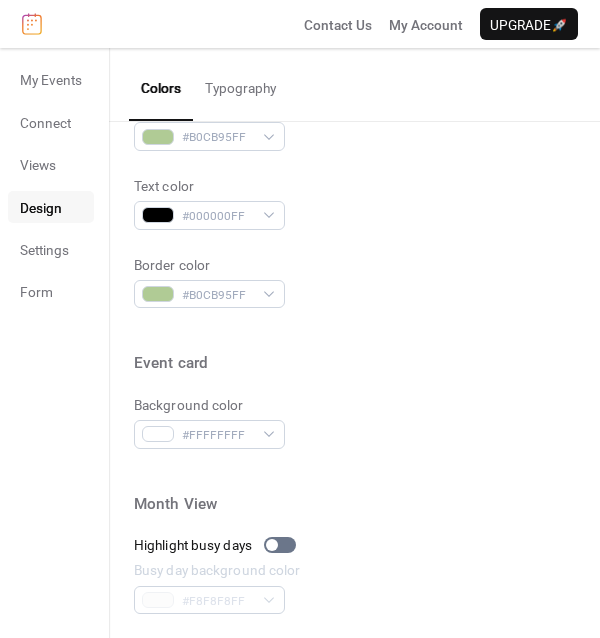 scroll, scrollTop: 769, scrollLeft: 0, axis: vertical 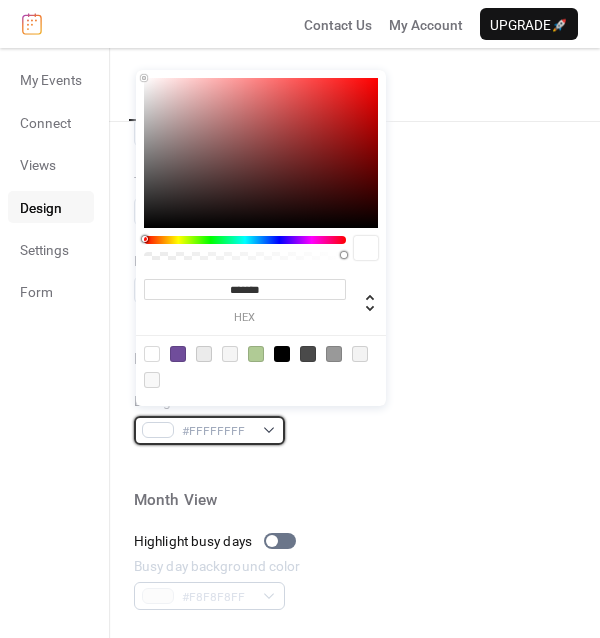 click on "#FFFFFFFF" at bounding box center [209, 430] 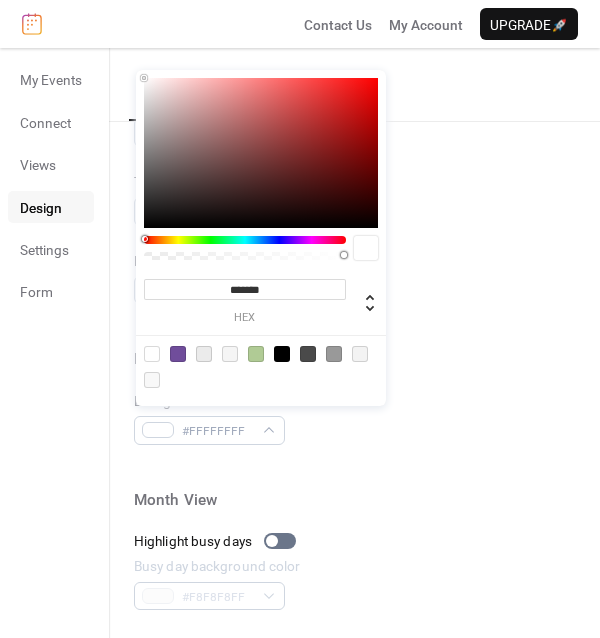 click at bounding box center (354, 467) 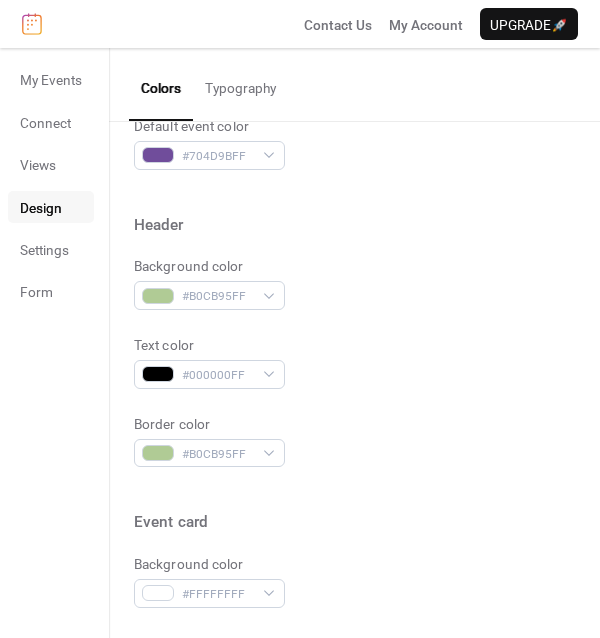 scroll, scrollTop: 628, scrollLeft: 0, axis: vertical 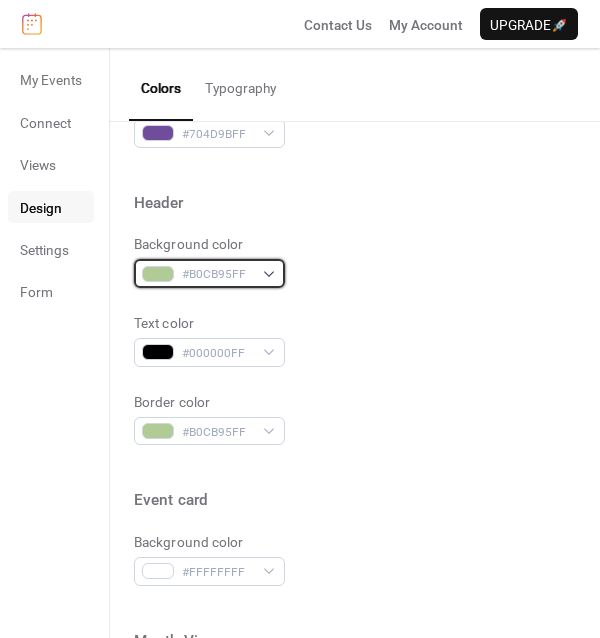 click on "#B0CB95FF" at bounding box center (209, 273) 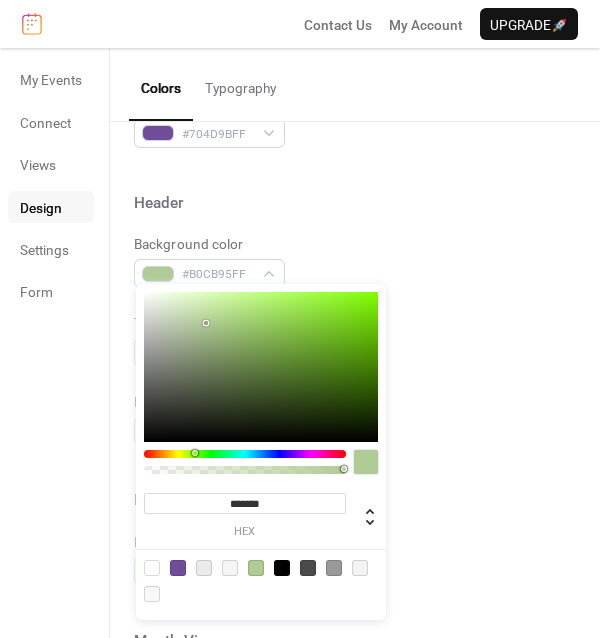 click on "*******" at bounding box center [245, 503] 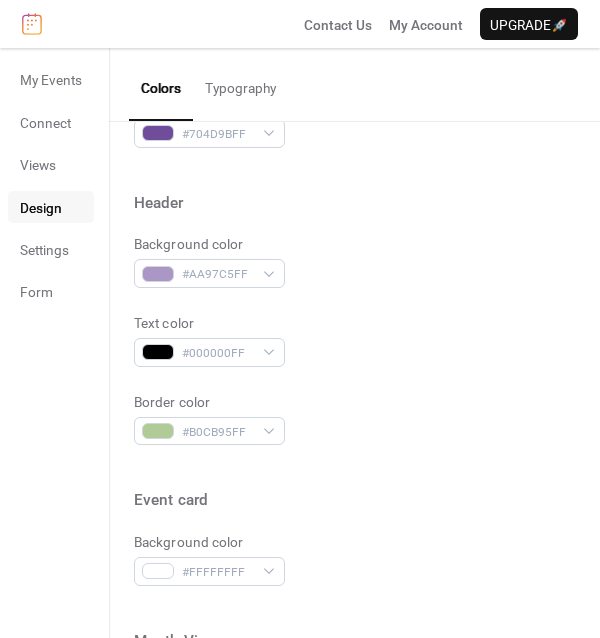 click on "Event card" at bounding box center (354, 502) 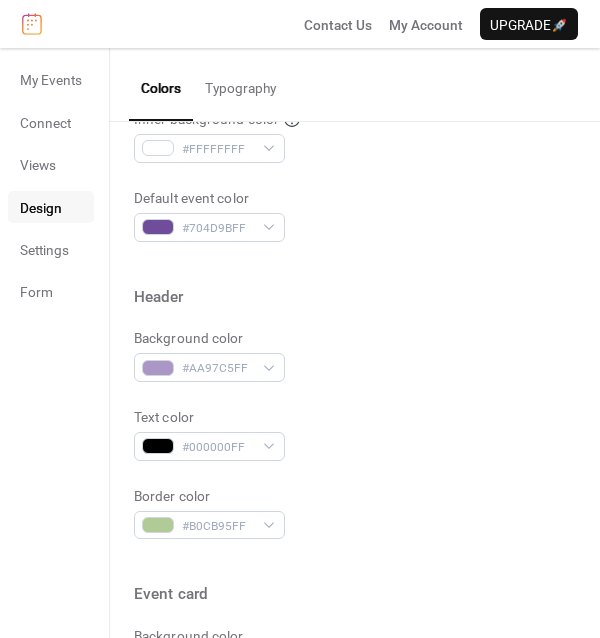 scroll, scrollTop: 519, scrollLeft: 0, axis: vertical 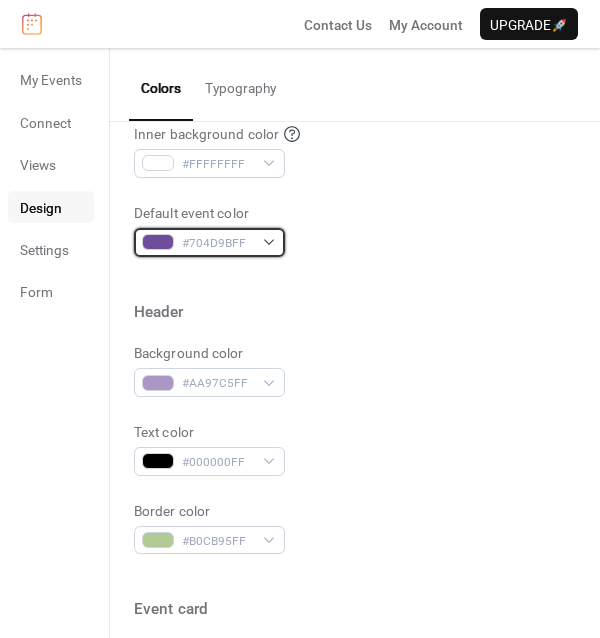 click on "#704D9BFF" at bounding box center (209, 242) 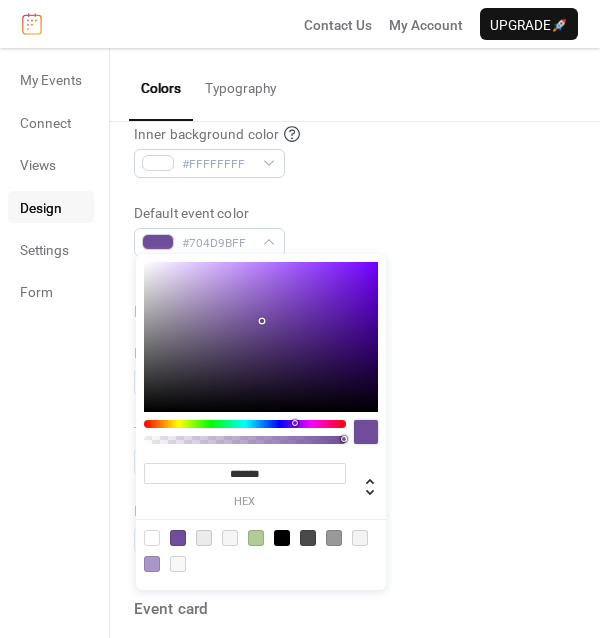 click at bounding box center [256, 538] 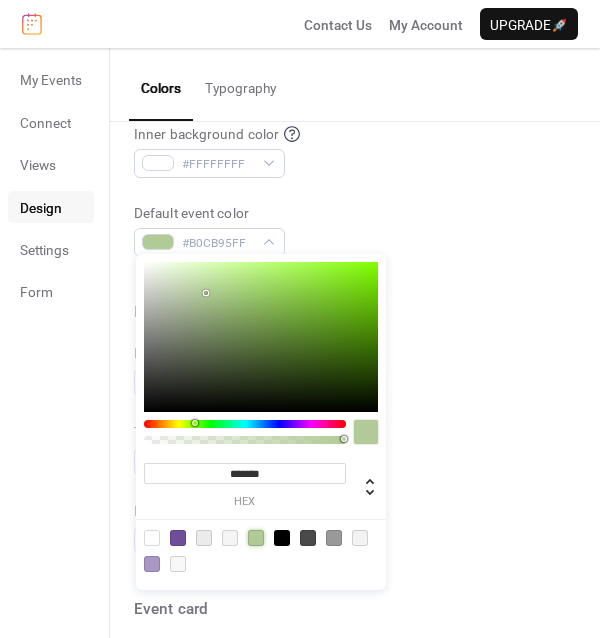 click on "Background color #AA97C5FF Text color #000000FF Border color #B0CB95FF" at bounding box center (354, 448) 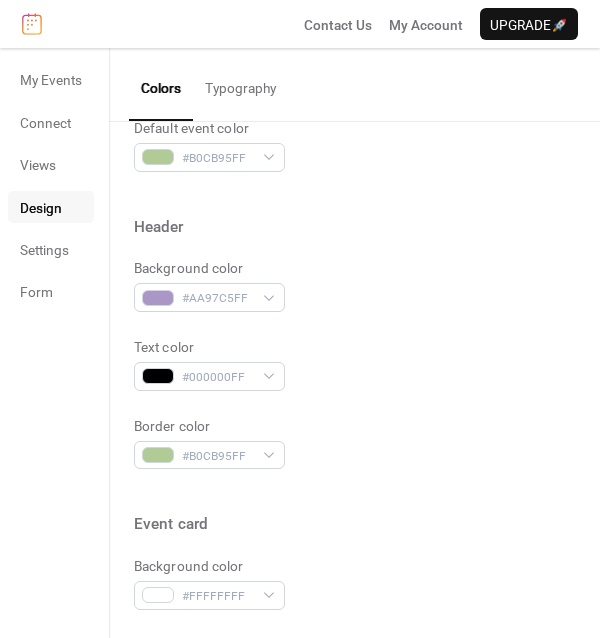 scroll, scrollTop: 646, scrollLeft: 0, axis: vertical 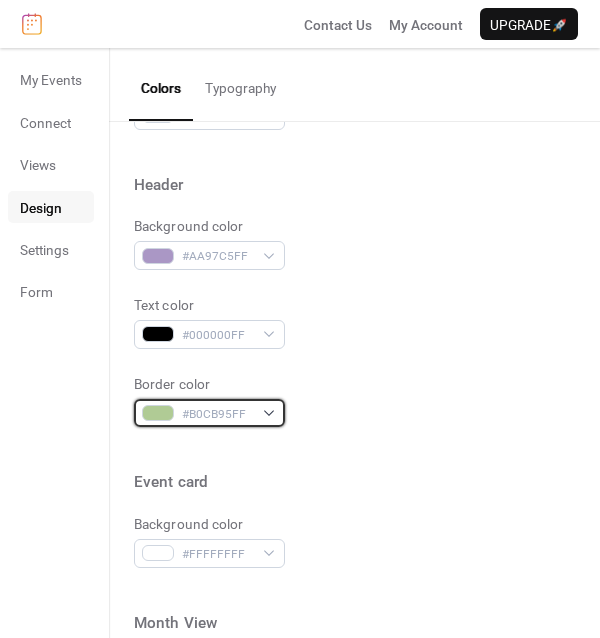 click on "#B0CB95FF" at bounding box center (209, 413) 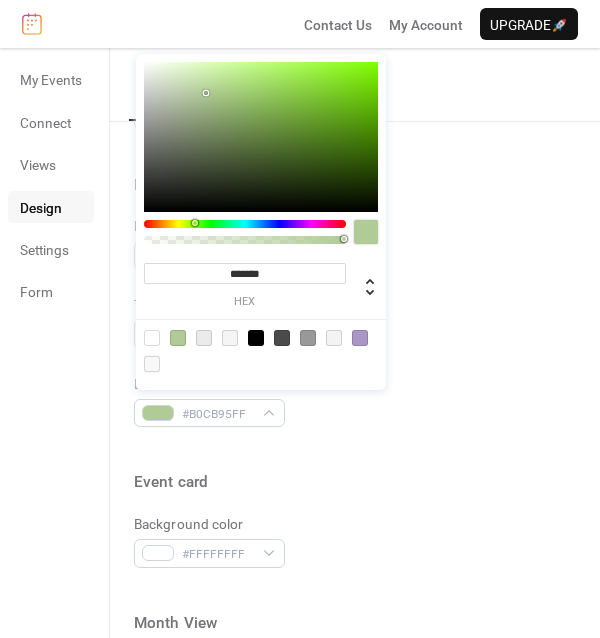 click at bounding box center [360, 338] 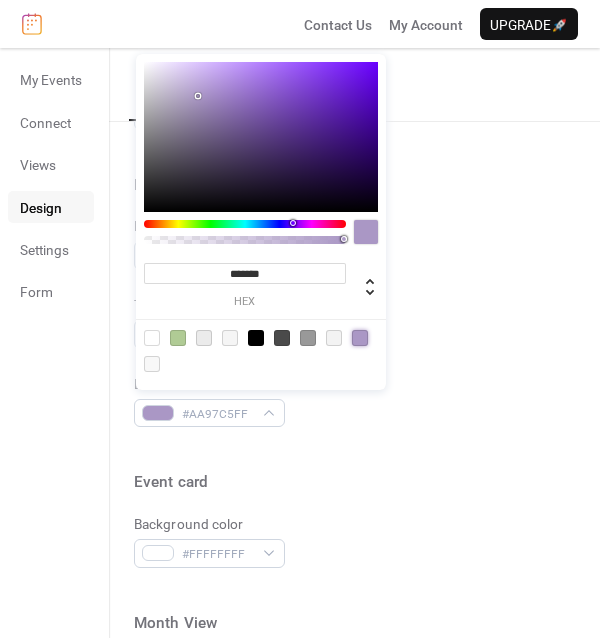 click on "Border color #AA97C5FF" at bounding box center (354, 401) 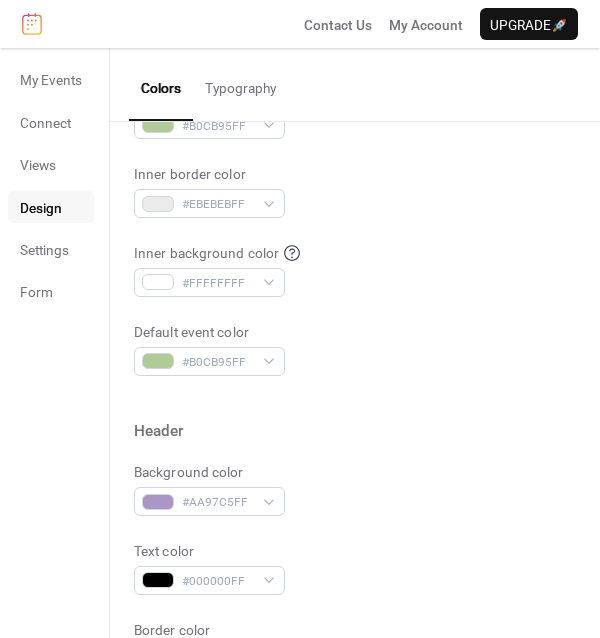 scroll, scrollTop: 344, scrollLeft: 0, axis: vertical 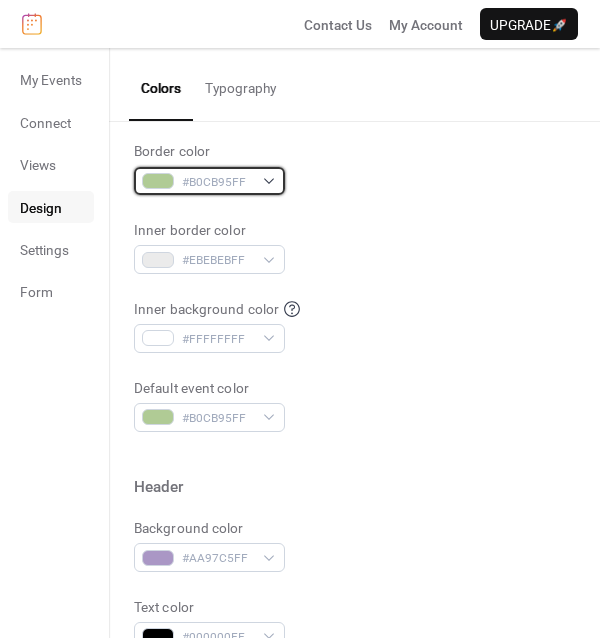 click on "#B0CB95FF" at bounding box center (217, 182) 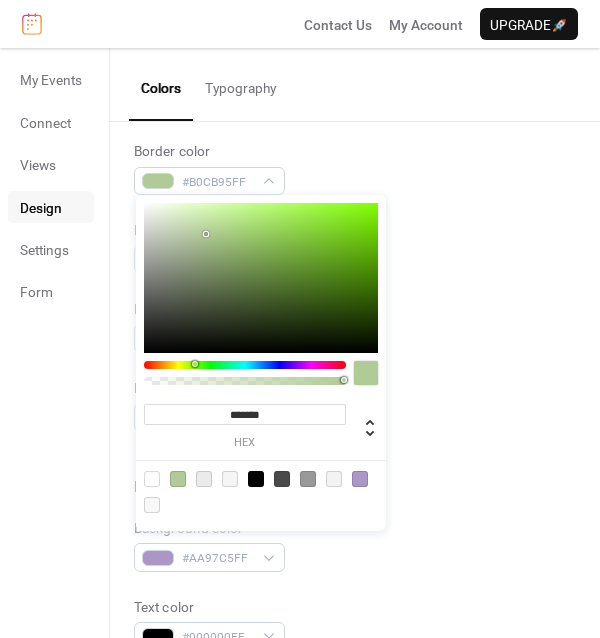 click at bounding box center [360, 479] 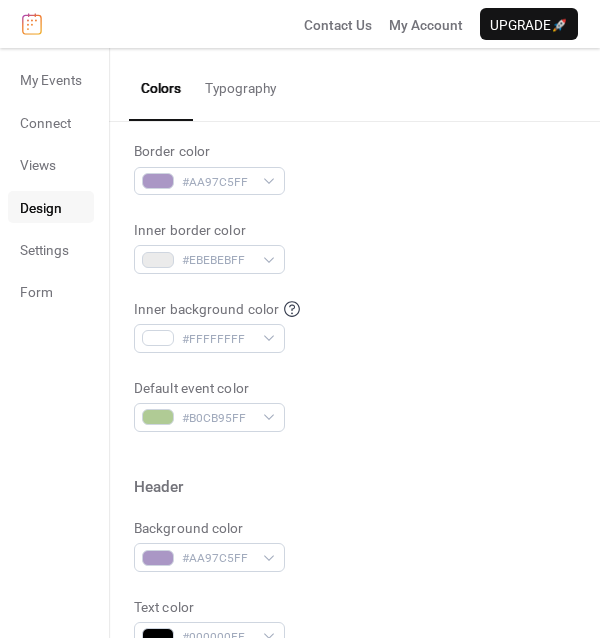 click on "Background color #FFFFFFFF Text color #000000FF Border color #AA97C5FF Inner border color #EBEBEBFF Inner background color #FFFFFFFF Default event color #B0CB95FF" at bounding box center (354, 208) 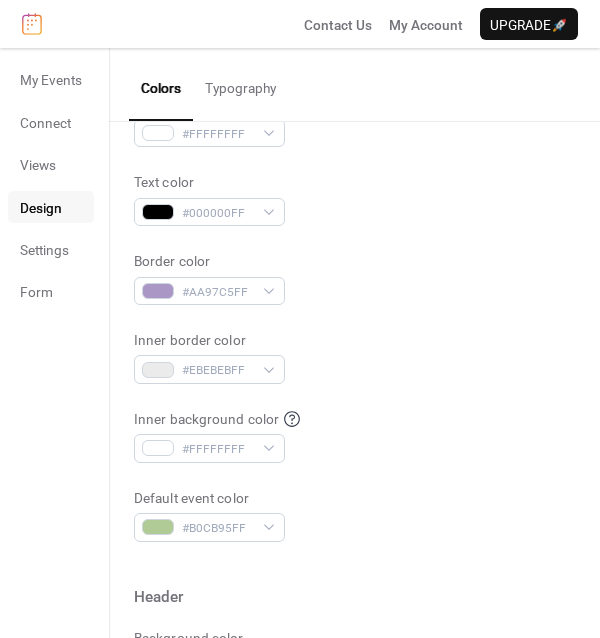 scroll, scrollTop: 224, scrollLeft: 0, axis: vertical 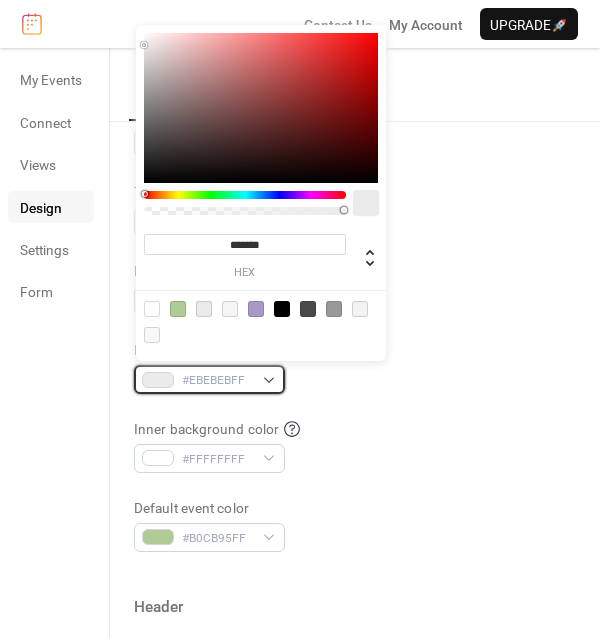 click on "#EBEBEBFF" at bounding box center [209, 379] 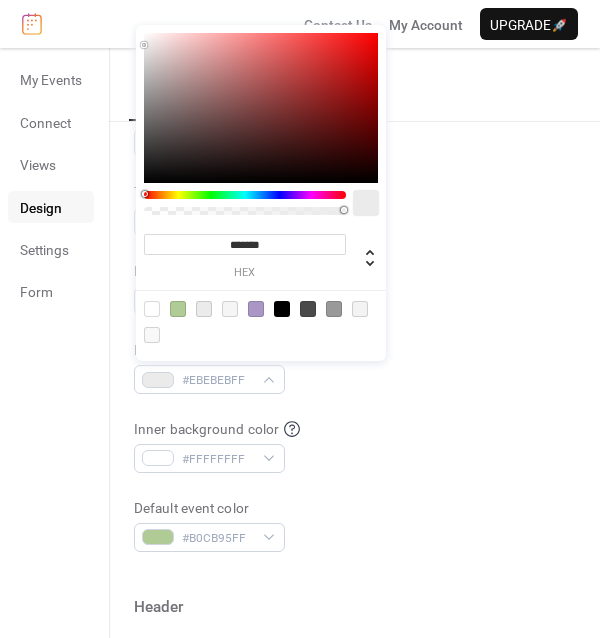 click on "Border color #AA97C5FF" at bounding box center [354, 288] 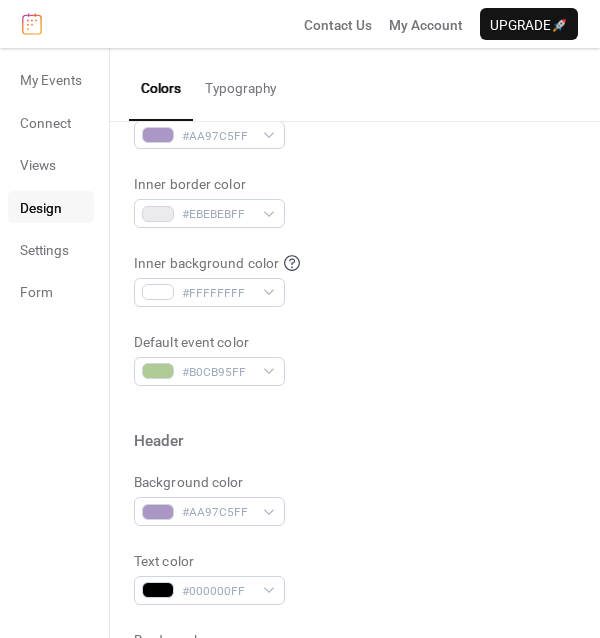 scroll, scrollTop: 376, scrollLeft: 0, axis: vertical 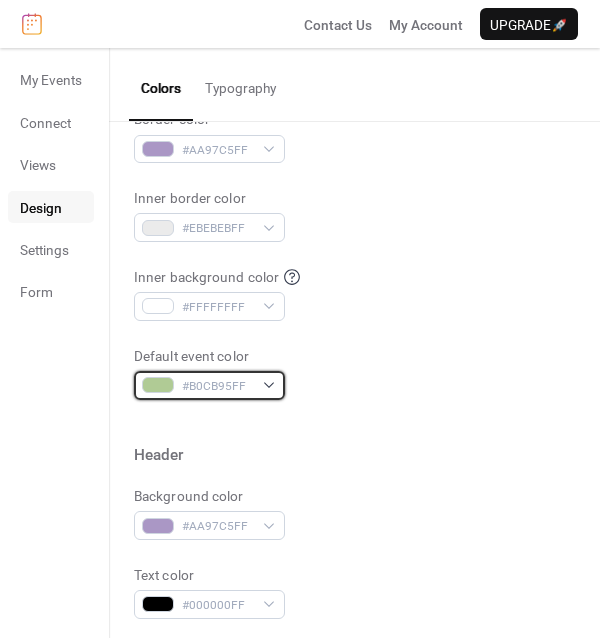 click on "#B0CB95FF" at bounding box center (209, 385) 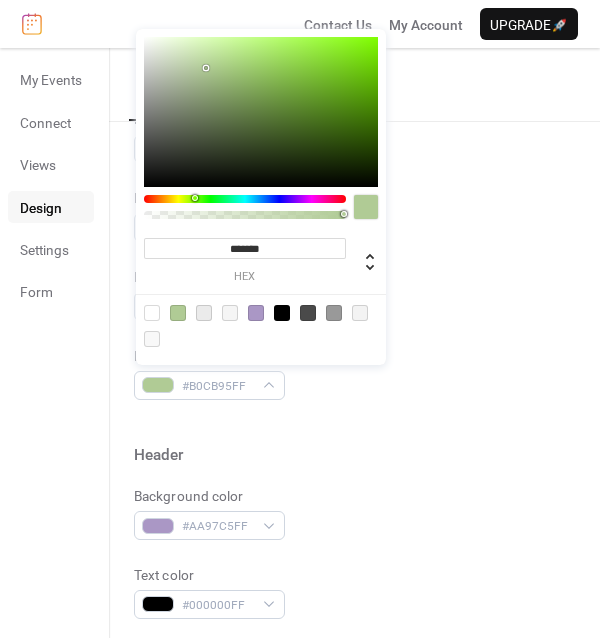 click on "*******" at bounding box center [245, 248] 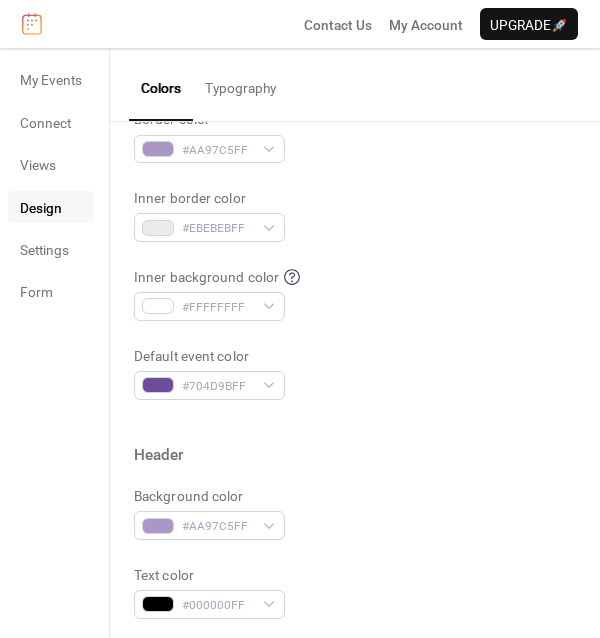 click on "Inner background color #FFFFFFFF" at bounding box center (354, 294) 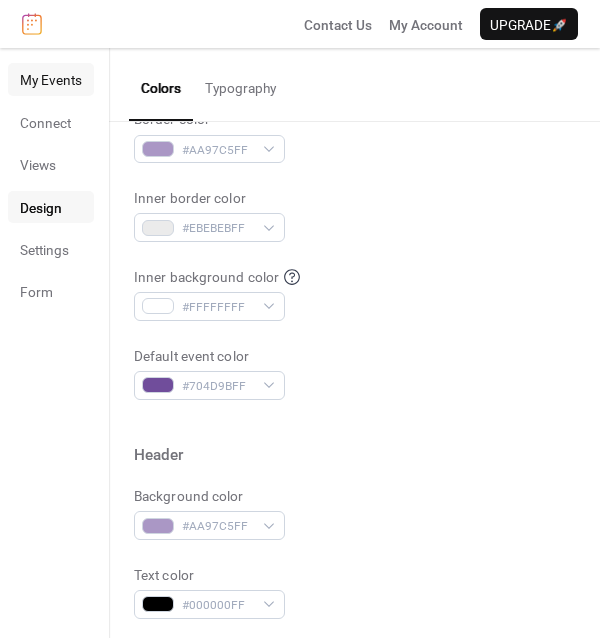 click on "My Events" at bounding box center (51, 80) 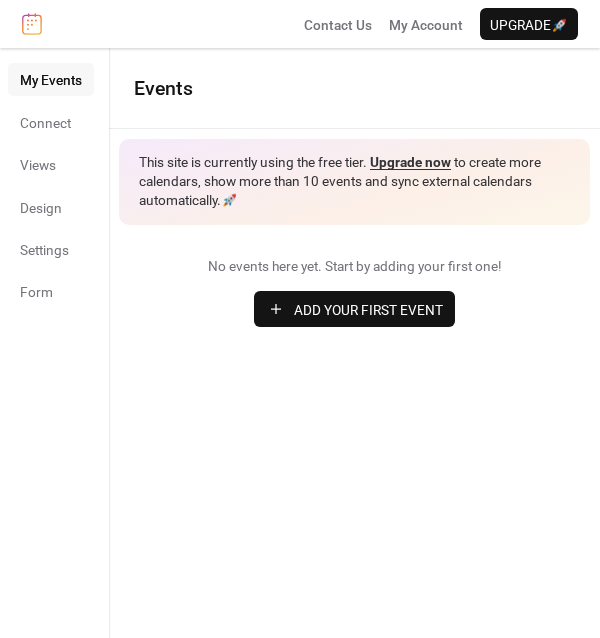 click on "Add Your First Event" at bounding box center [368, 310] 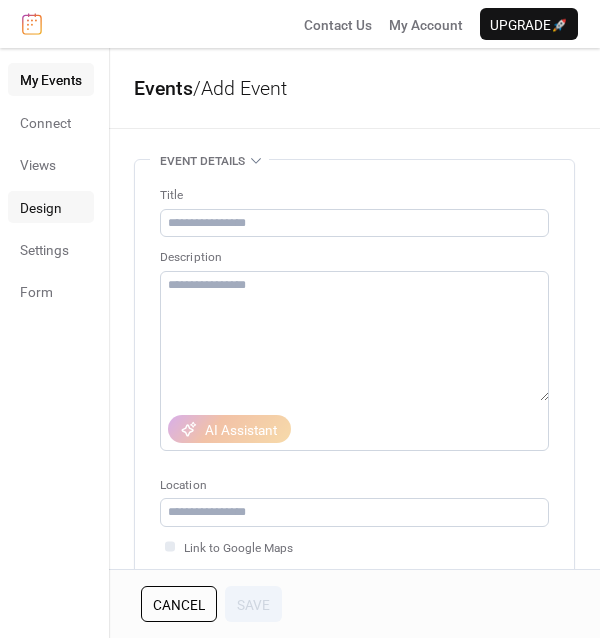 click on "Design" at bounding box center [41, 208] 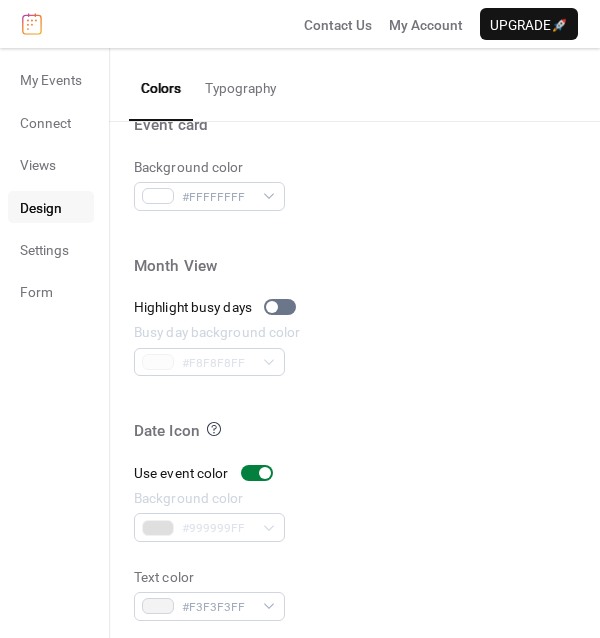 scroll, scrollTop: 1001, scrollLeft: 0, axis: vertical 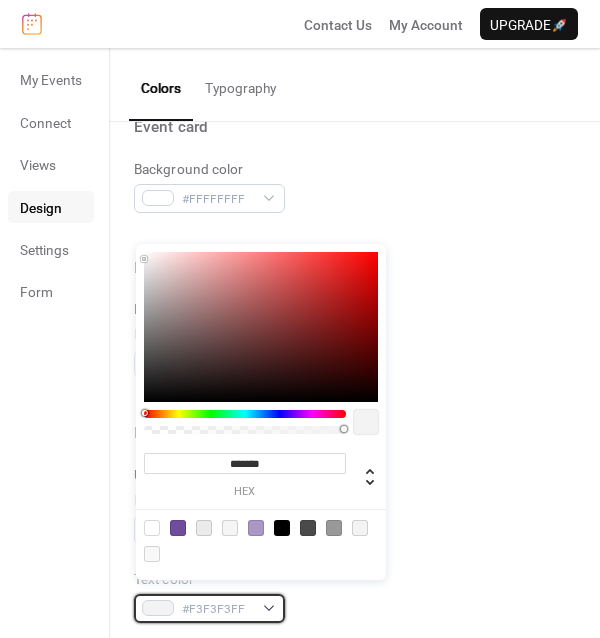 click on "#F3F3F3FF" at bounding box center [209, 608] 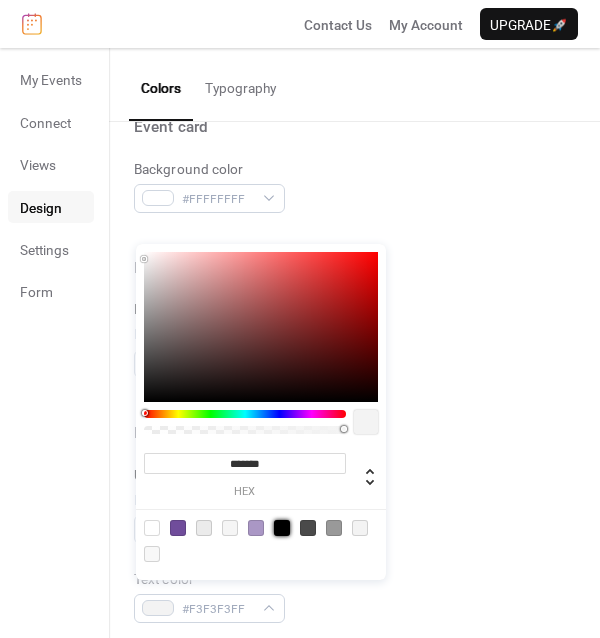 click at bounding box center (282, 528) 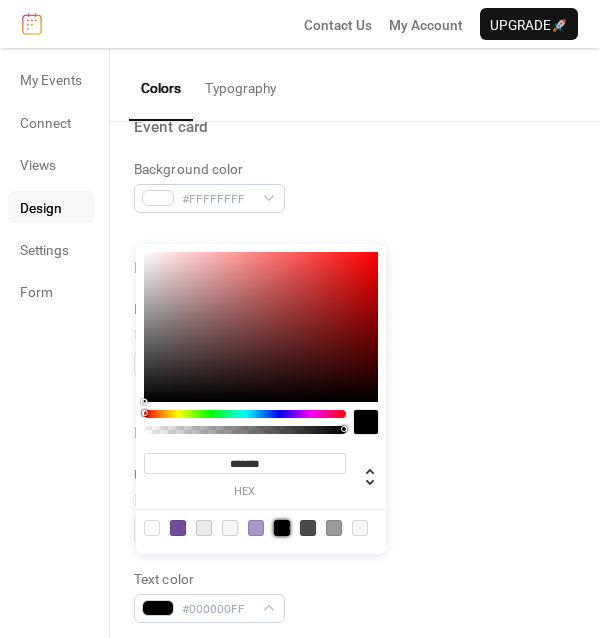 click on "Background color #999999FF" at bounding box center [354, 517] 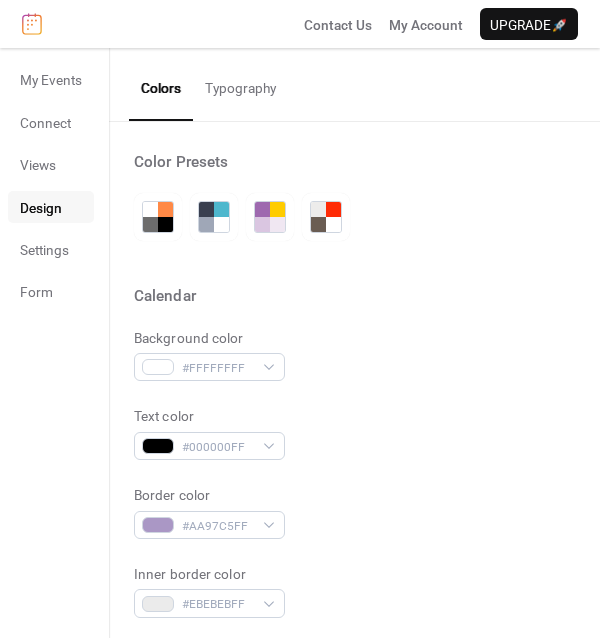 scroll, scrollTop: 19, scrollLeft: 0, axis: vertical 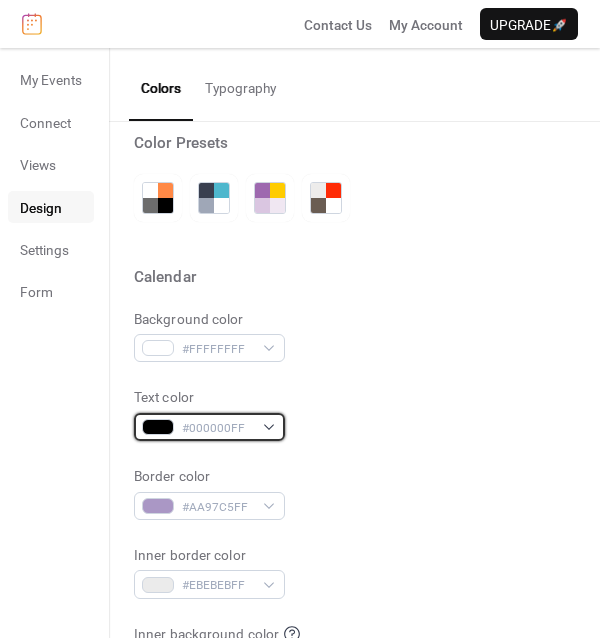 click on "#000000FF" at bounding box center (209, 427) 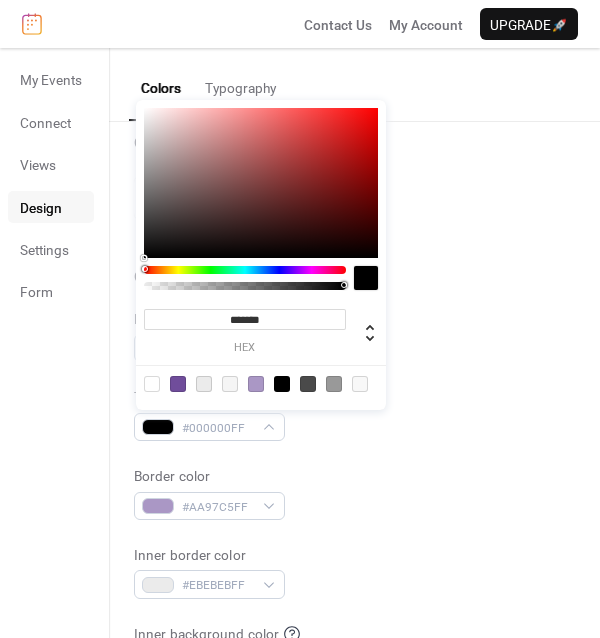 click at bounding box center (282, 384) 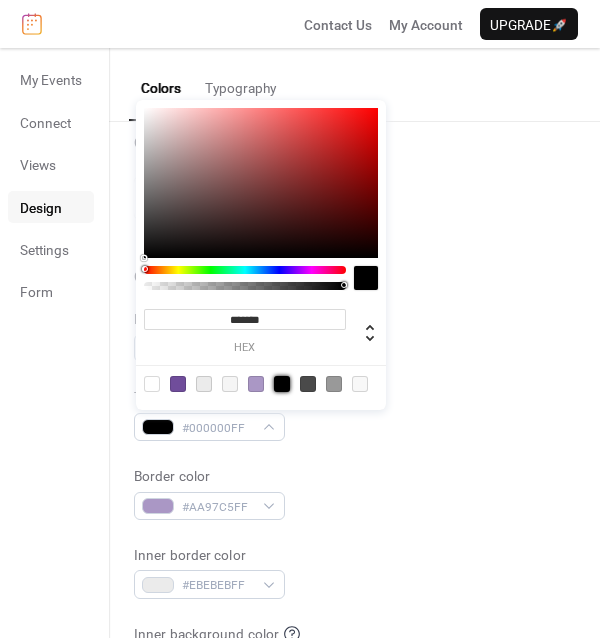click on "Background color #FFFFFFFF" at bounding box center [354, 336] 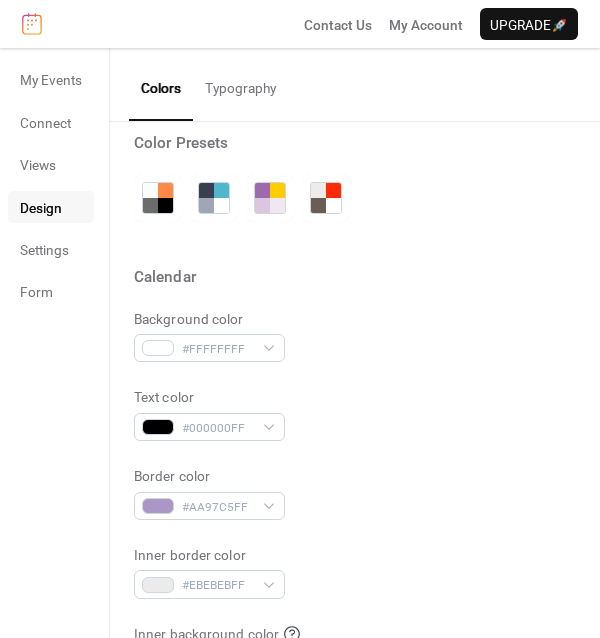 click on "Typography" at bounding box center [240, 83] 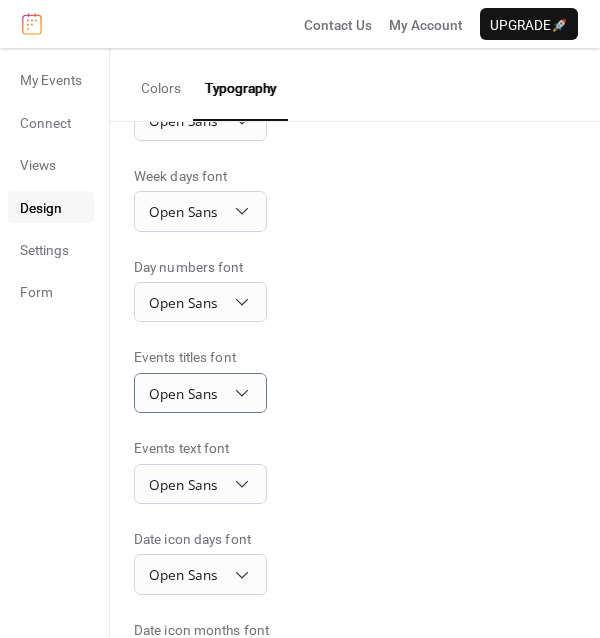 scroll, scrollTop: 0, scrollLeft: 0, axis: both 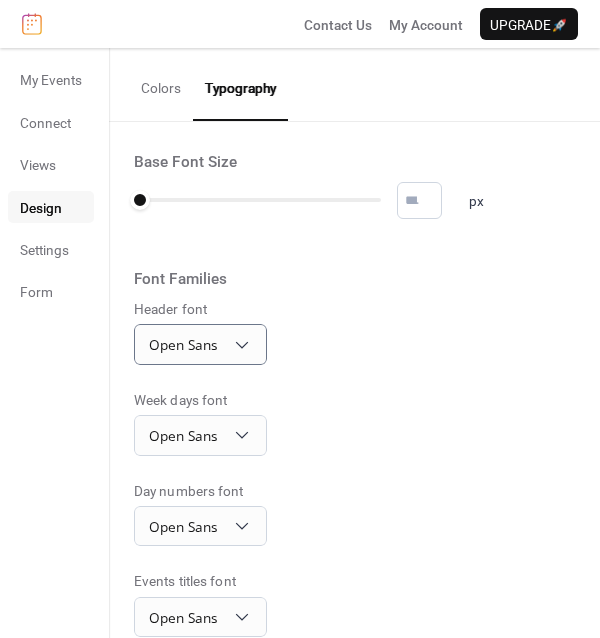 click on "Header font Open Sans" at bounding box center (354, 332) 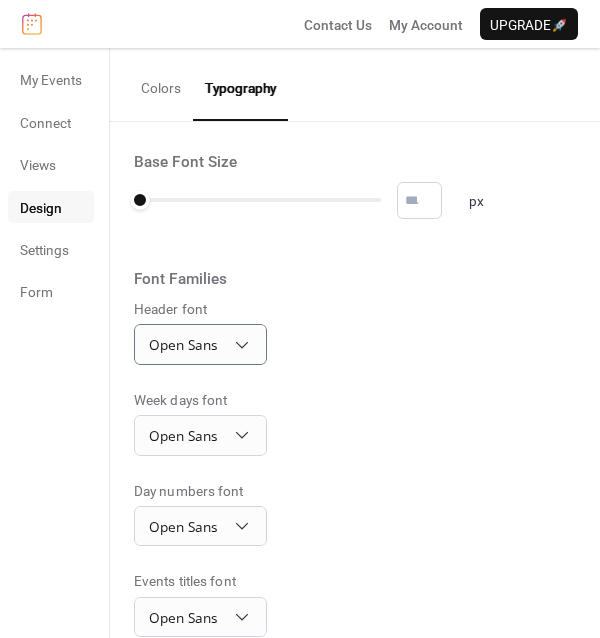 click on "Colors" at bounding box center (161, 83) 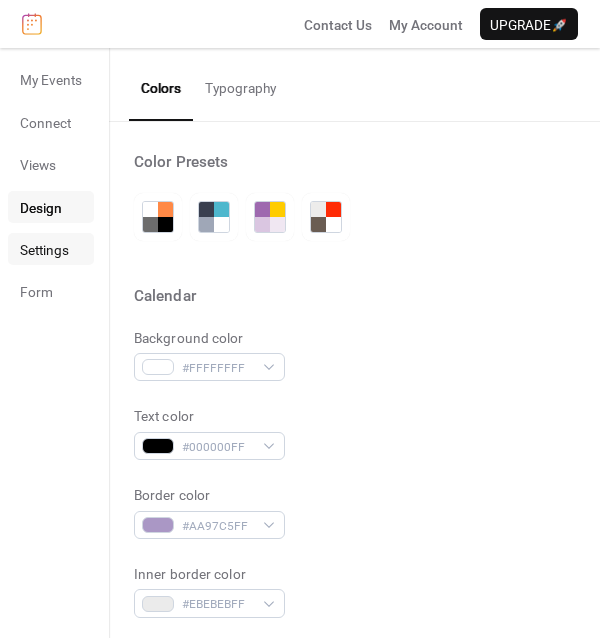 click on "Settings" at bounding box center (51, 249) 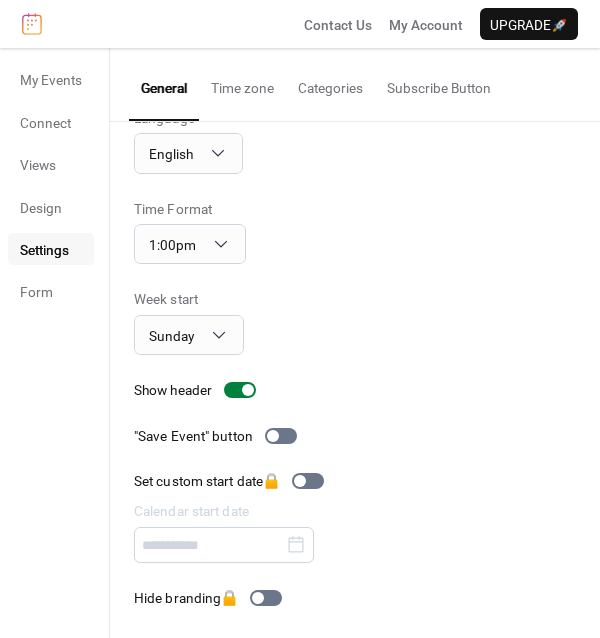 scroll, scrollTop: 39, scrollLeft: 0, axis: vertical 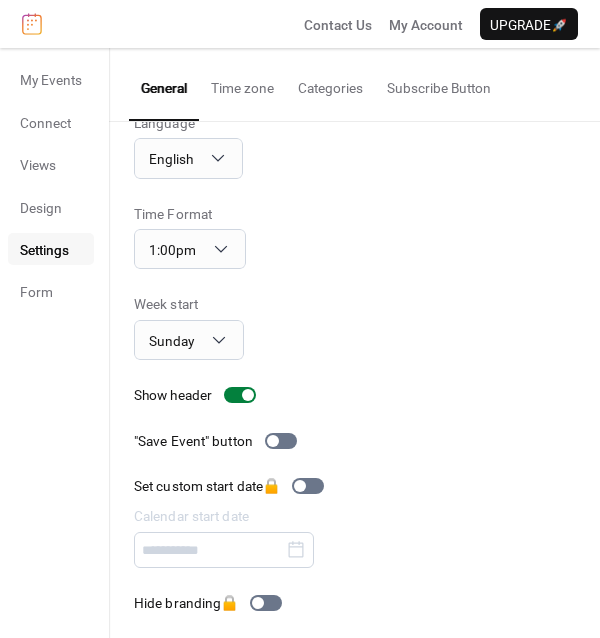 click on "Categories" at bounding box center [330, 83] 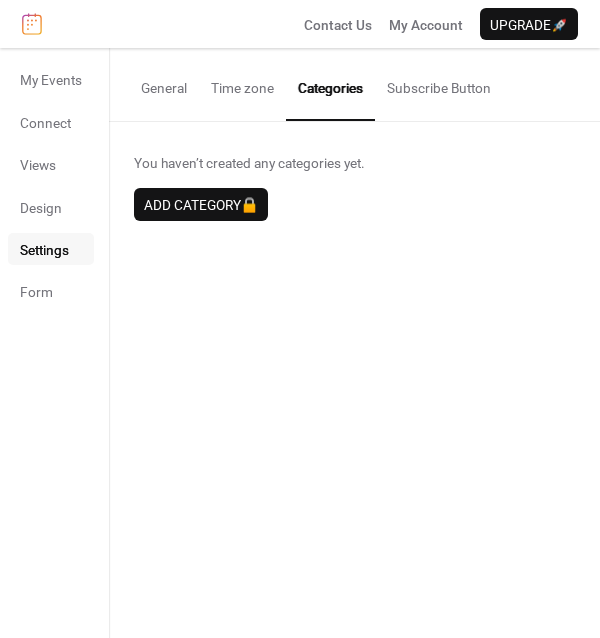 click on "Subscribe Button" at bounding box center (439, 83) 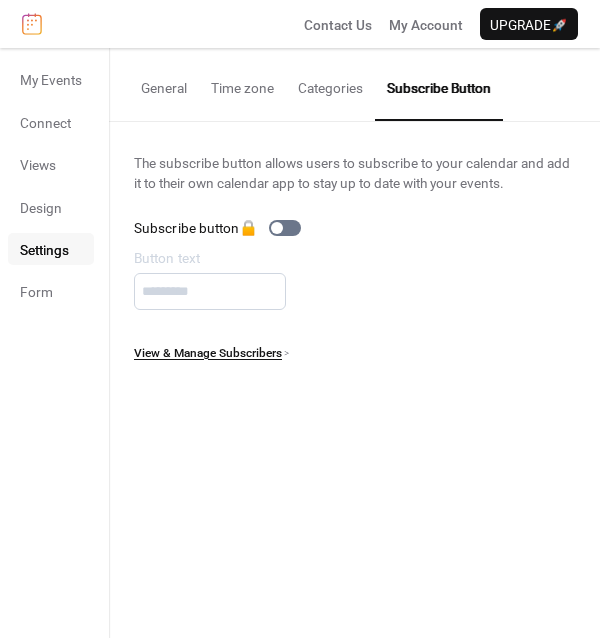 click on "General" at bounding box center (164, 83) 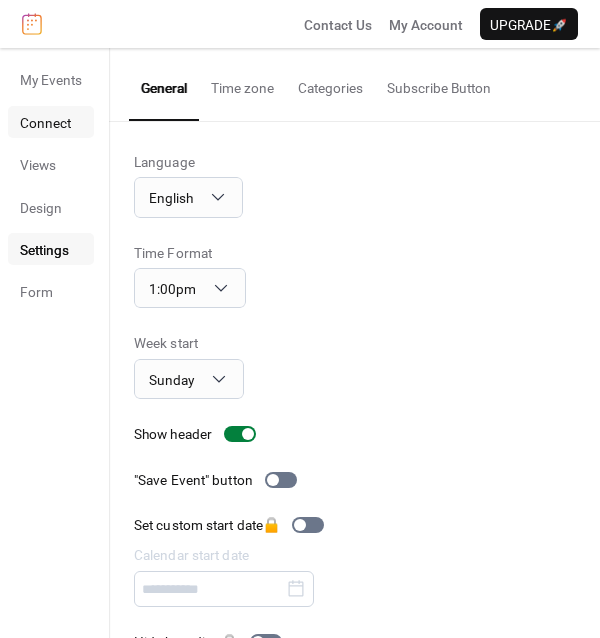 click on "Connect" at bounding box center [45, 123] 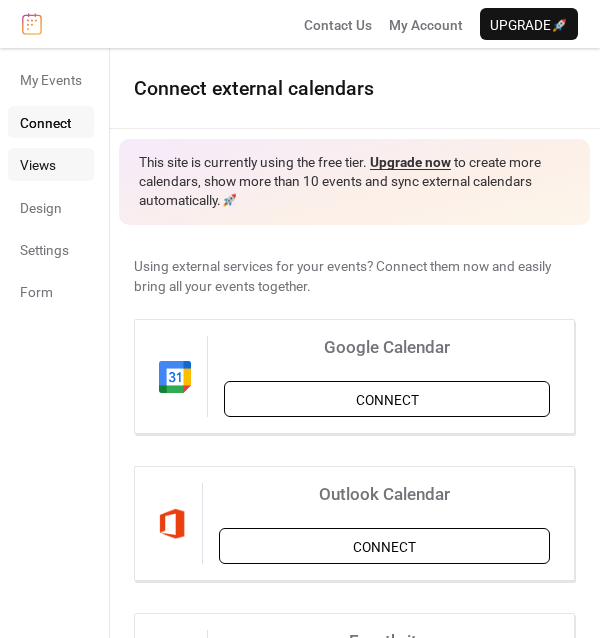 click on "Views" at bounding box center (51, 164) 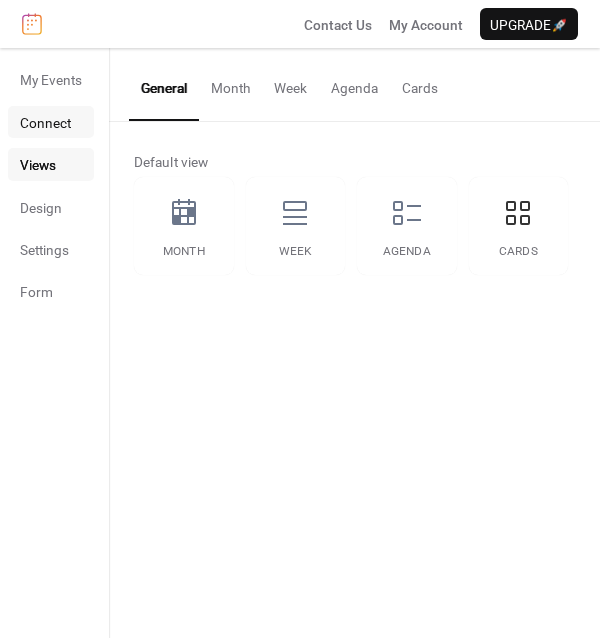 click on "Connect" at bounding box center [45, 123] 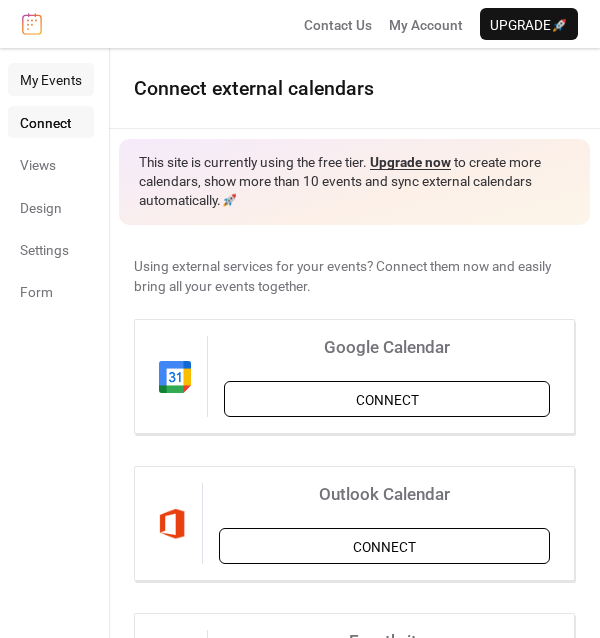 click on "My Events" at bounding box center (51, 80) 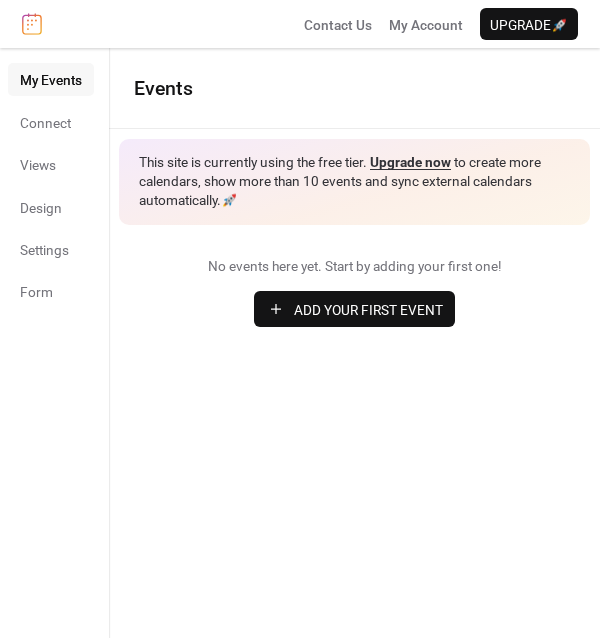 click on "Add Your First Event" at bounding box center [354, 309] 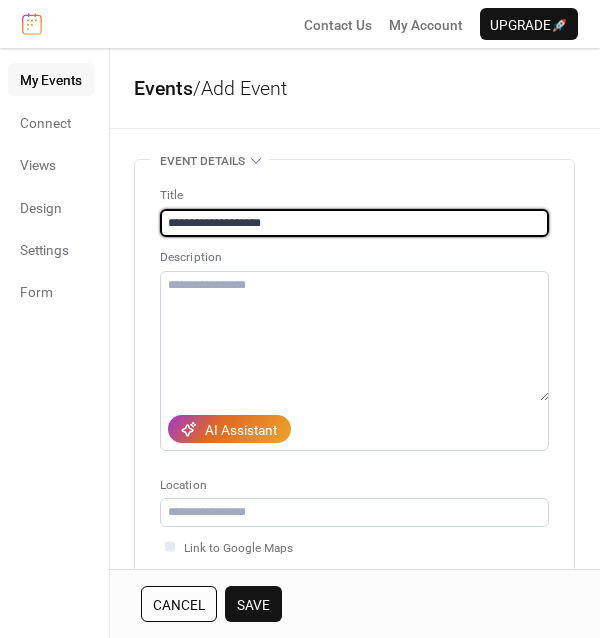 click on "**********" at bounding box center [354, 223] 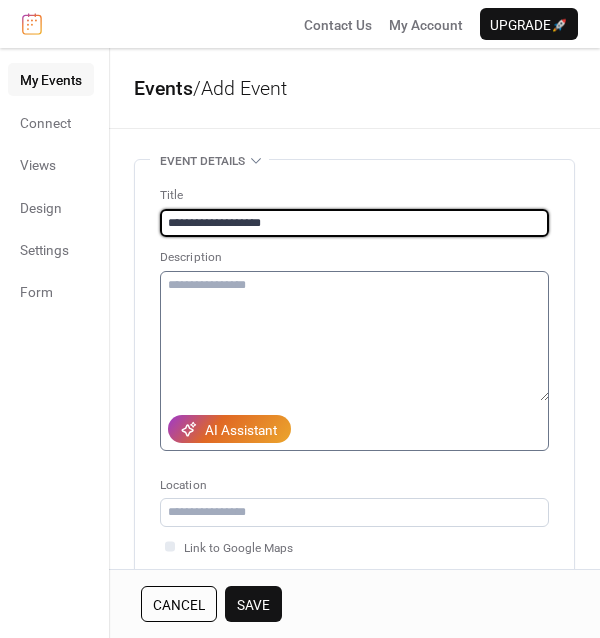 type on "**********" 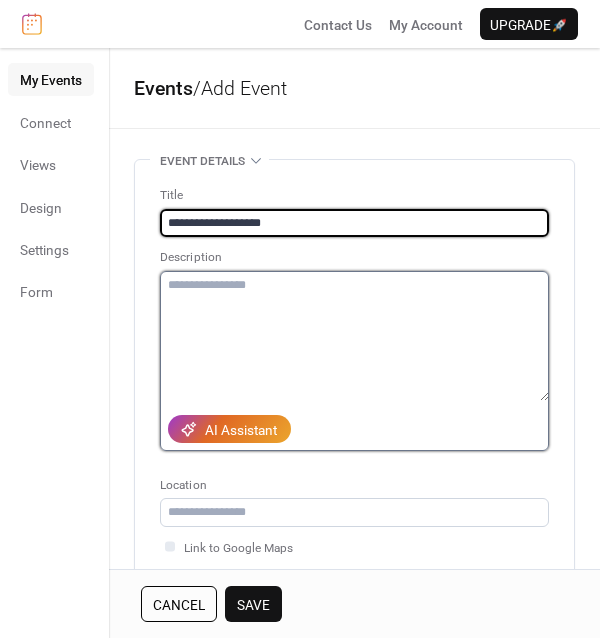 click at bounding box center (354, 336) 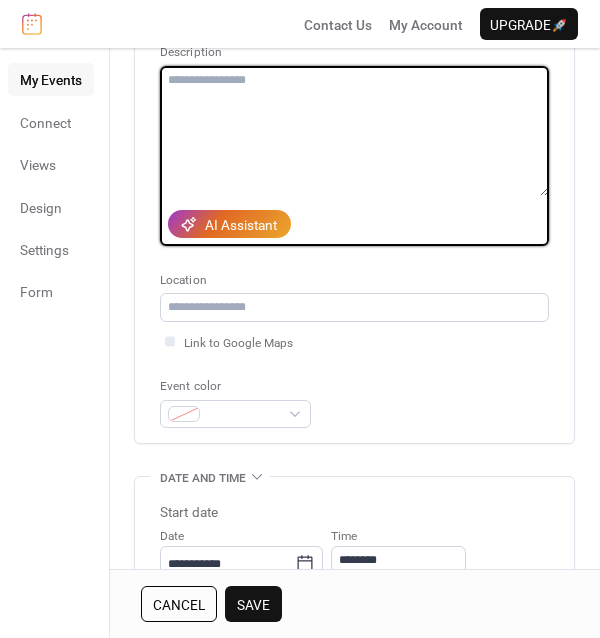 scroll, scrollTop: 206, scrollLeft: 0, axis: vertical 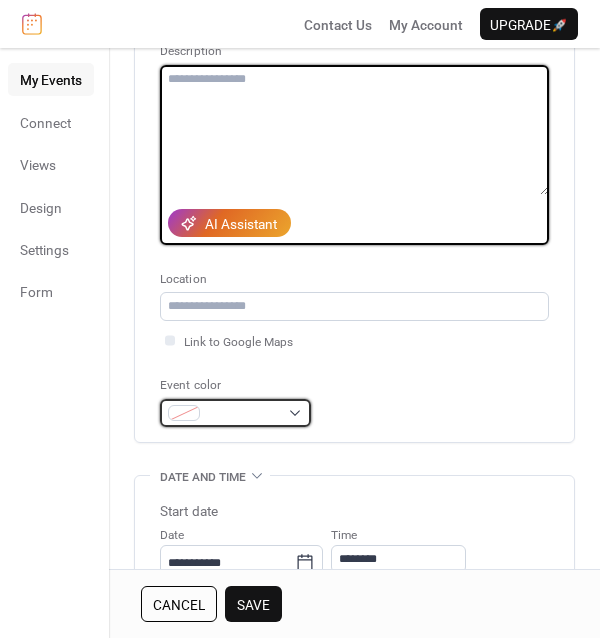 click at bounding box center [235, 413] 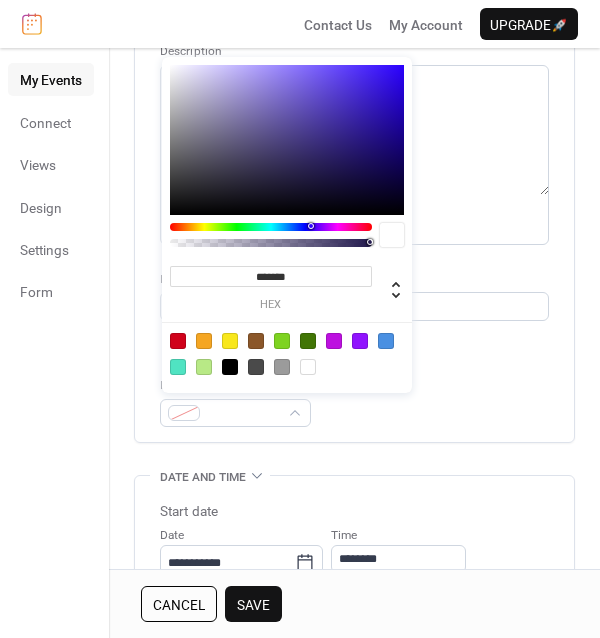 click on "*******" at bounding box center (271, 276) 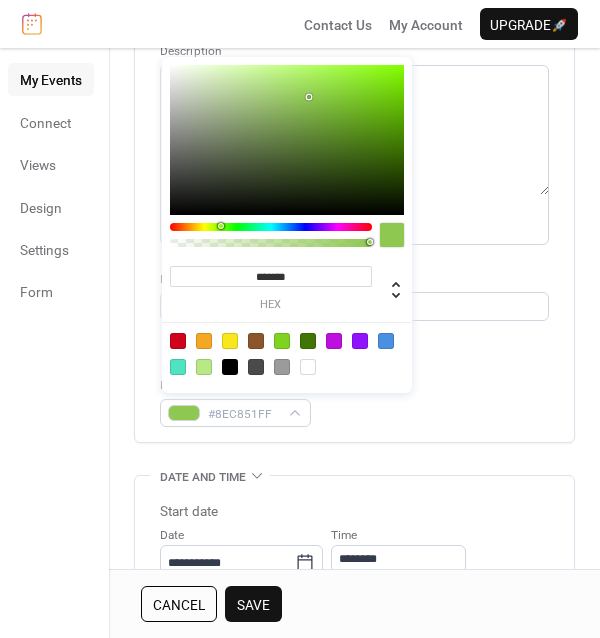 click on "Link to Google Maps" at bounding box center (354, 341) 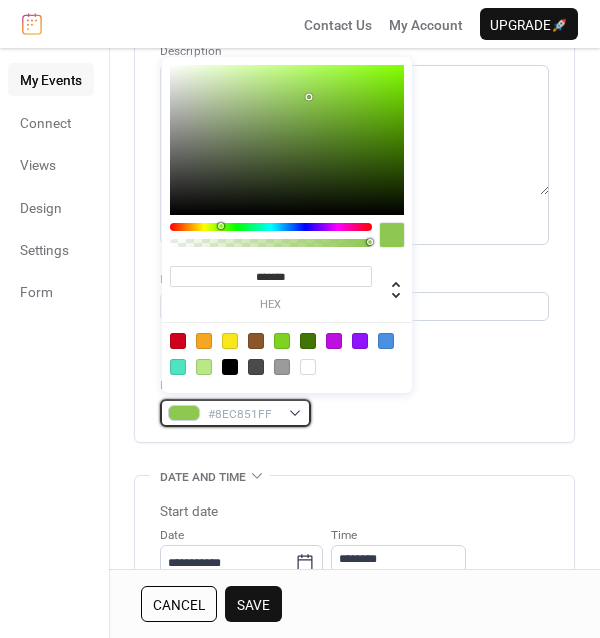 click on "#8EC851FF" at bounding box center (235, 413) 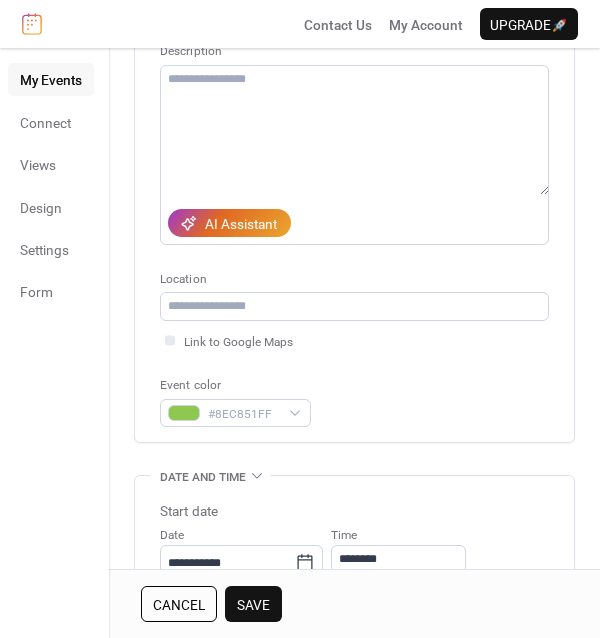 click on "**********" at bounding box center [354, 198] 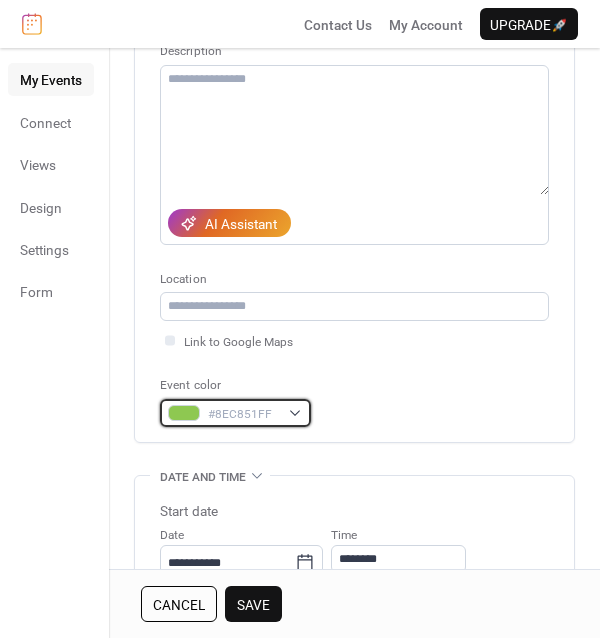 click on "#8EC851FF" at bounding box center [235, 413] 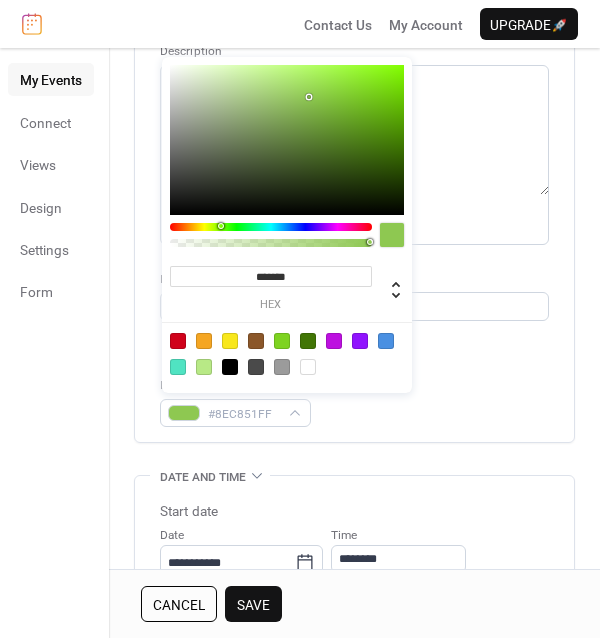 click on "*******" at bounding box center (271, 276) 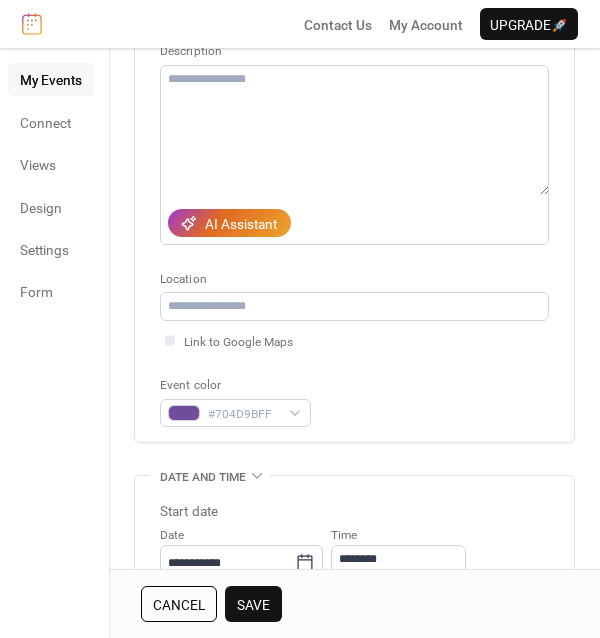 click on "**********" at bounding box center [354, 203] 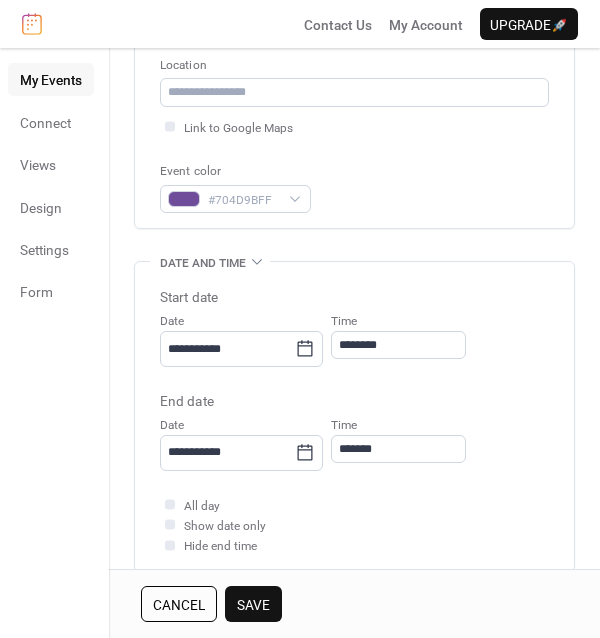 scroll, scrollTop: 496, scrollLeft: 0, axis: vertical 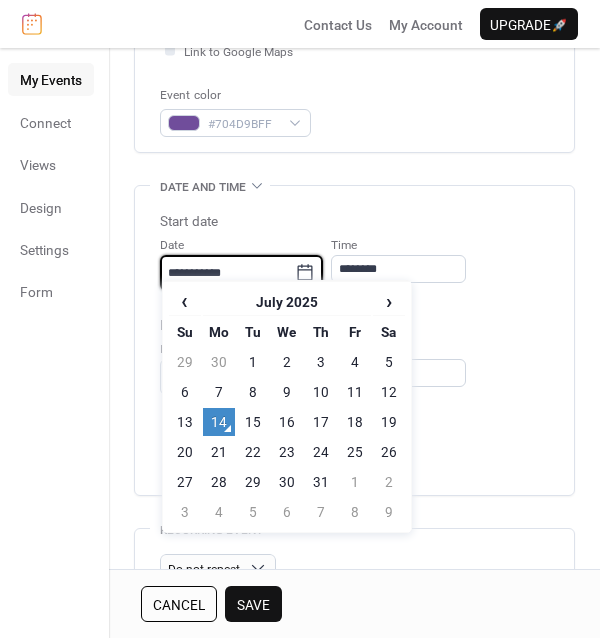 click on "**********" at bounding box center [227, 273] 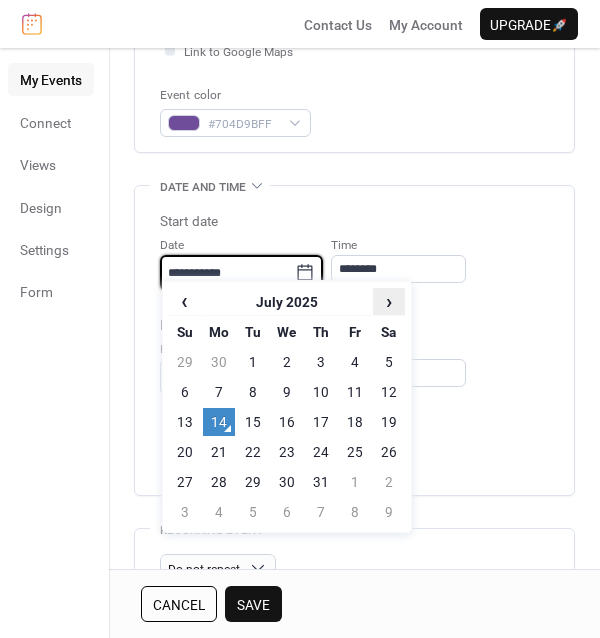 click on "›" at bounding box center [389, 301] 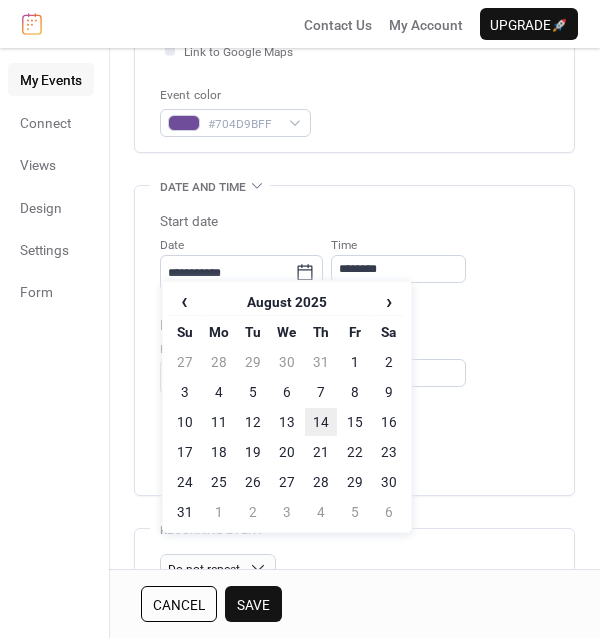 click on "14" at bounding box center [321, 422] 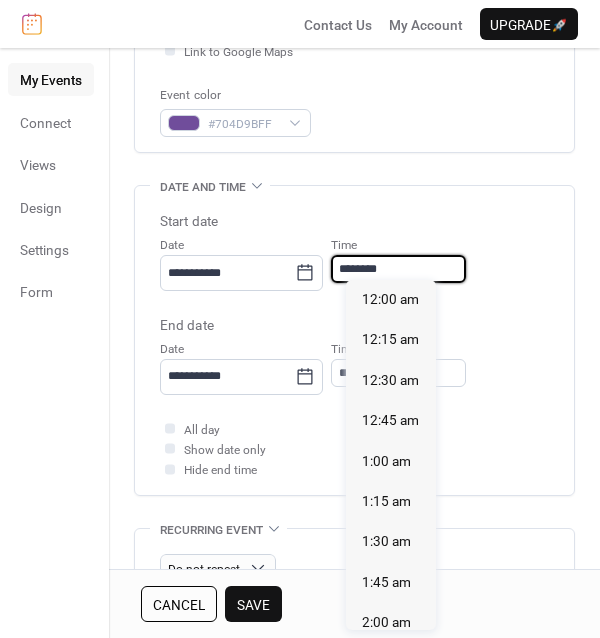 click on "********" at bounding box center (398, 269) 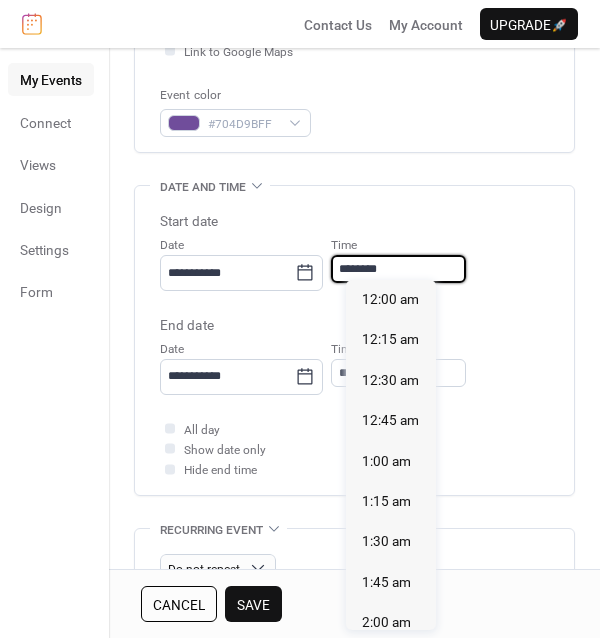 scroll, scrollTop: 1920, scrollLeft: 0, axis: vertical 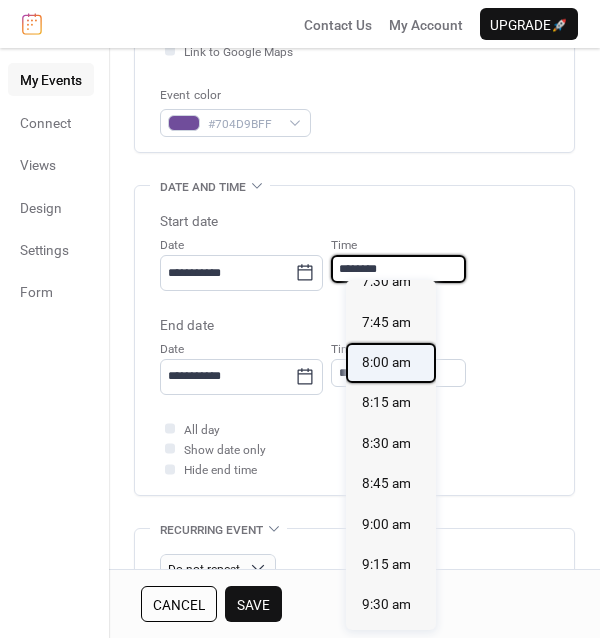 click on "8:00 am" at bounding box center [386, 362] 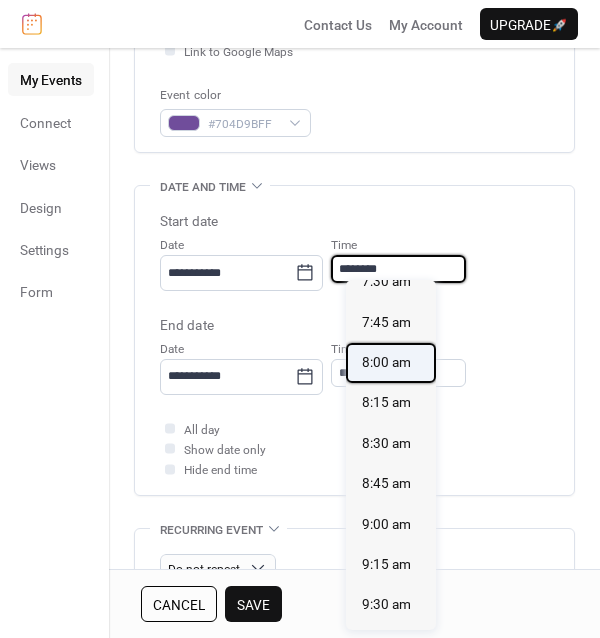 type on "*******" 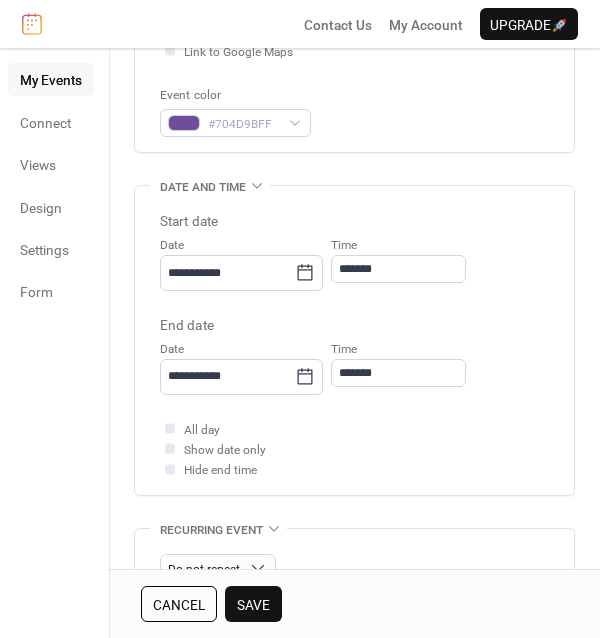 type on "*******" 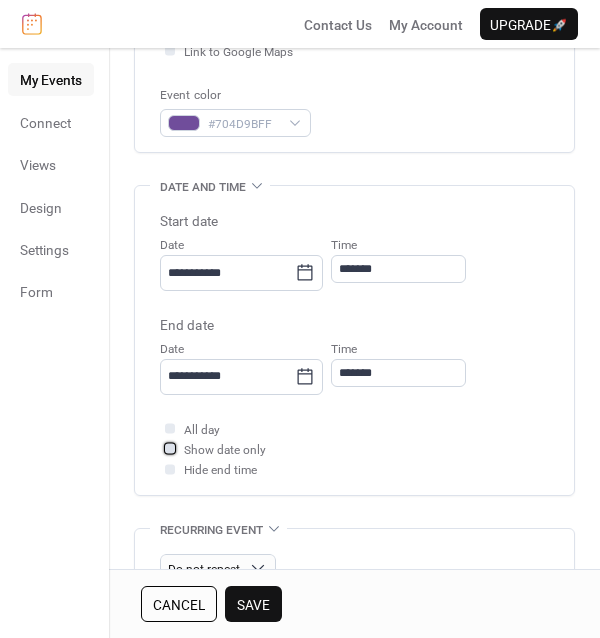 click on "Show date only" at bounding box center (225, 450) 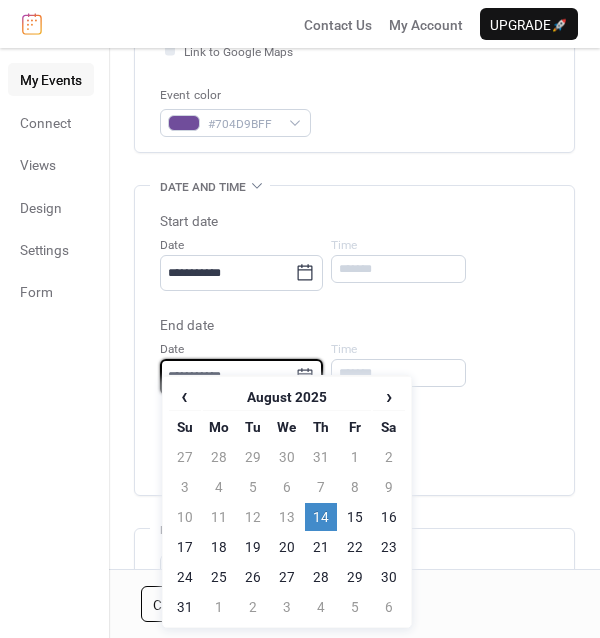 click on "**********" at bounding box center [227, 376] 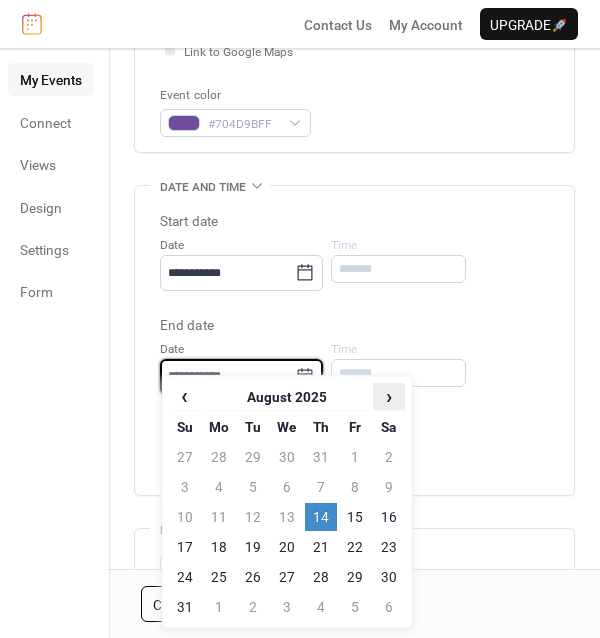 click on "›" at bounding box center [389, 396] 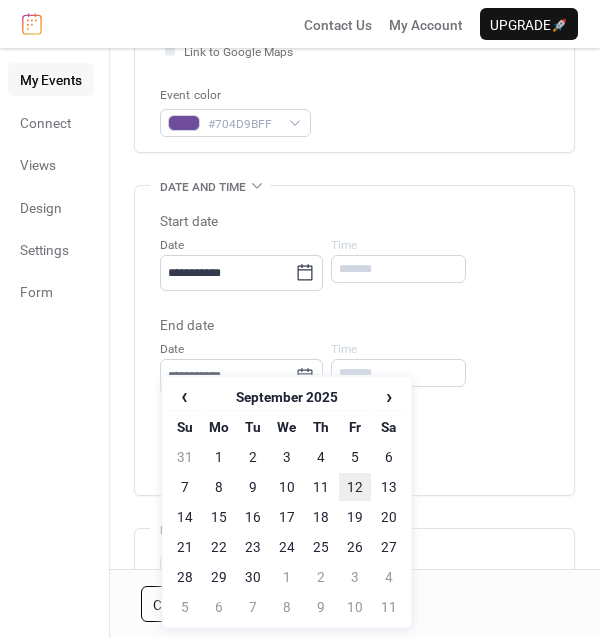 click on "12" at bounding box center [355, 487] 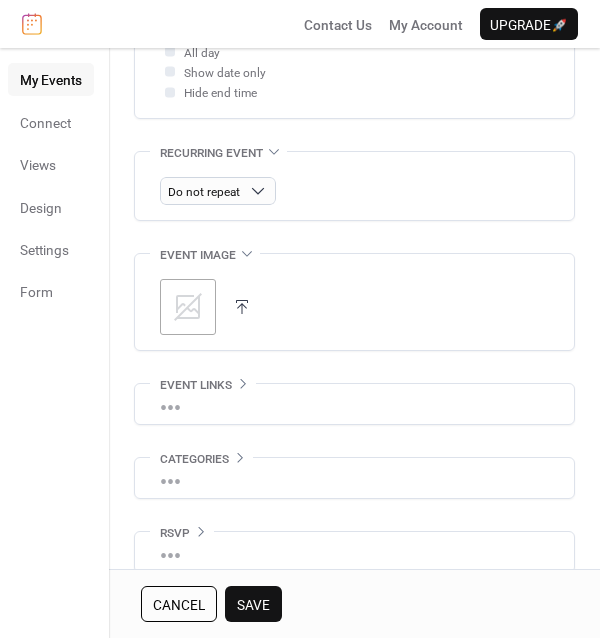 scroll, scrollTop: 872, scrollLeft: 0, axis: vertical 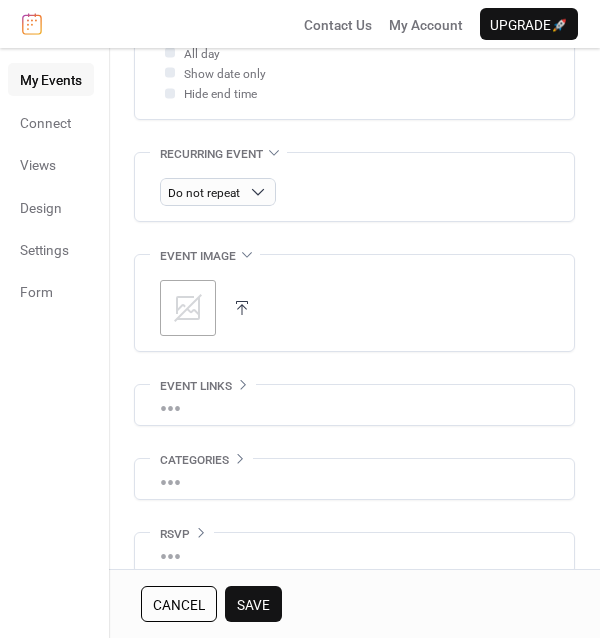 click at bounding box center (242, 308) 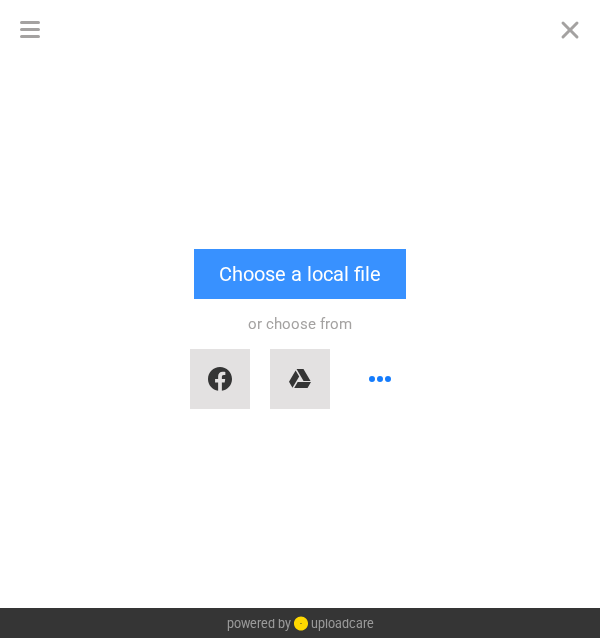 click on "Choose a local file" at bounding box center [300, 274] 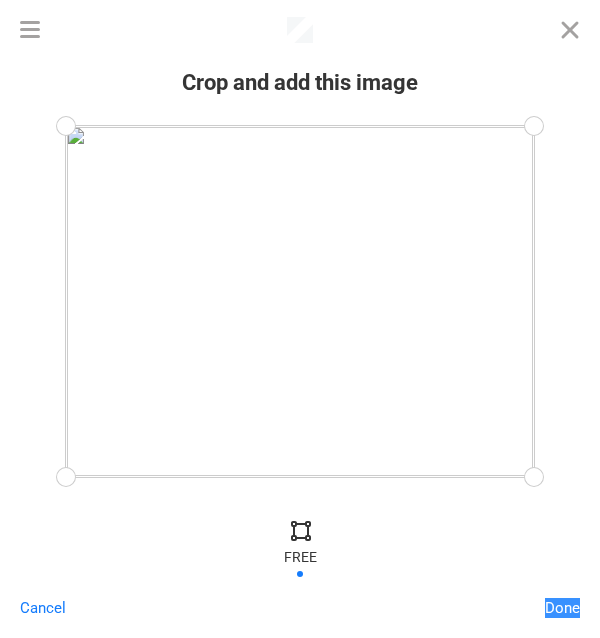 click on "Done" at bounding box center [562, 608] 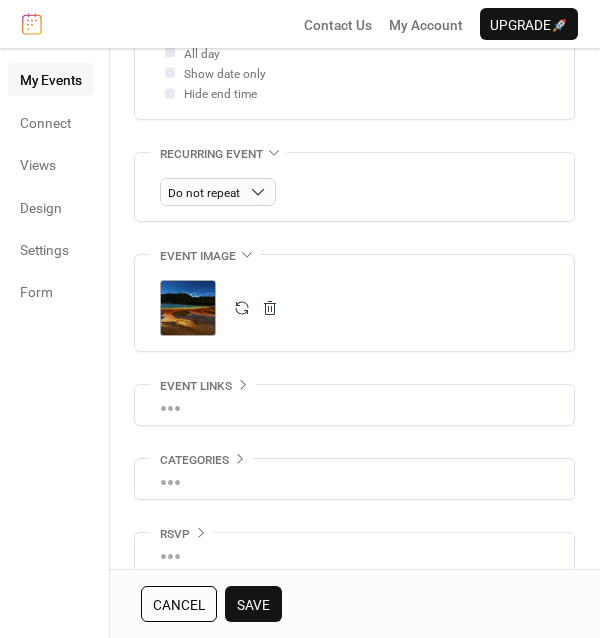 click on "•••" at bounding box center [354, 405] 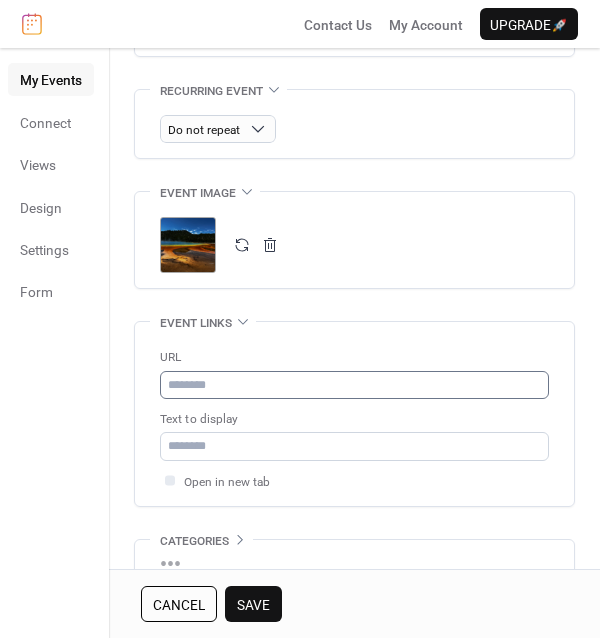 scroll, scrollTop: 941, scrollLeft: 0, axis: vertical 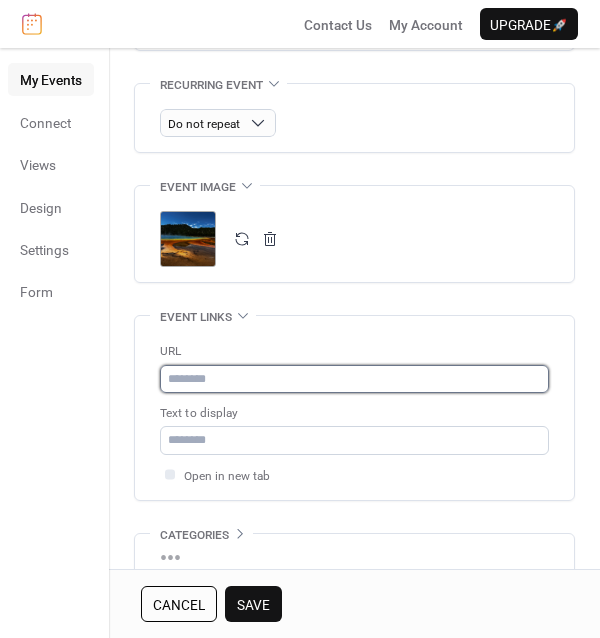 click at bounding box center (354, 379) 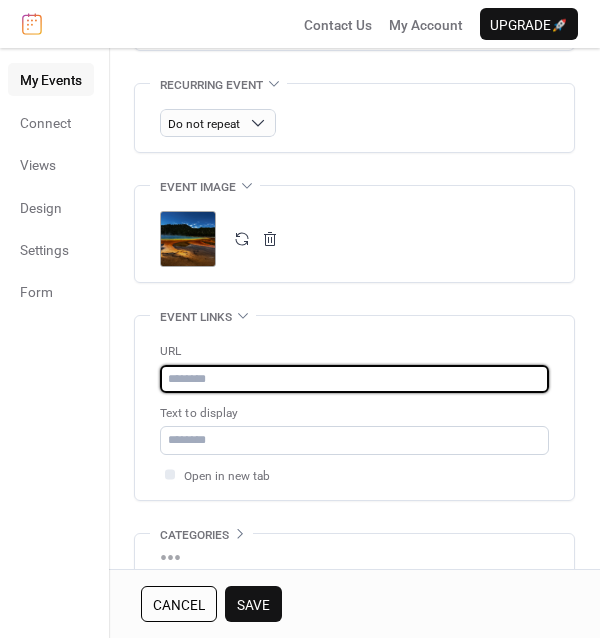 paste on "**********" 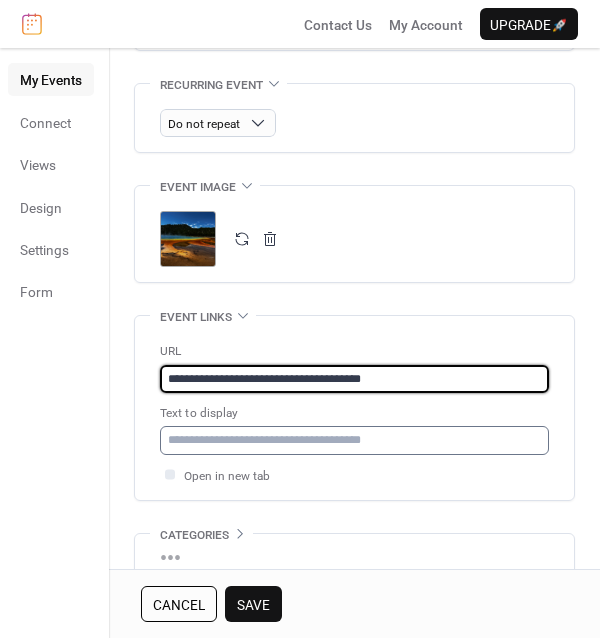 type on "**********" 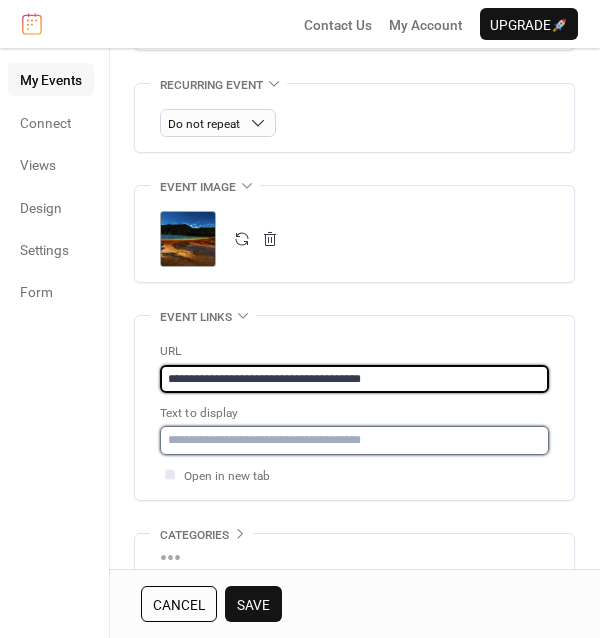 click at bounding box center [354, 440] 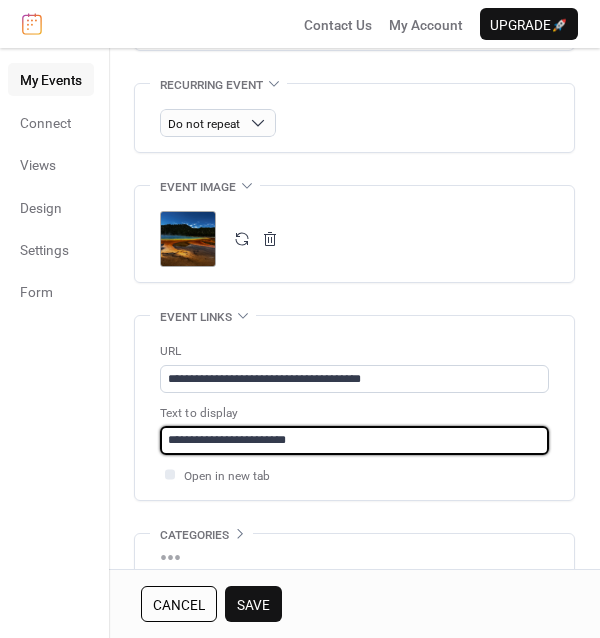 type on "**********" 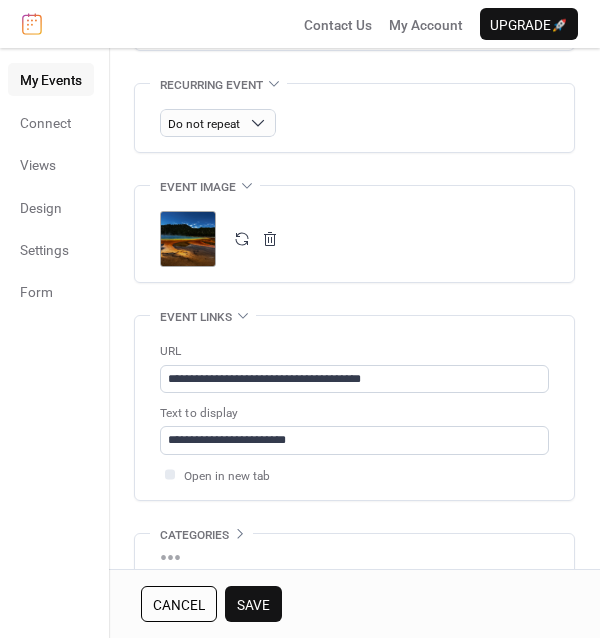 click on "My Events Connect Views Design Settings Form" at bounding box center [54, 343] 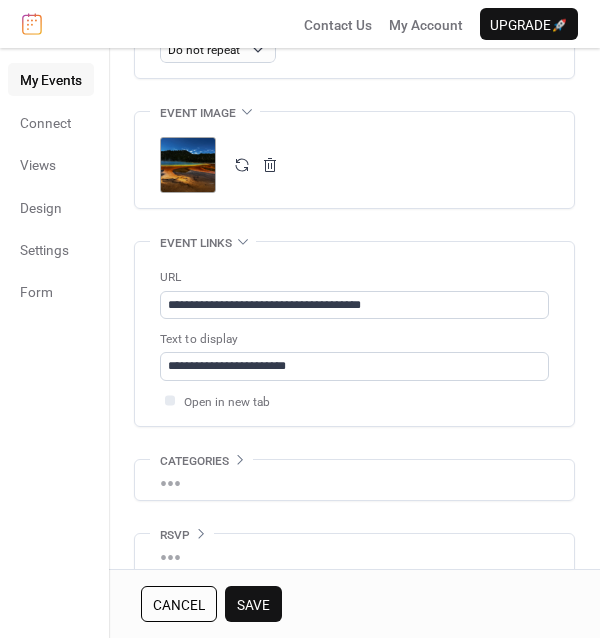 scroll, scrollTop: 1014, scrollLeft: 0, axis: vertical 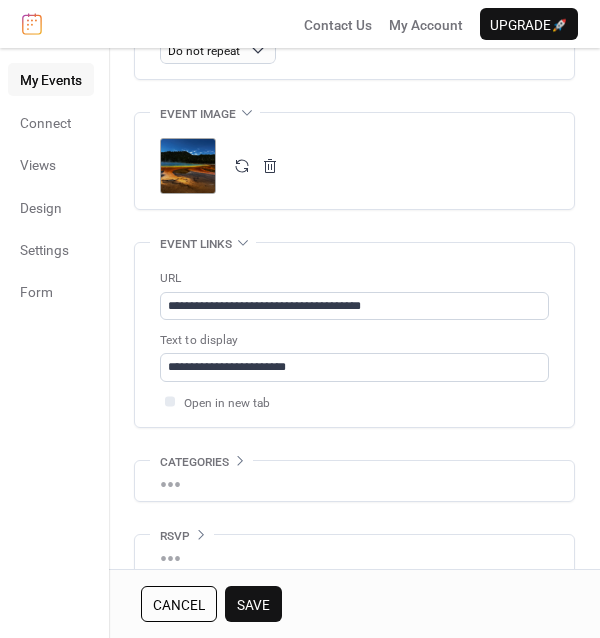 click on "•••" at bounding box center (354, 481) 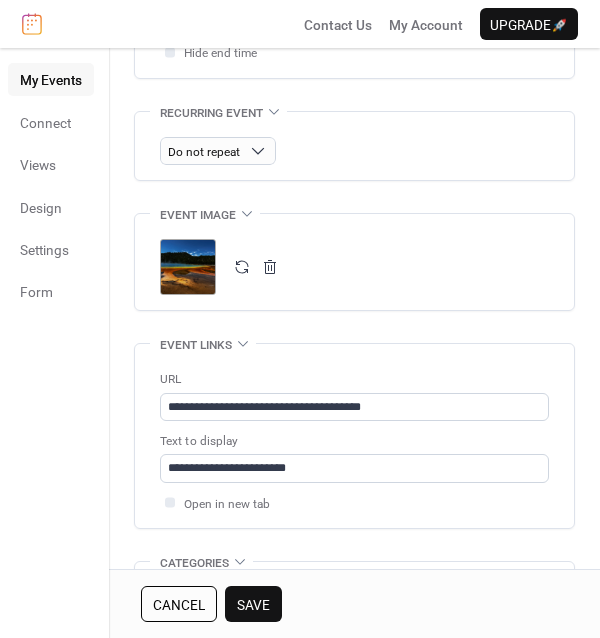 scroll, scrollTop: 696, scrollLeft: 0, axis: vertical 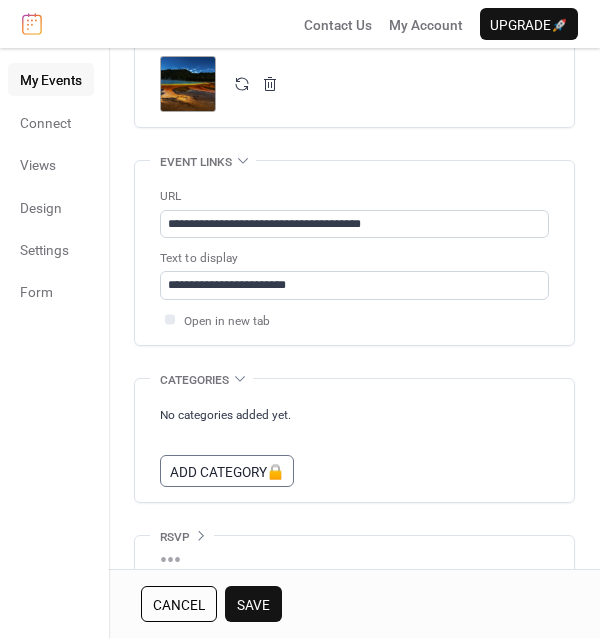 click on "RSVP" at bounding box center (175, 537) 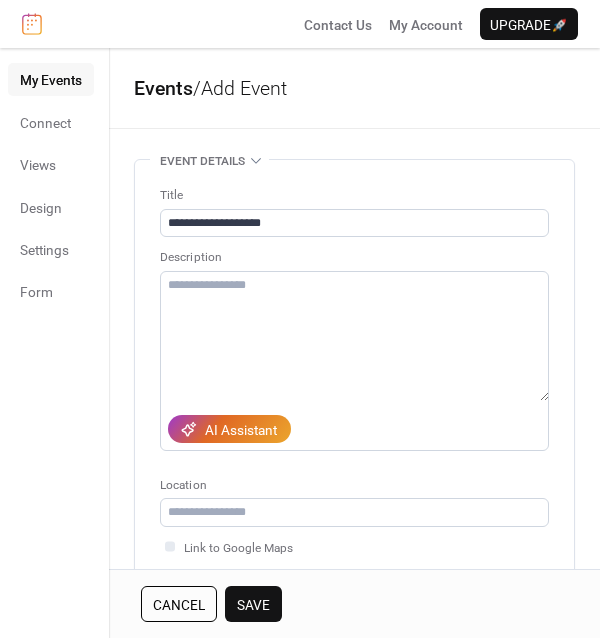 scroll, scrollTop: 0, scrollLeft: 0, axis: both 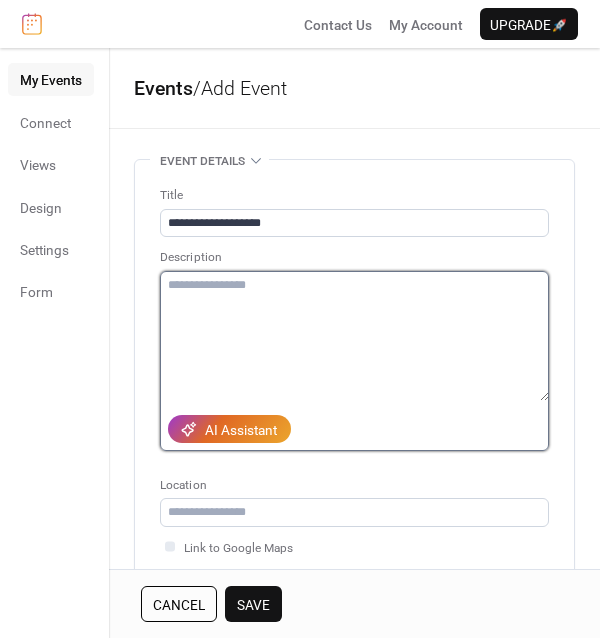 click at bounding box center (354, 336) 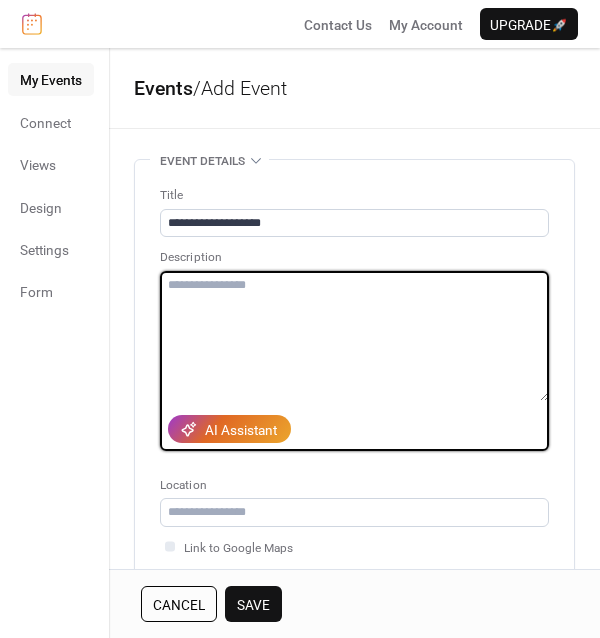 paste on "**********" 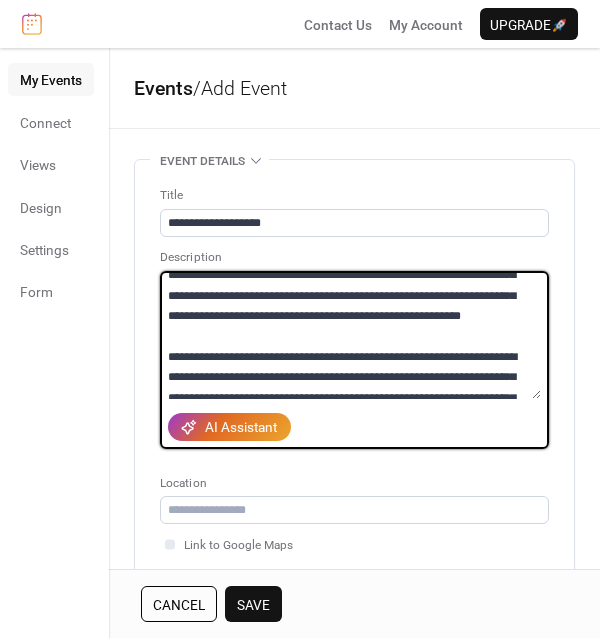 scroll, scrollTop: 146, scrollLeft: 0, axis: vertical 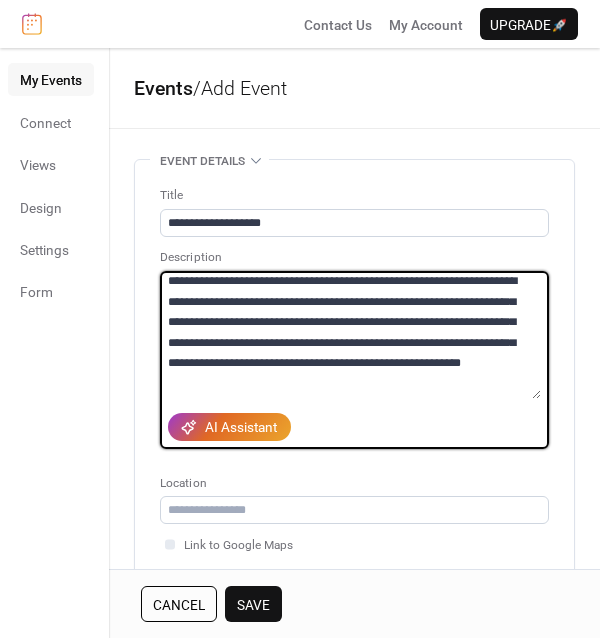 drag, startPoint x: 314, startPoint y: 378, endPoint x: 179, endPoint y: 275, distance: 169.80577 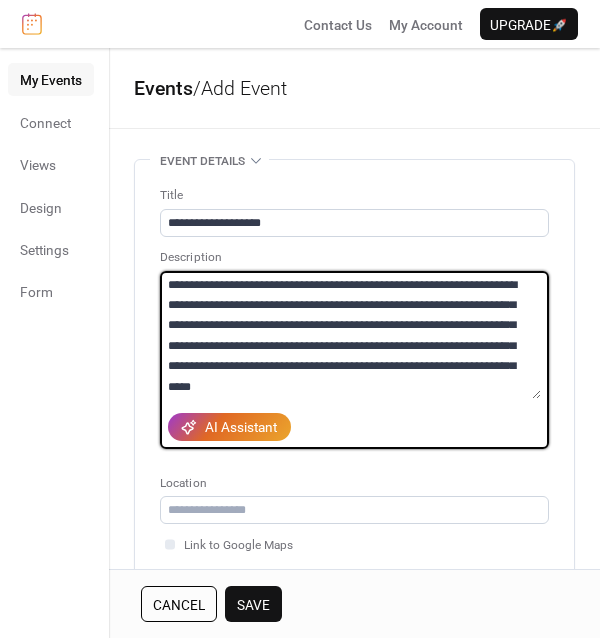 scroll, scrollTop: 0, scrollLeft: 0, axis: both 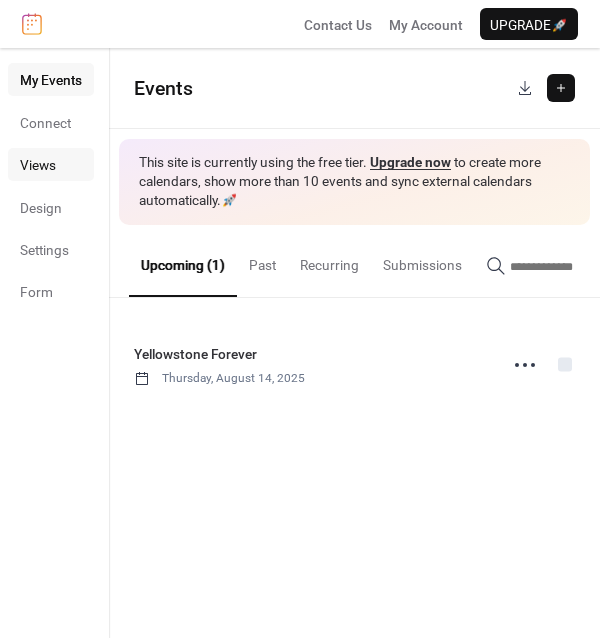 click on "Views" at bounding box center (51, 164) 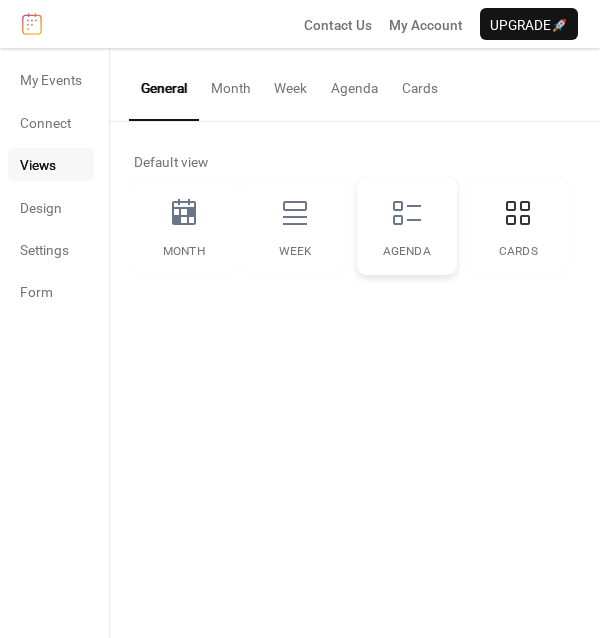 click on "Agenda" at bounding box center [407, 226] 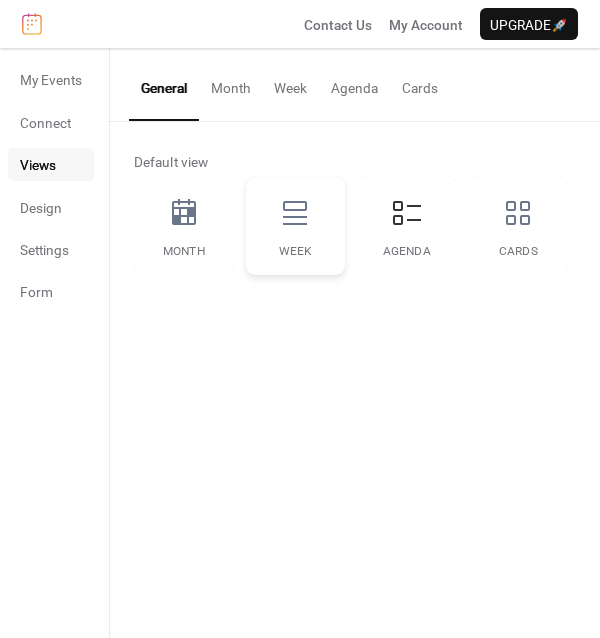 click on "Week" at bounding box center [296, 226] 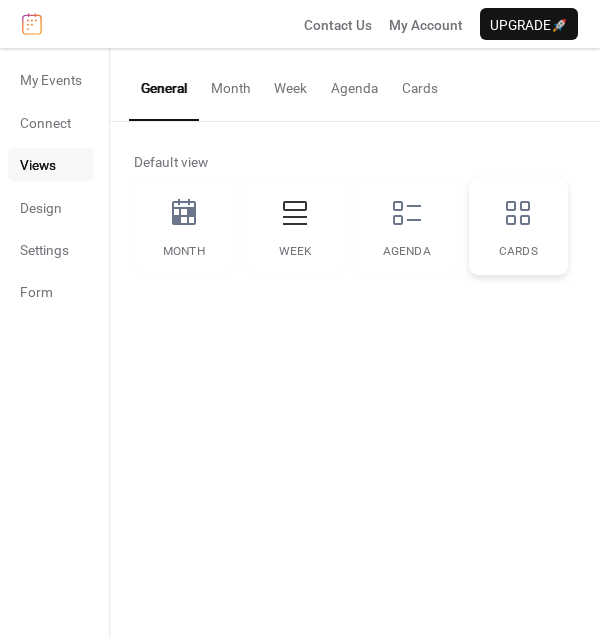 click on "Cards" at bounding box center (519, 226) 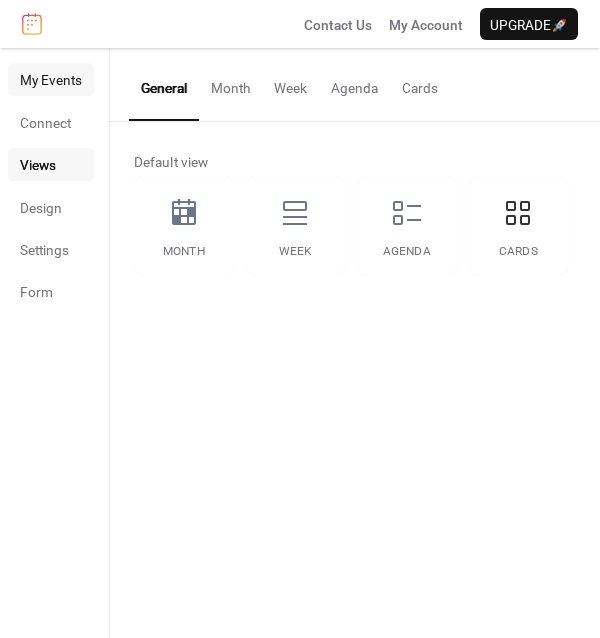 click on "My Events" at bounding box center [51, 80] 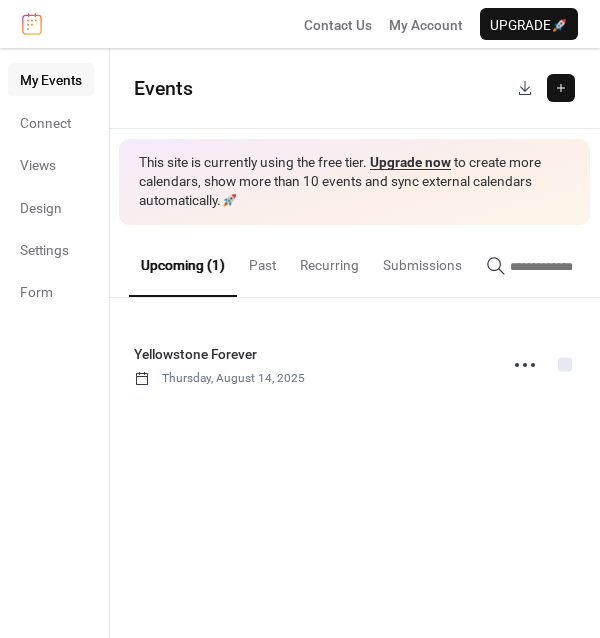 click at bounding box center [561, 88] 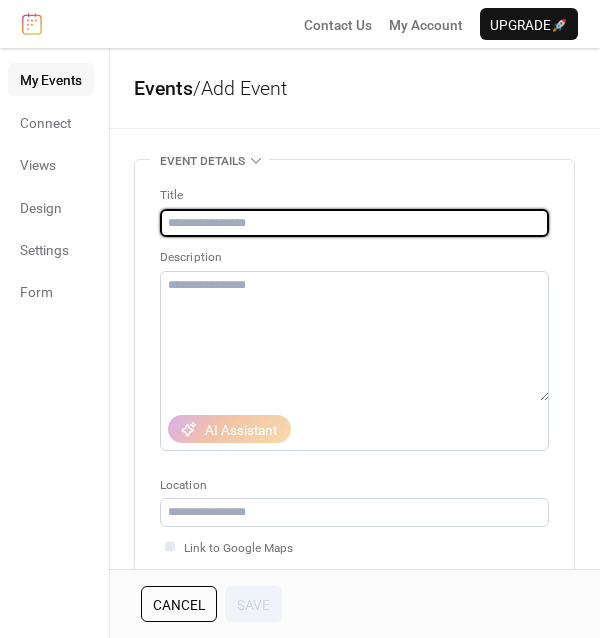 click at bounding box center (354, 223) 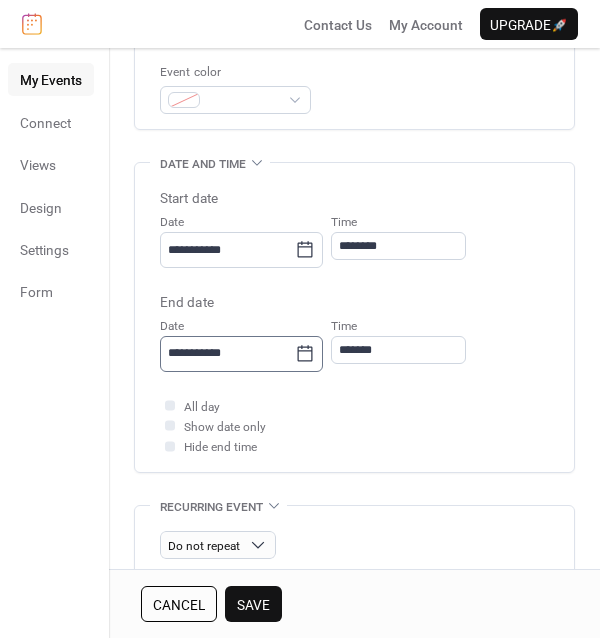 scroll, scrollTop: 525, scrollLeft: 0, axis: vertical 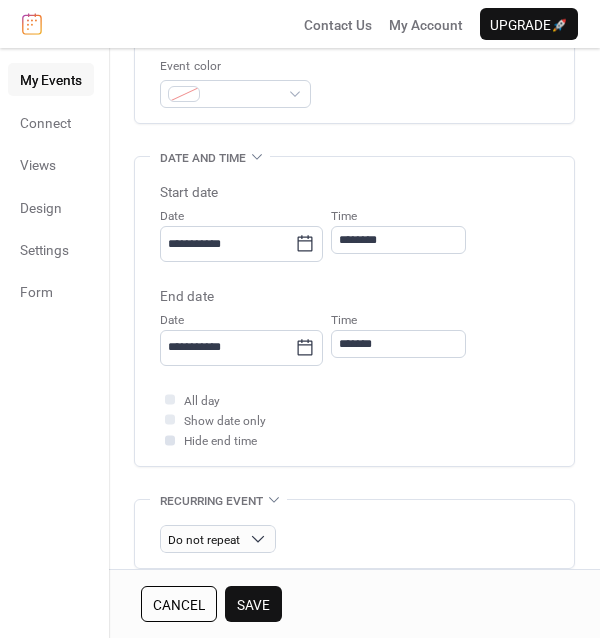 type on "**********" 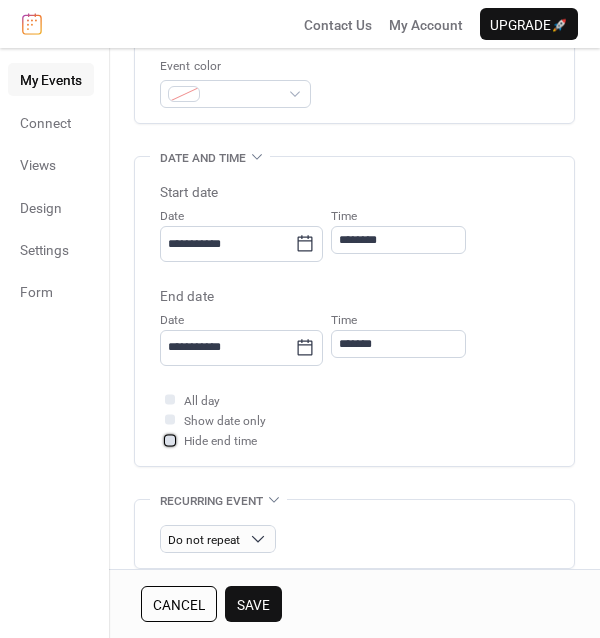 click on "Hide end time" at bounding box center (220, 441) 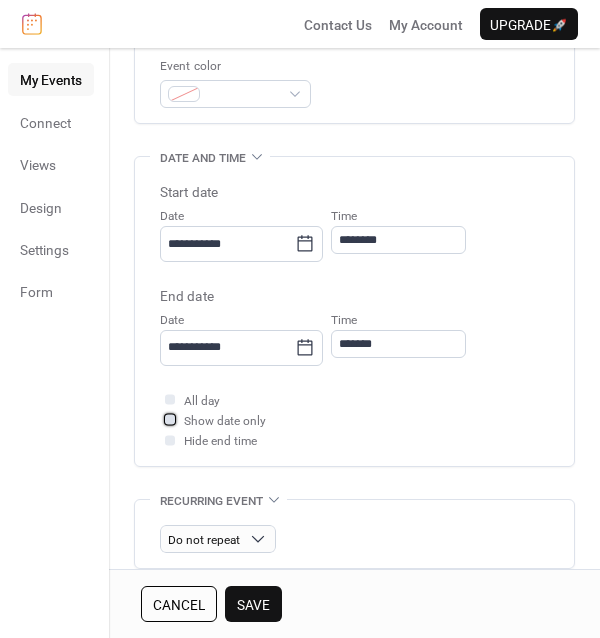 click on "Show date only" at bounding box center (225, 421) 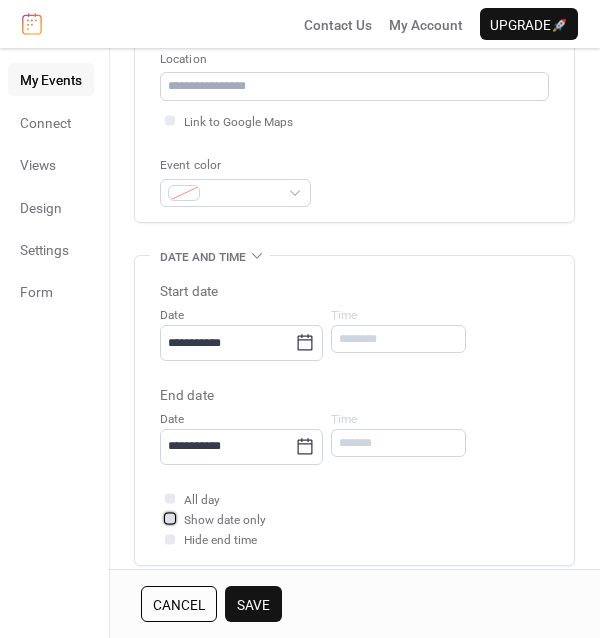 scroll, scrollTop: 417, scrollLeft: 0, axis: vertical 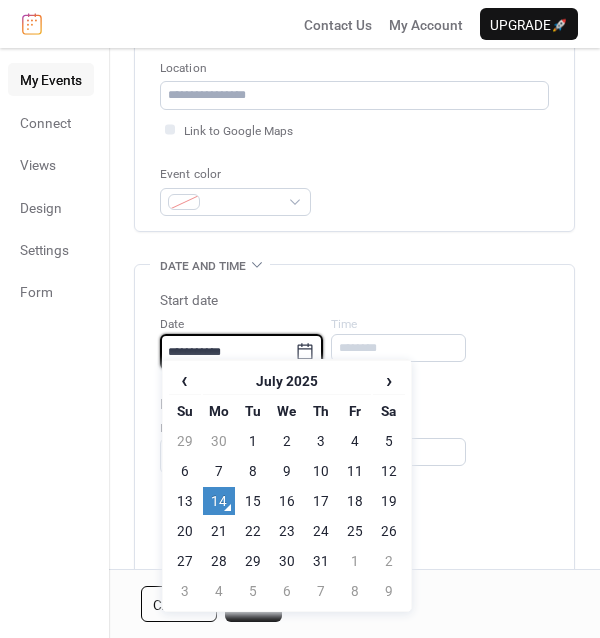 click on "**********" at bounding box center [227, 352] 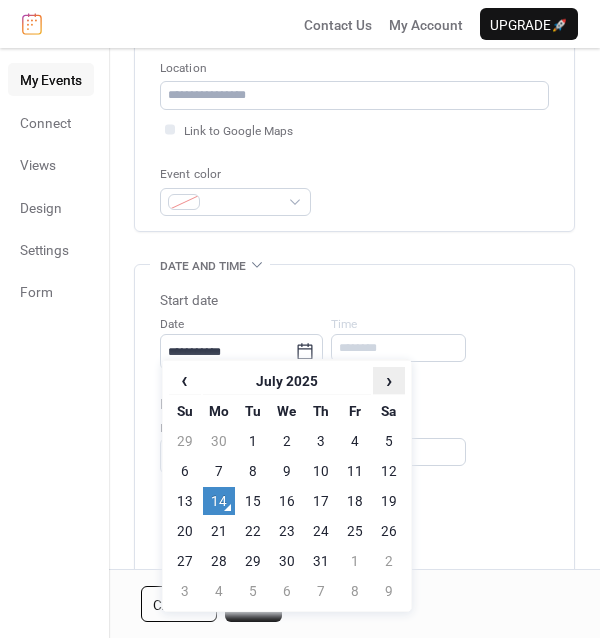 click on "›" at bounding box center (389, 380) 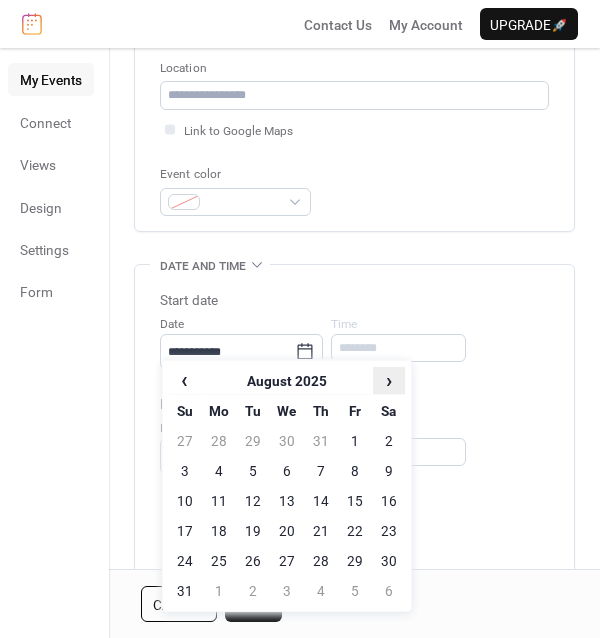 click on "›" at bounding box center (389, 380) 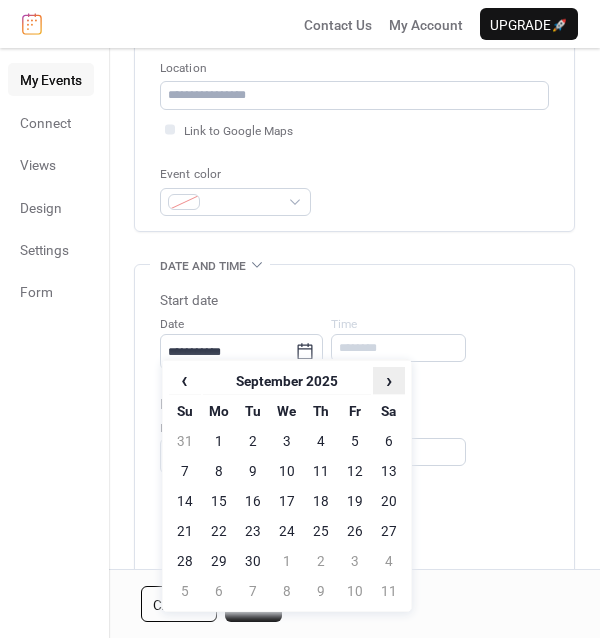 click on "›" at bounding box center [389, 380] 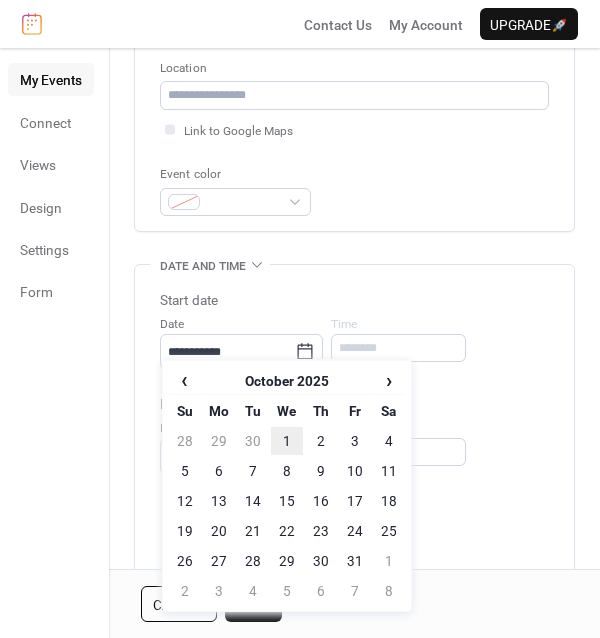 click on "1" at bounding box center [287, 441] 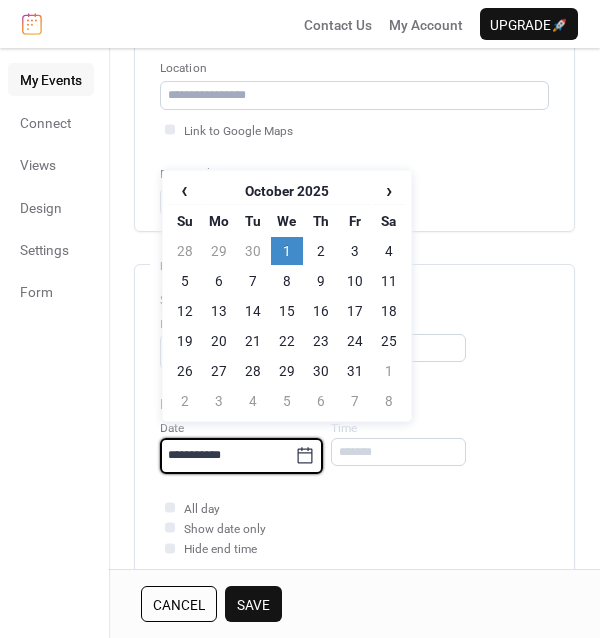 click on "**********" at bounding box center (227, 455) 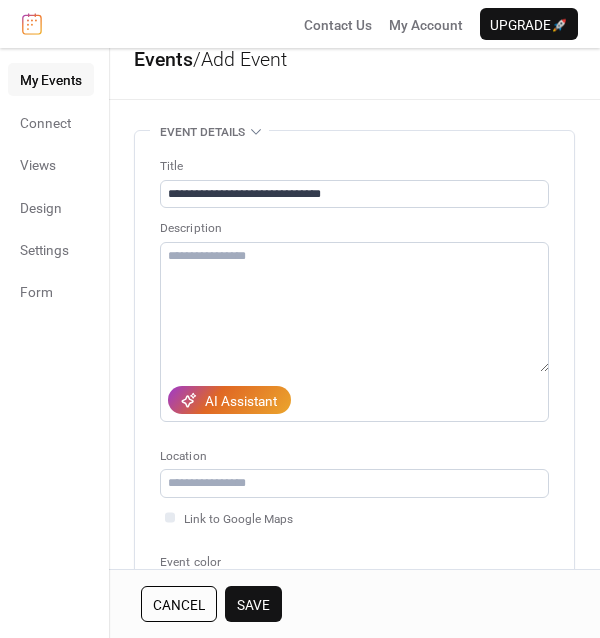 scroll, scrollTop: 13, scrollLeft: 0, axis: vertical 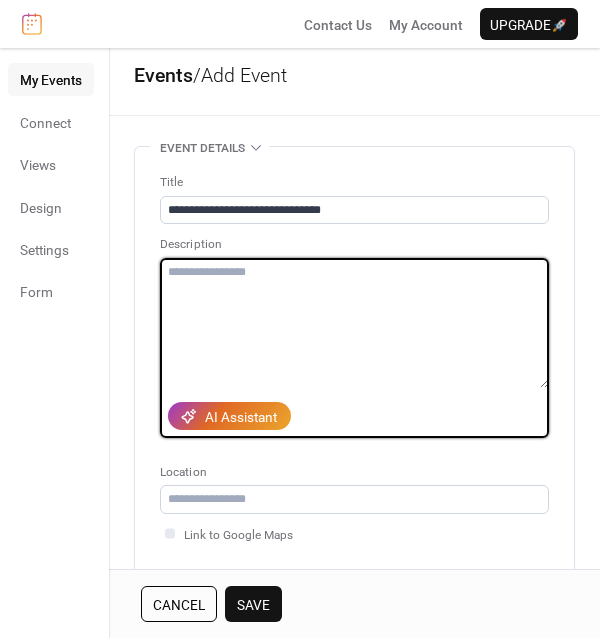 click at bounding box center [354, 323] 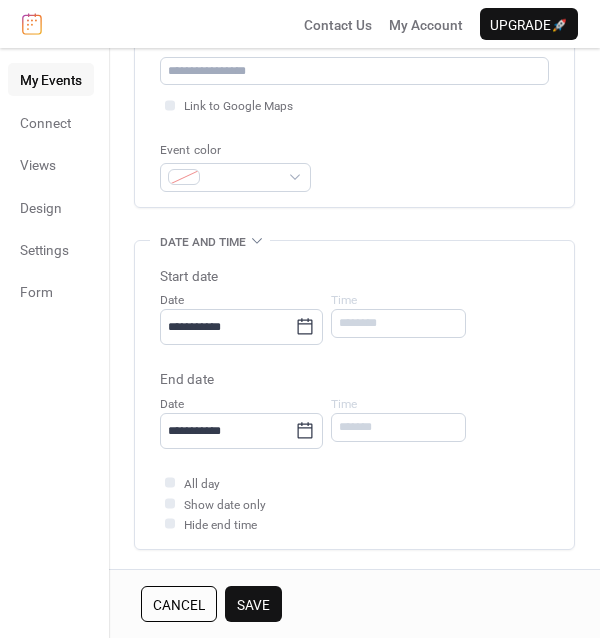 scroll, scrollTop: 450, scrollLeft: 0, axis: vertical 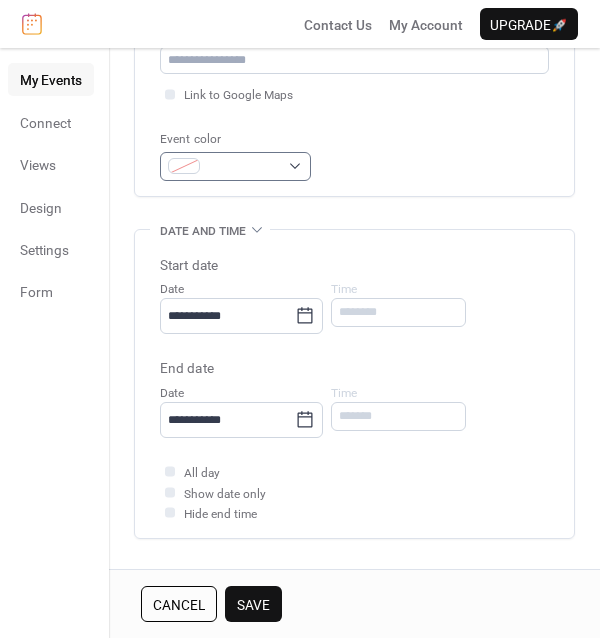type on "**********" 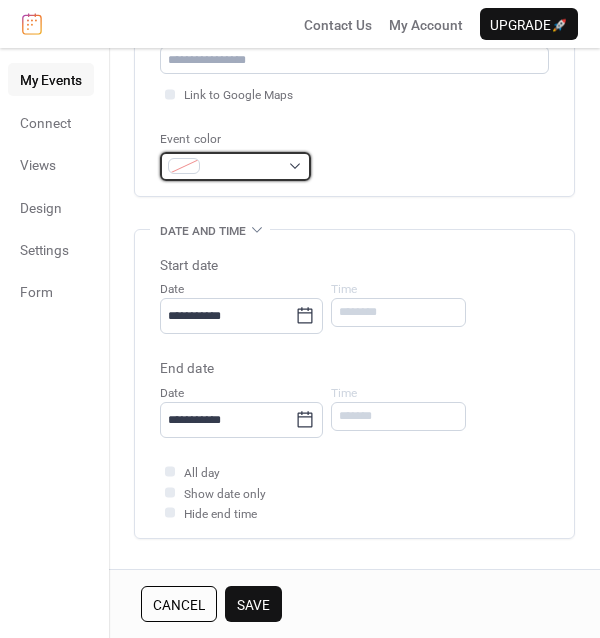 click at bounding box center [235, 166] 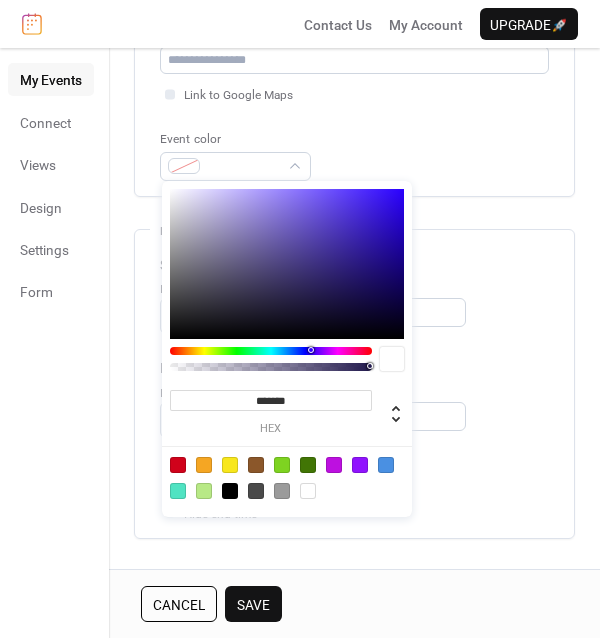 click on "*******" at bounding box center (271, 400) 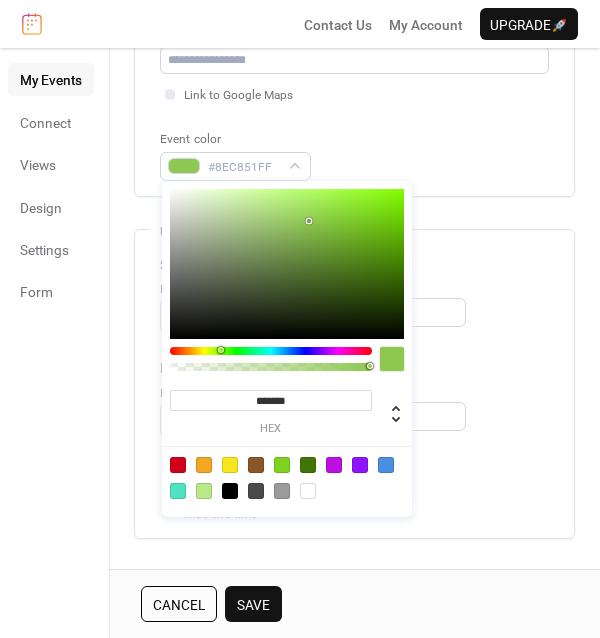 click on "All day Show date only Hide end time" at bounding box center [354, 492] 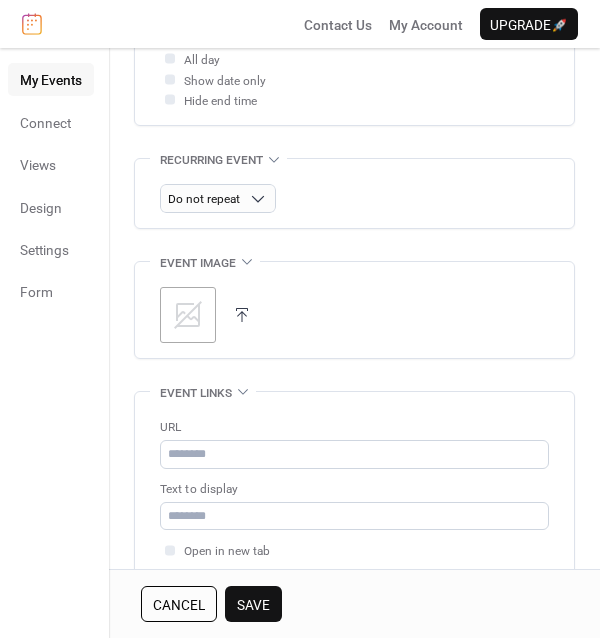 scroll, scrollTop: 952, scrollLeft: 0, axis: vertical 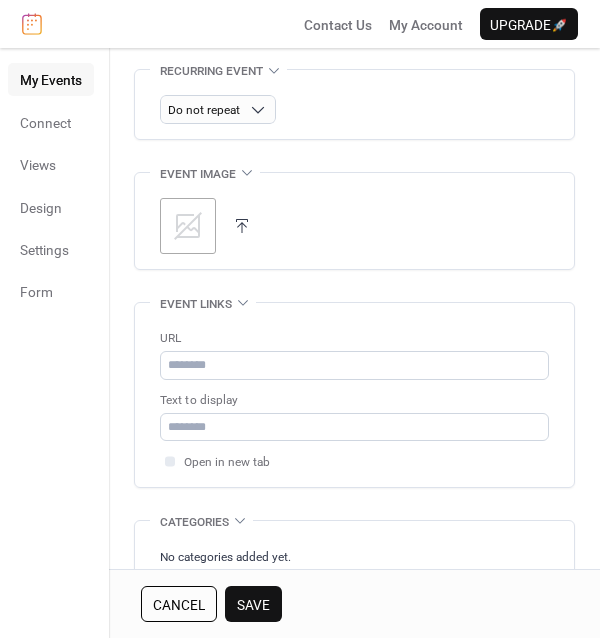 click 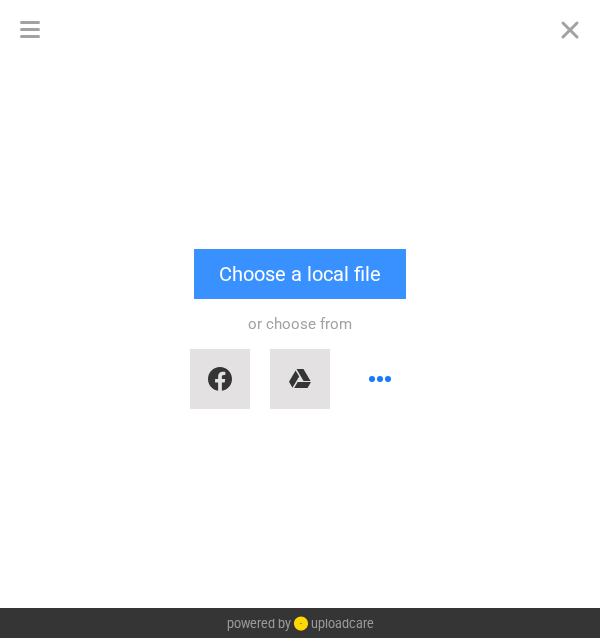 click on "Choose a local file" at bounding box center (300, 274) 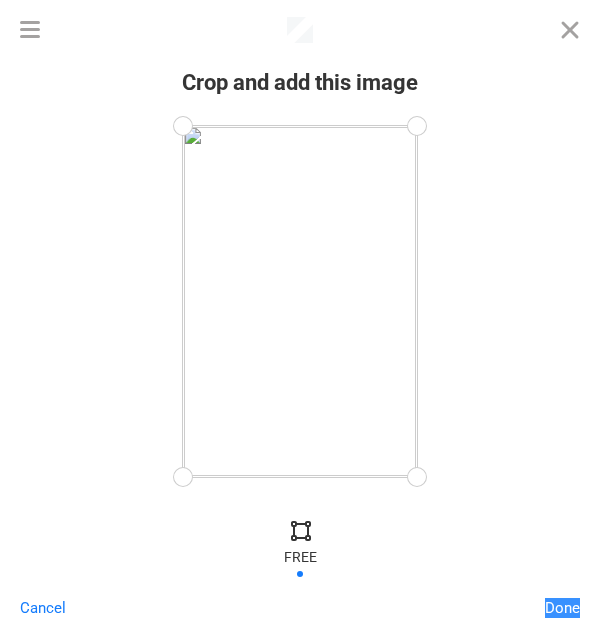 click on "Done" at bounding box center (562, 608) 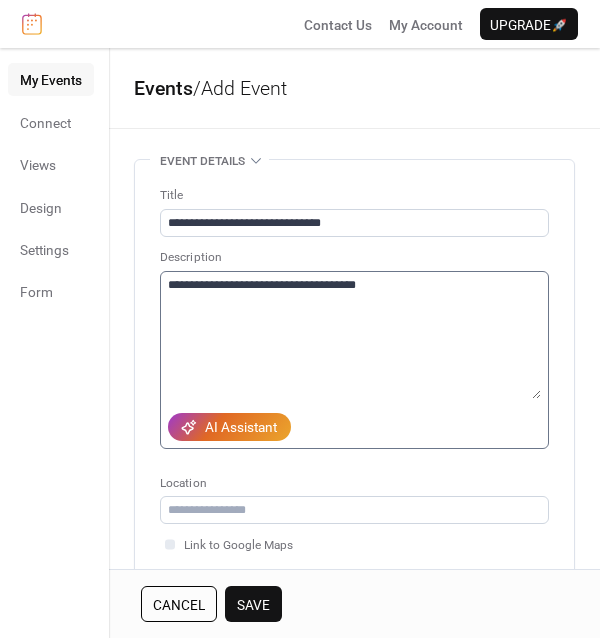 scroll, scrollTop: 0, scrollLeft: 0, axis: both 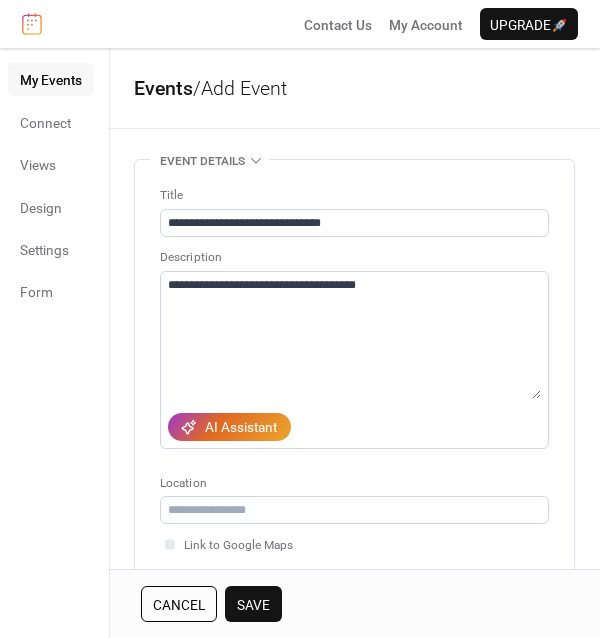 click on "Save" at bounding box center [253, 605] 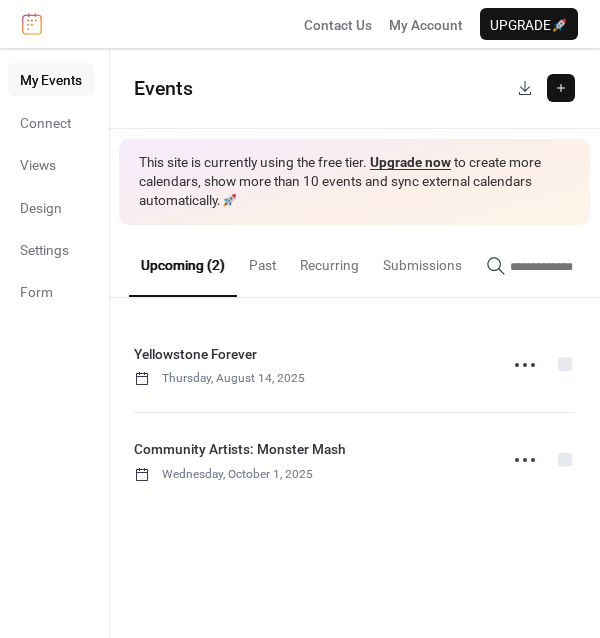 click at bounding box center (561, 88) 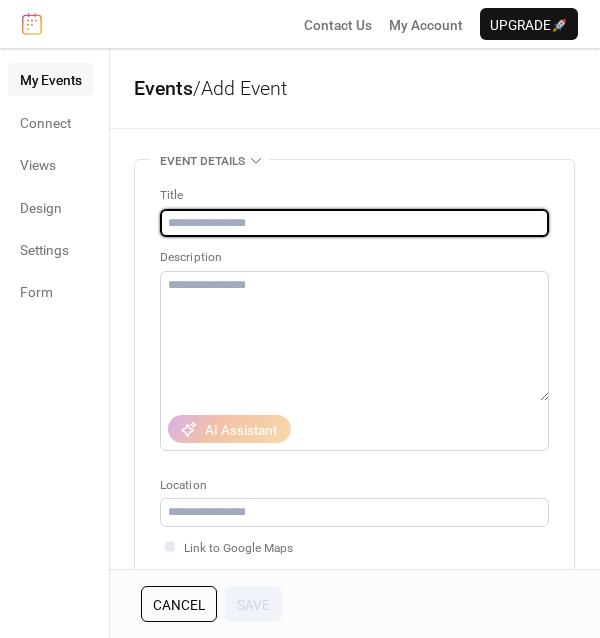 click at bounding box center [354, 223] 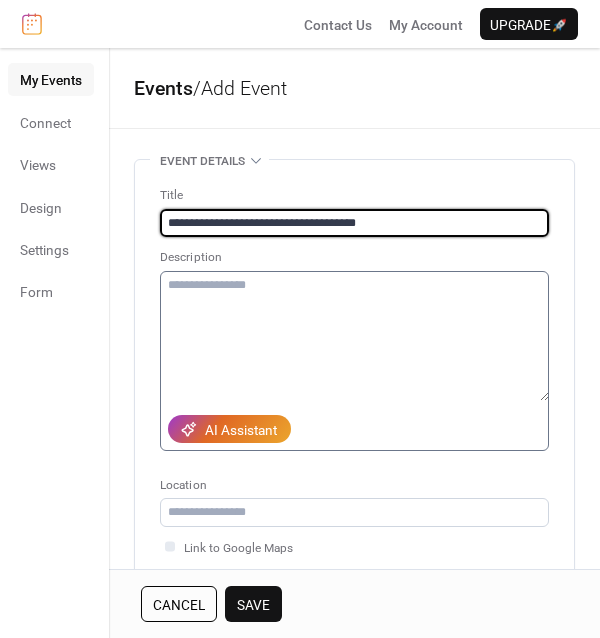 type on "**********" 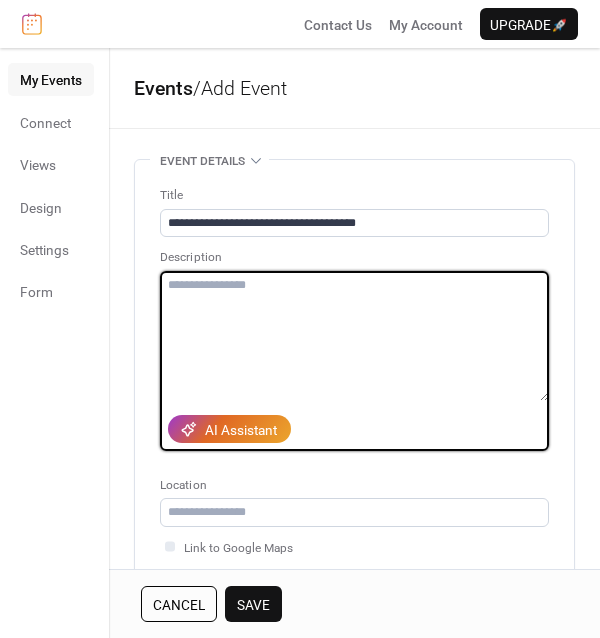 click at bounding box center (354, 336) 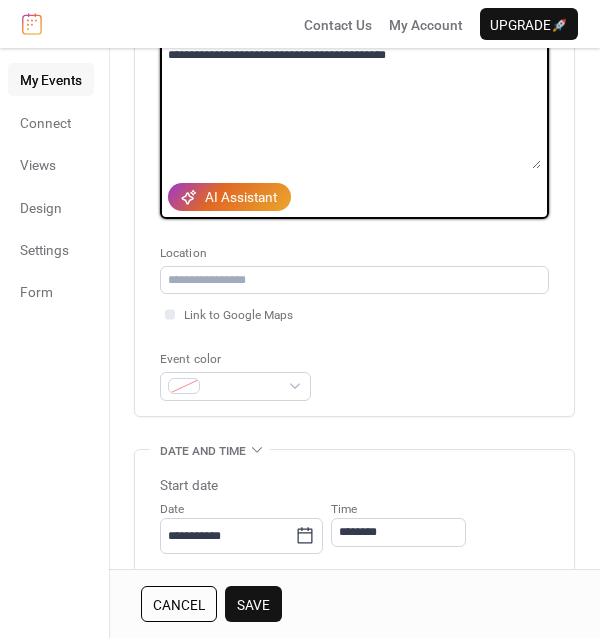 scroll, scrollTop: 236, scrollLeft: 0, axis: vertical 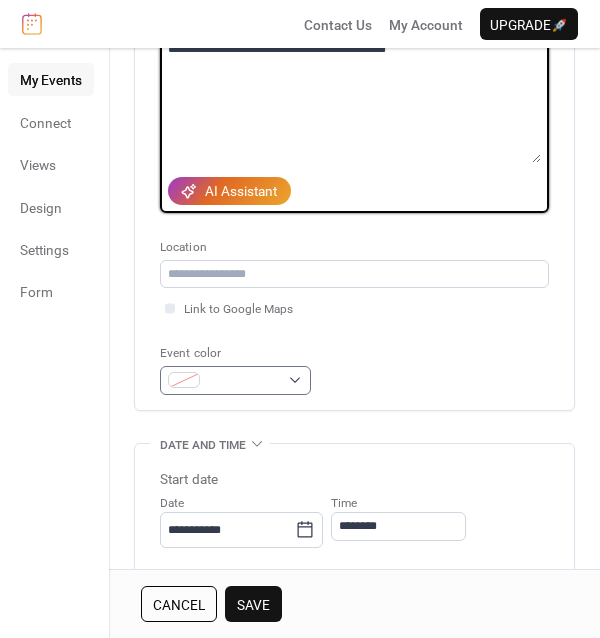 type on "**********" 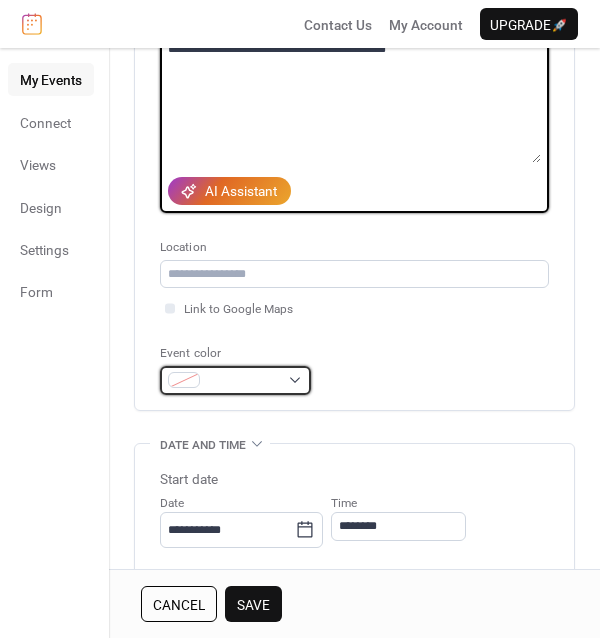 click at bounding box center (243, 381) 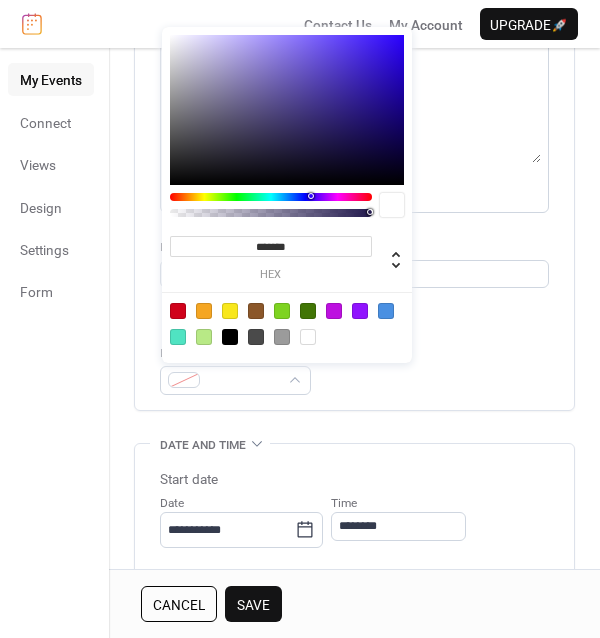 click on "*******" at bounding box center (271, 246) 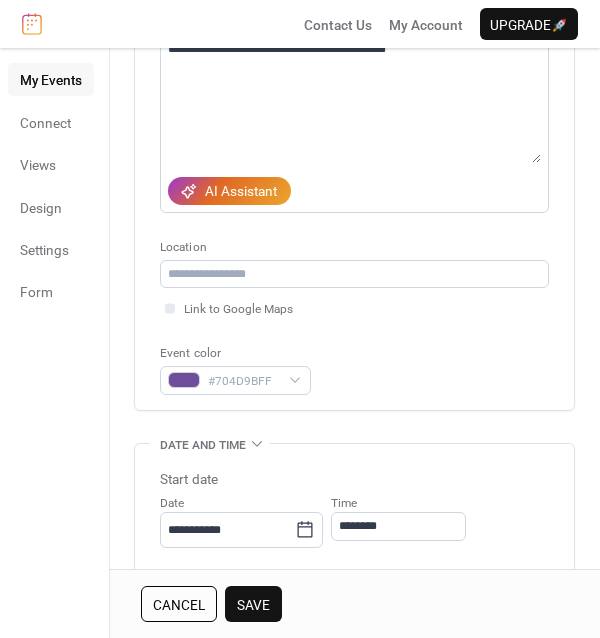 click on "Event color #704D9BFF" at bounding box center [354, 369] 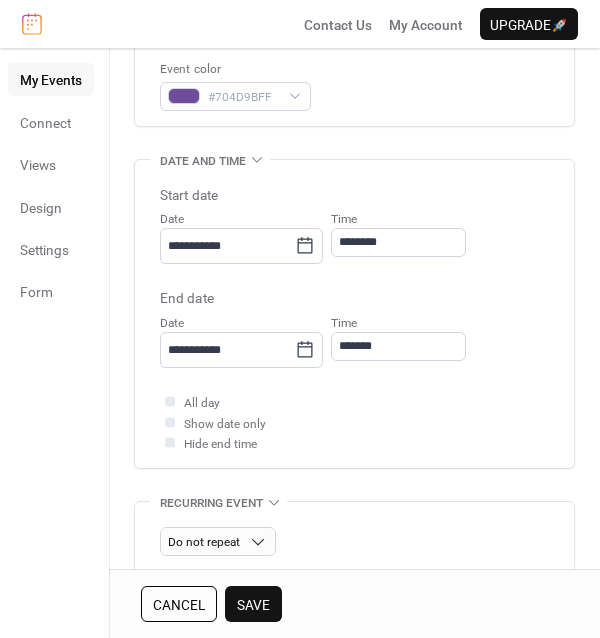 scroll, scrollTop: 525, scrollLeft: 0, axis: vertical 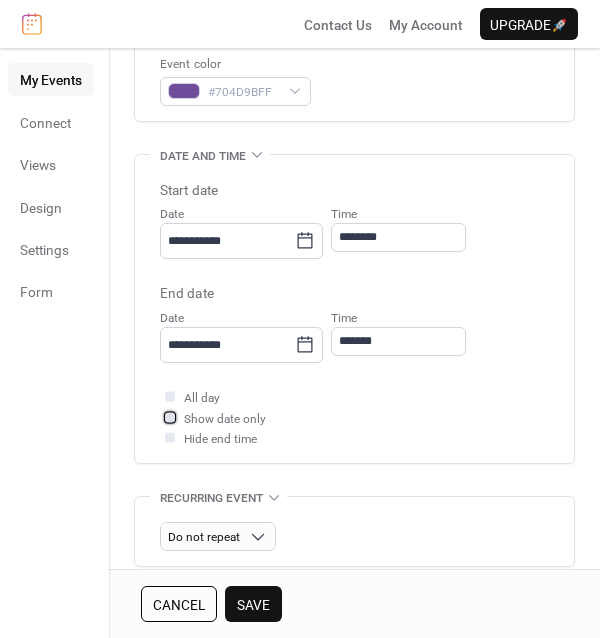 click on "Show date only" at bounding box center (225, 419) 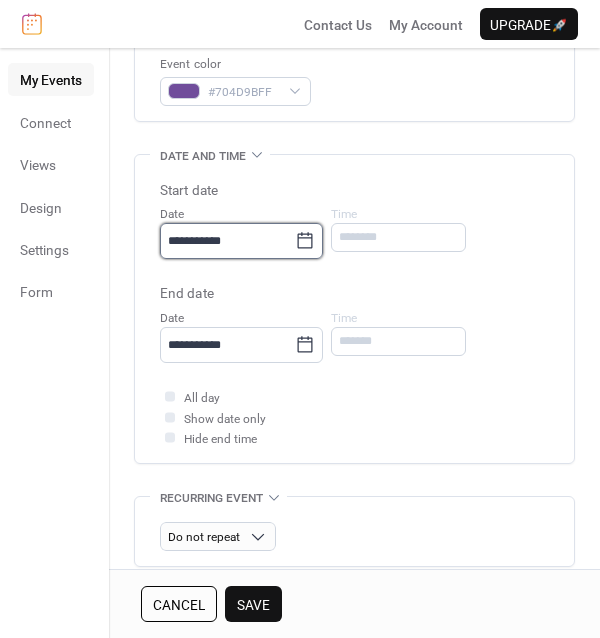 click on "**********" at bounding box center [227, 241] 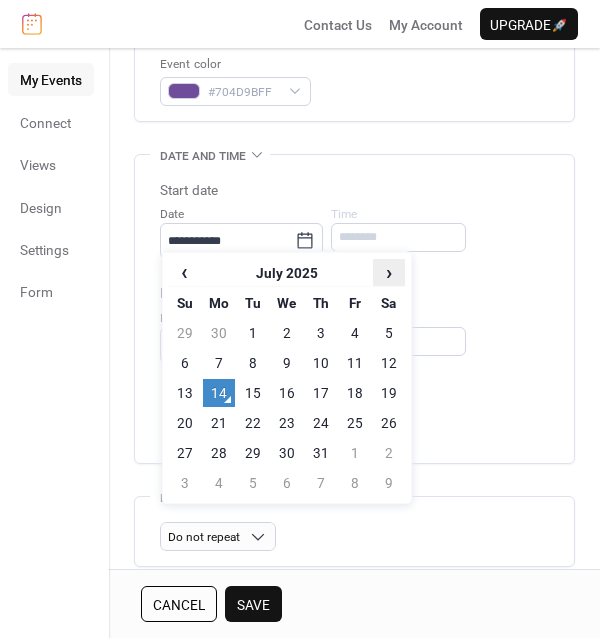 click on "›" at bounding box center (389, 272) 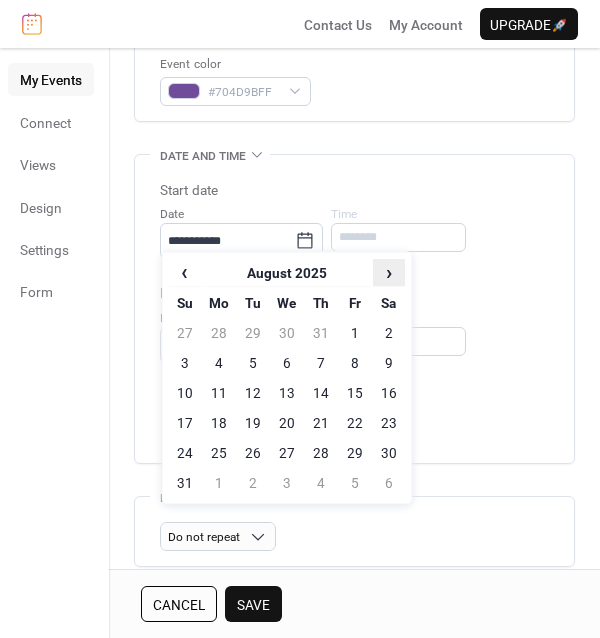 click on "›" at bounding box center (389, 272) 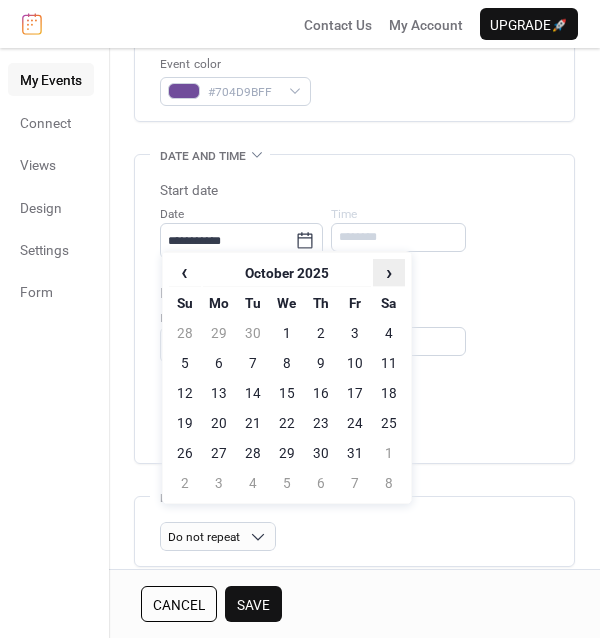 click on "›" at bounding box center [389, 272] 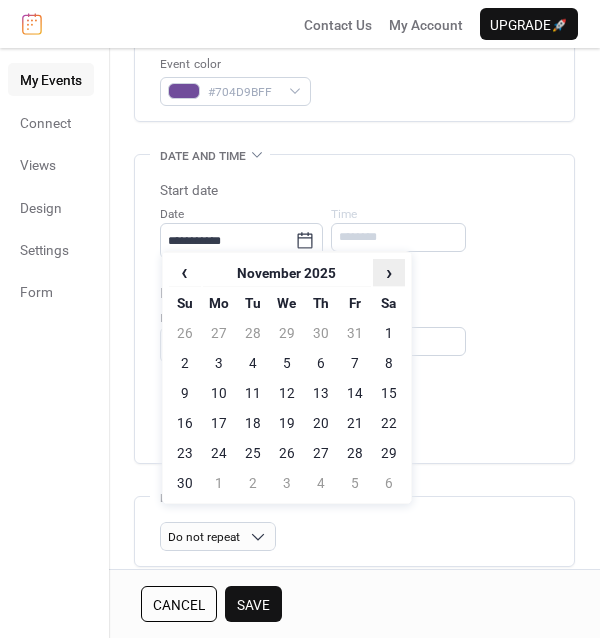click on "›" at bounding box center (389, 272) 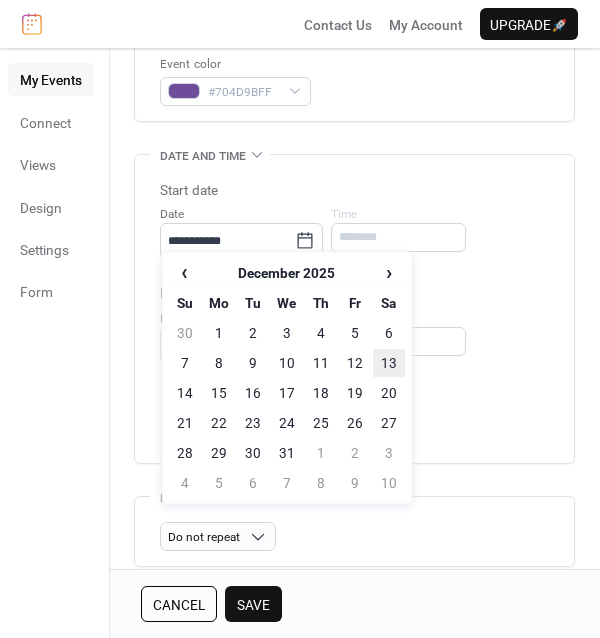 click on "13" at bounding box center (389, 363) 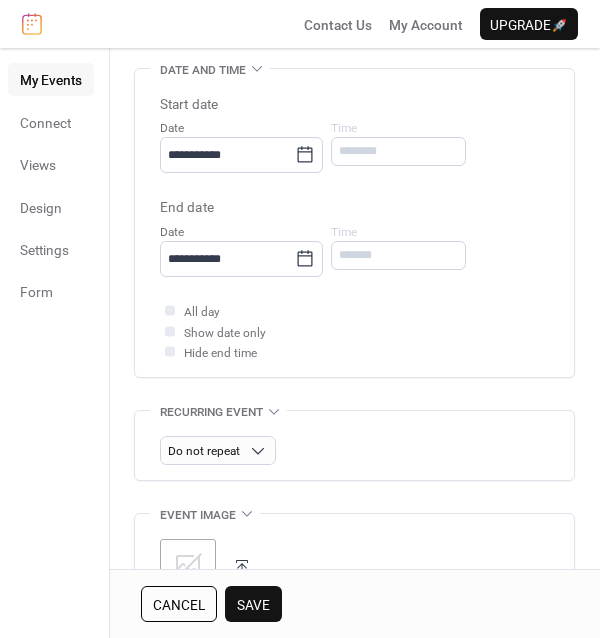 scroll, scrollTop: 608, scrollLeft: 0, axis: vertical 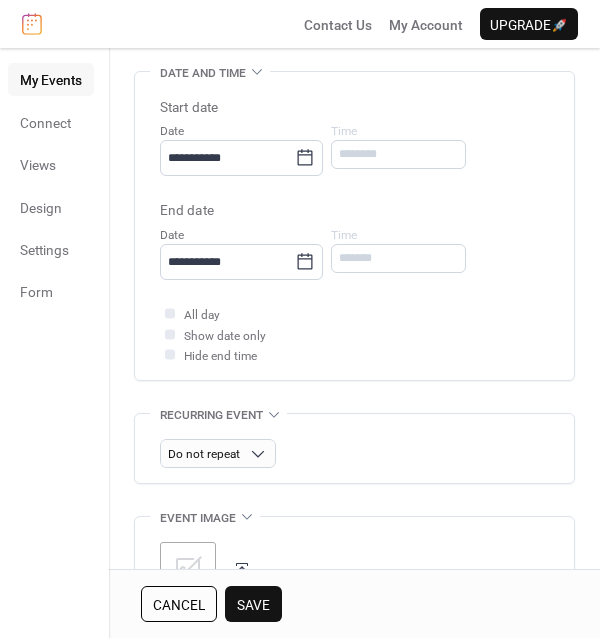 click on "Save" at bounding box center [253, 604] 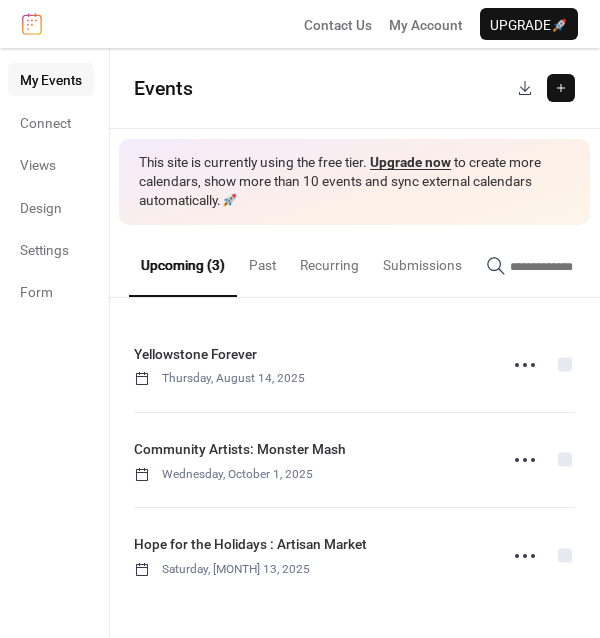 click at bounding box center [561, 88] 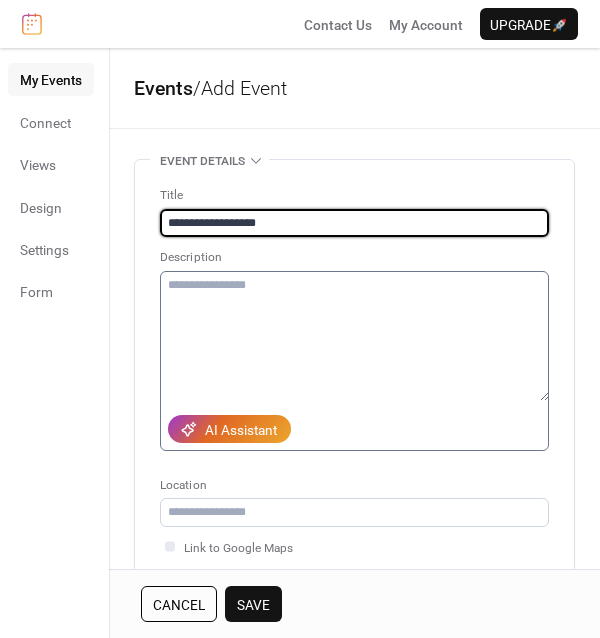 type on "**********" 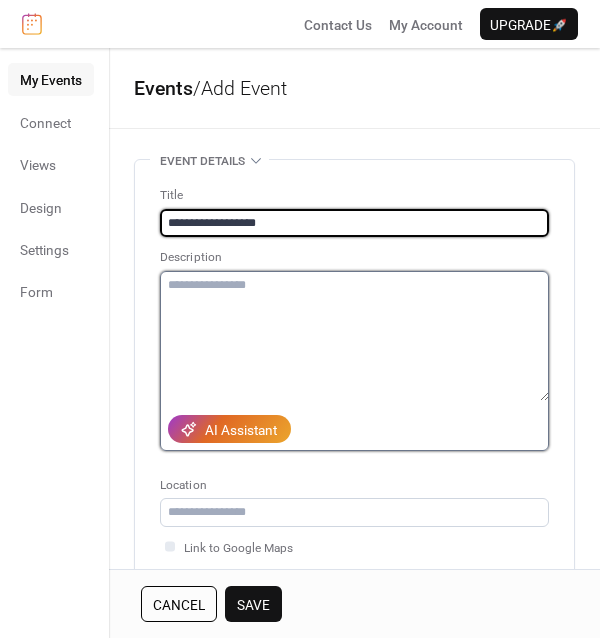 click at bounding box center (354, 336) 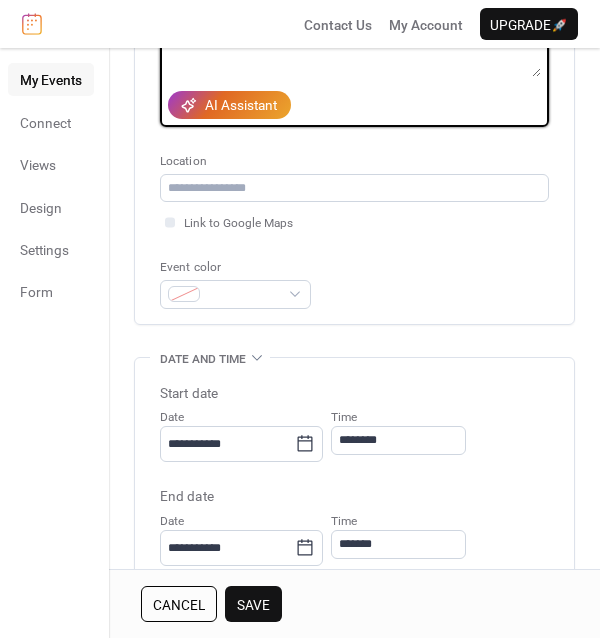 scroll, scrollTop: 333, scrollLeft: 0, axis: vertical 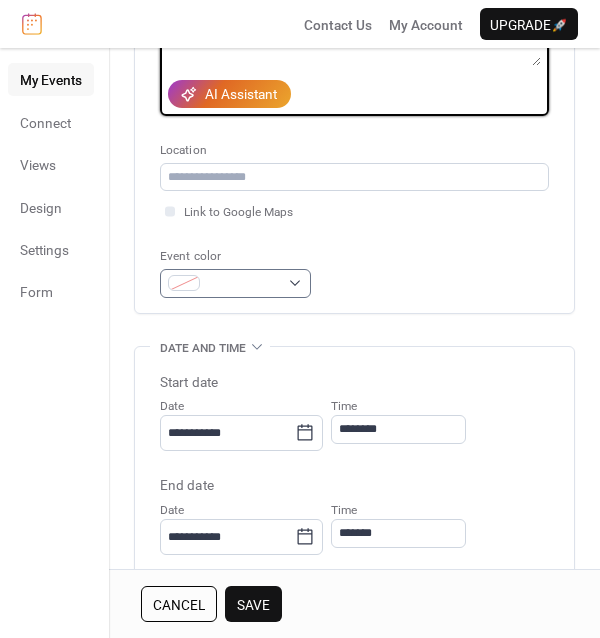 type on "**********" 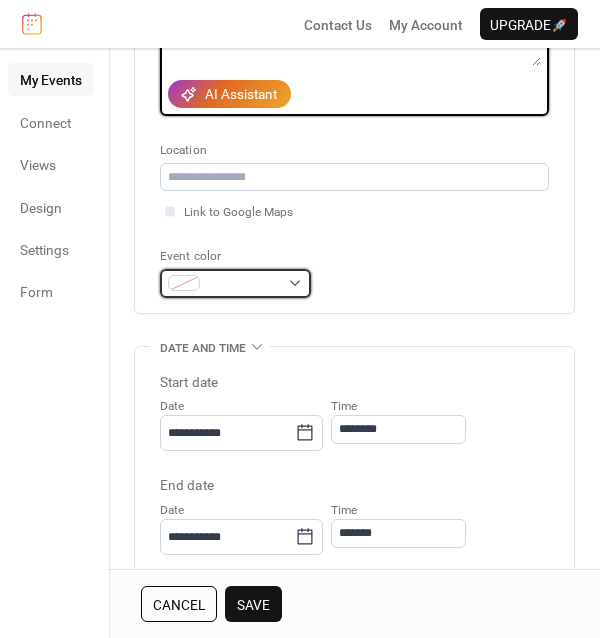 click at bounding box center [235, 283] 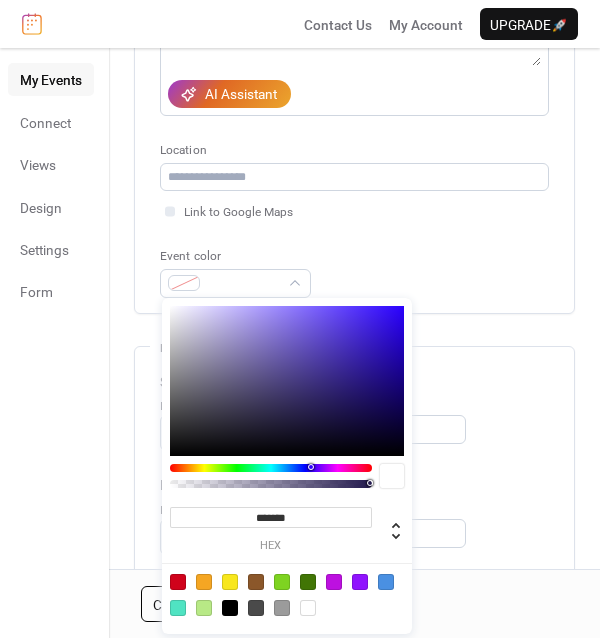 click on "*******" at bounding box center [271, 517] 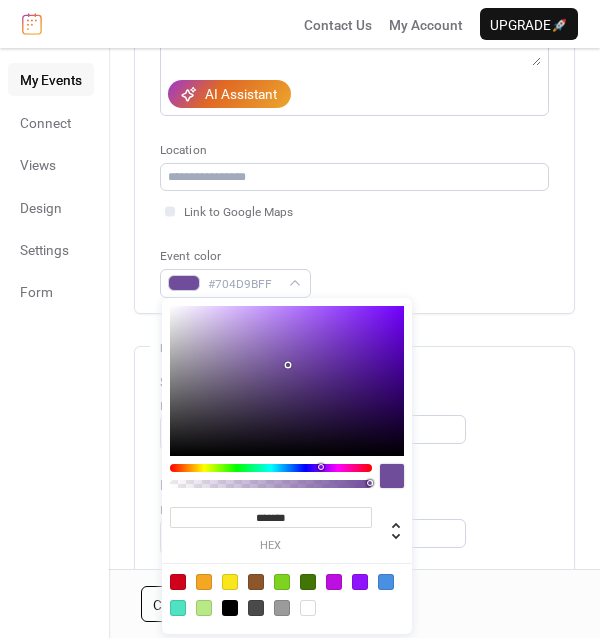 type on "*******" 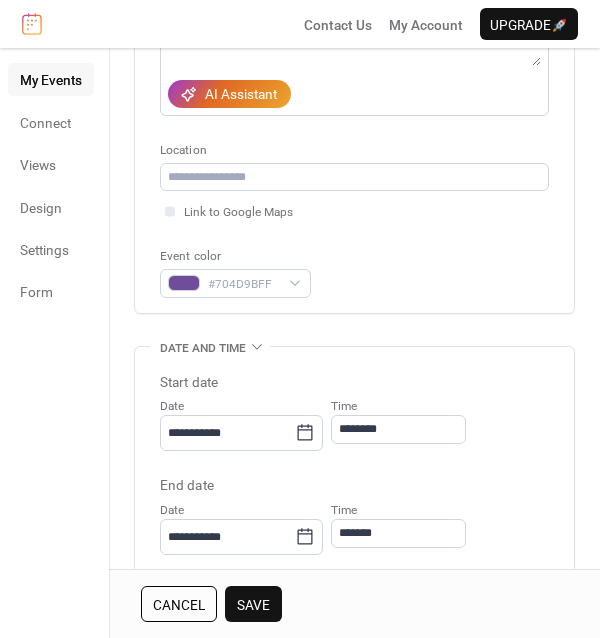click on "Time *******" at bounding box center (398, 527) 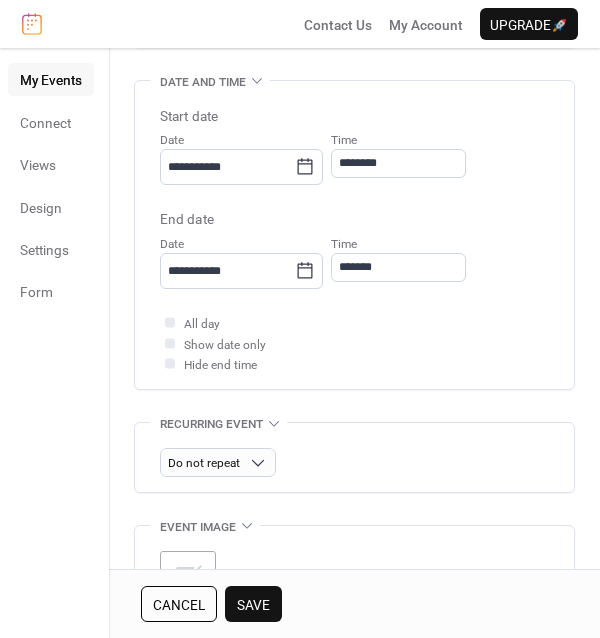 scroll, scrollTop: 627, scrollLeft: 0, axis: vertical 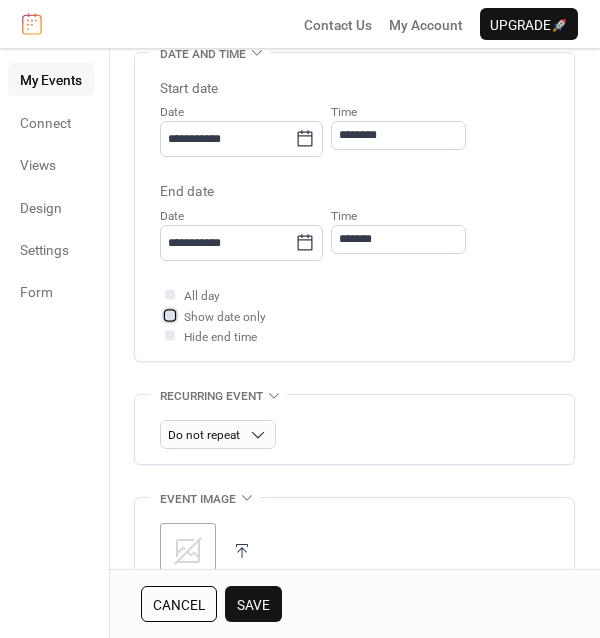 click on "Show date only" at bounding box center (225, 317) 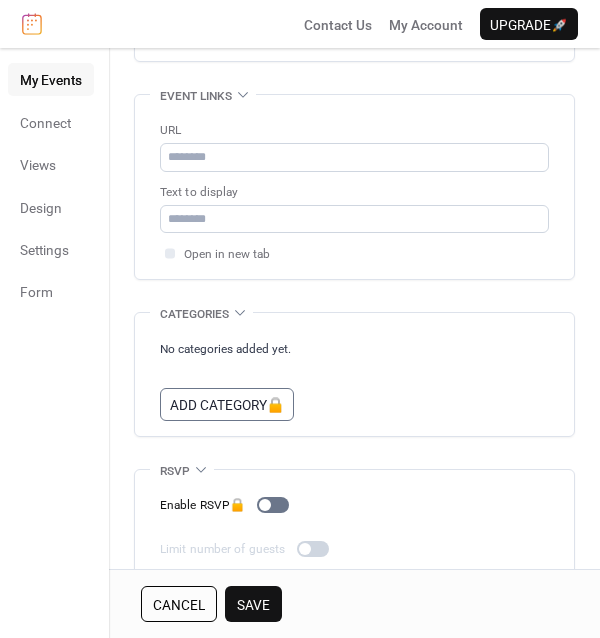 scroll, scrollTop: 1158, scrollLeft: 0, axis: vertical 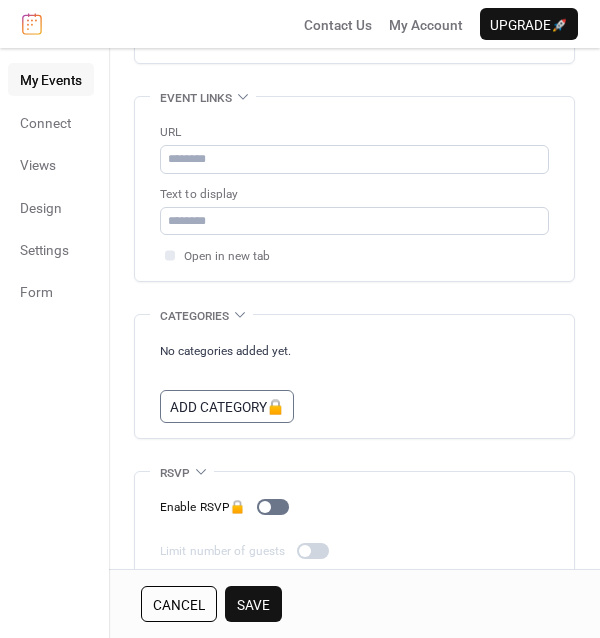click on "Save" at bounding box center [253, 605] 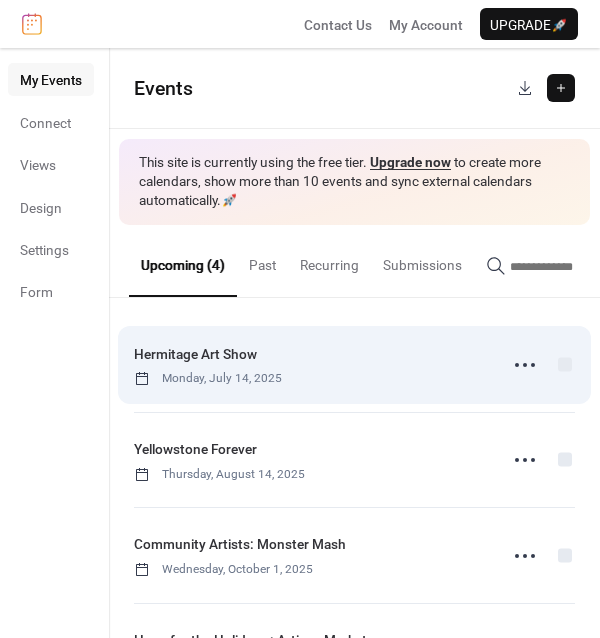 click on "Hermitage Art Show Monday, July 14, 2025" at bounding box center [354, 365] 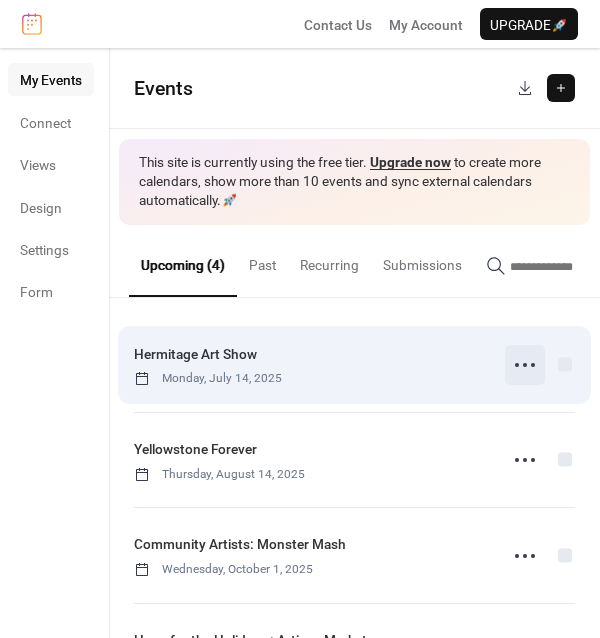 click 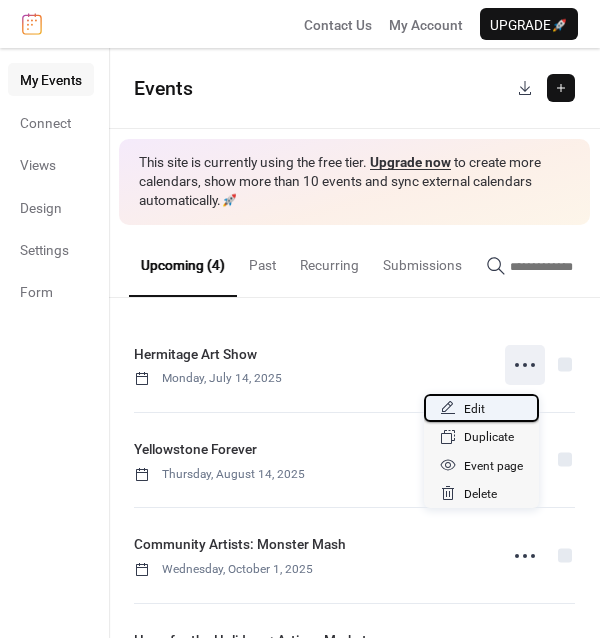 click on "Edit" at bounding box center (481, 408) 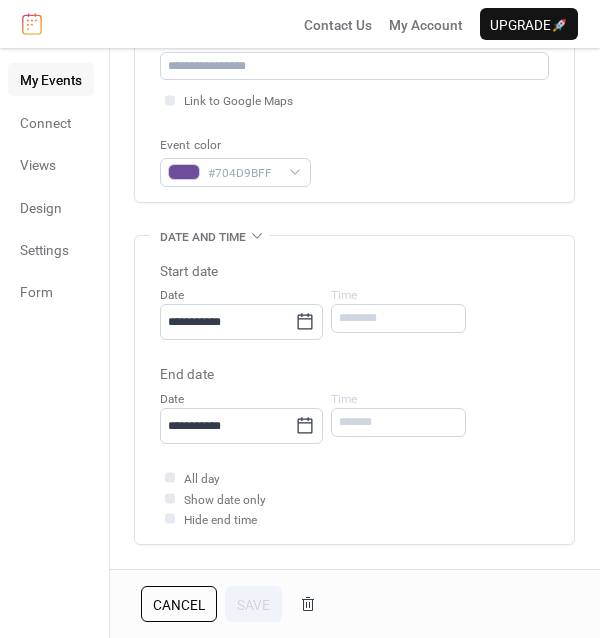scroll, scrollTop: 476, scrollLeft: 0, axis: vertical 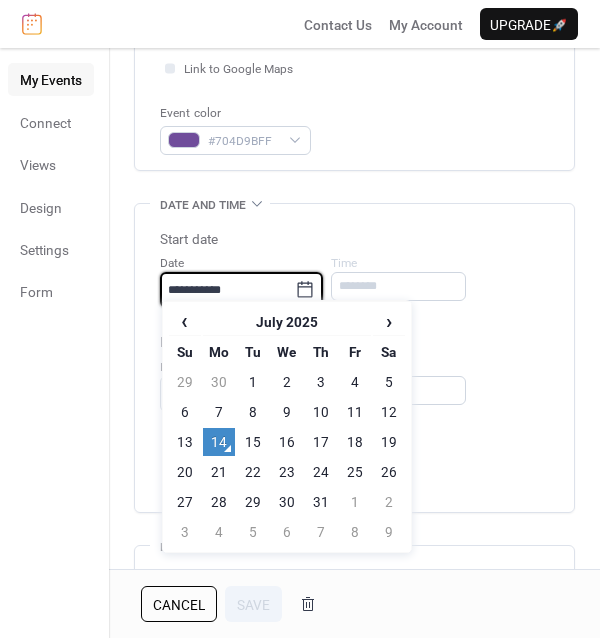 click on "**********" at bounding box center [227, 290] 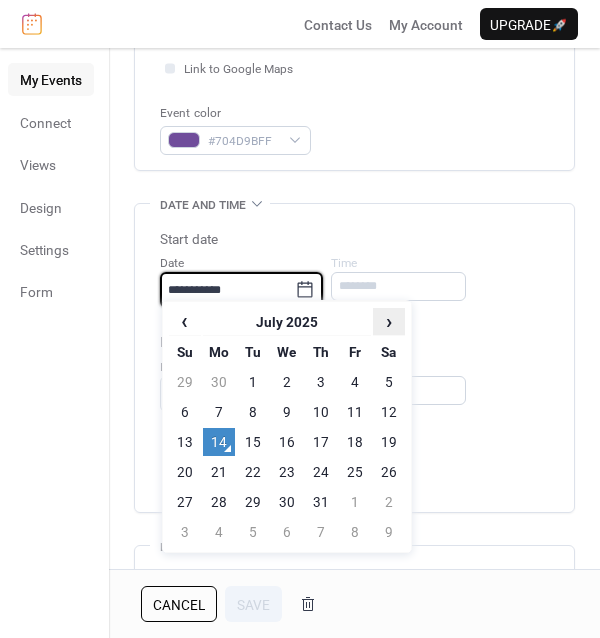 click on "›" at bounding box center (389, 321) 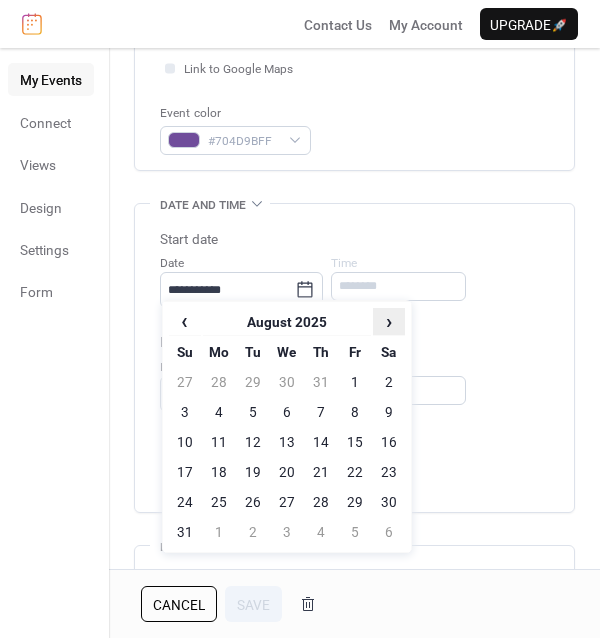 click on "›" at bounding box center [389, 321] 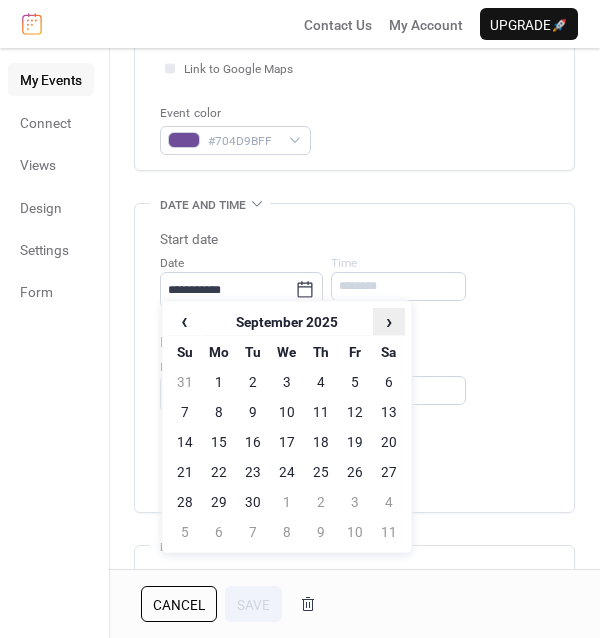 click on "›" at bounding box center [389, 321] 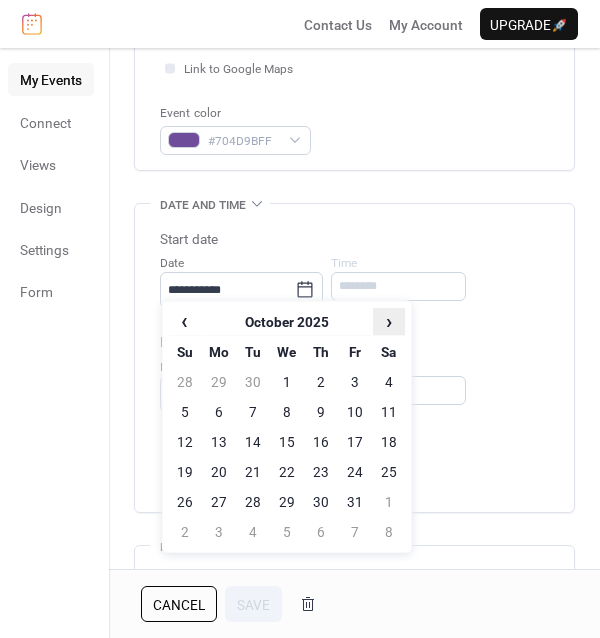 click on "›" at bounding box center [389, 321] 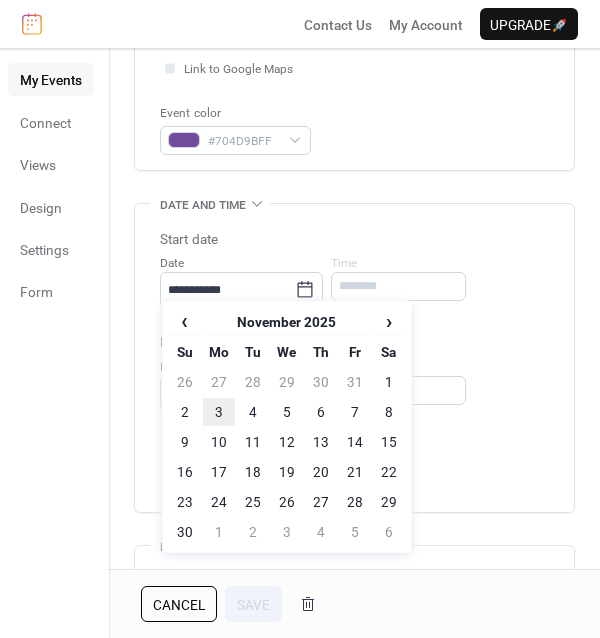 click on "3" at bounding box center (219, 412) 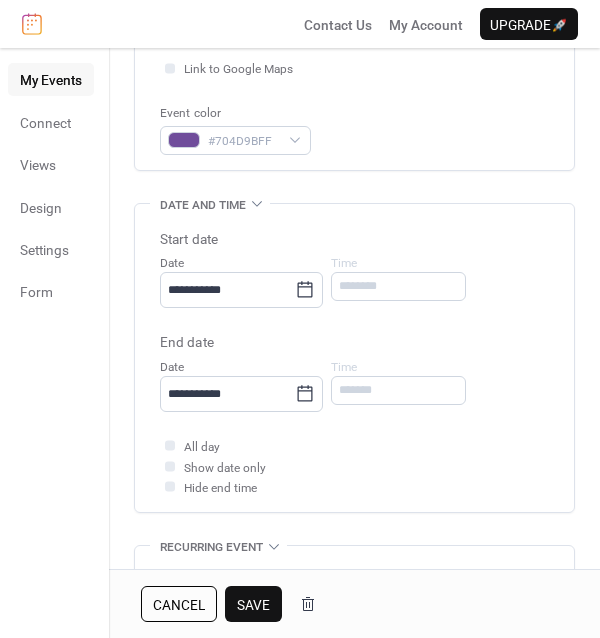 type on "**********" 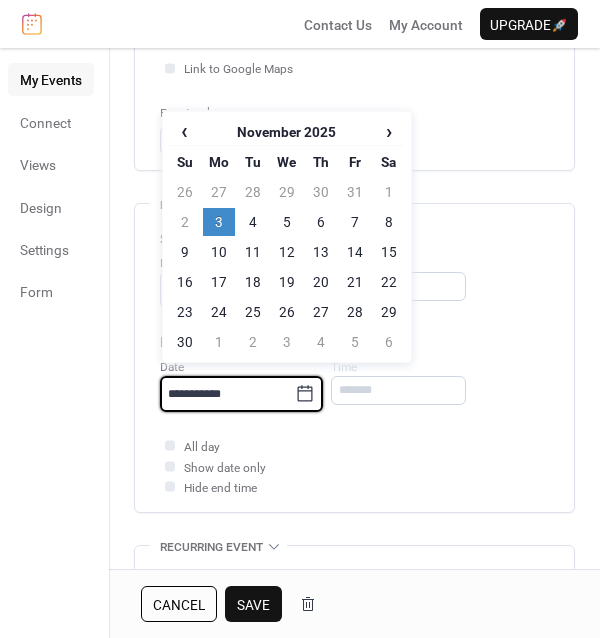 click on "**********" at bounding box center [227, 394] 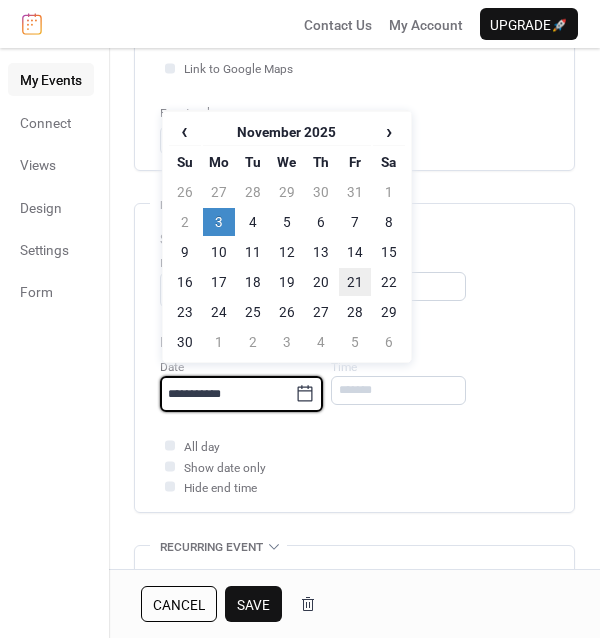 click on "21" at bounding box center [355, 282] 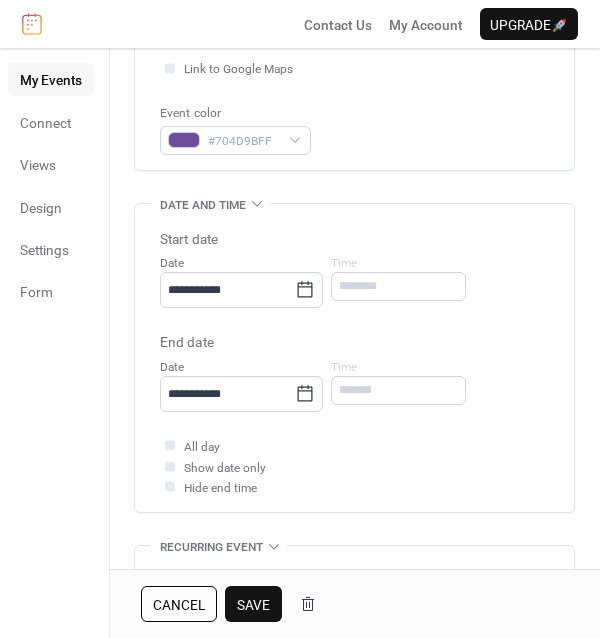 click on "Save" at bounding box center (253, 605) 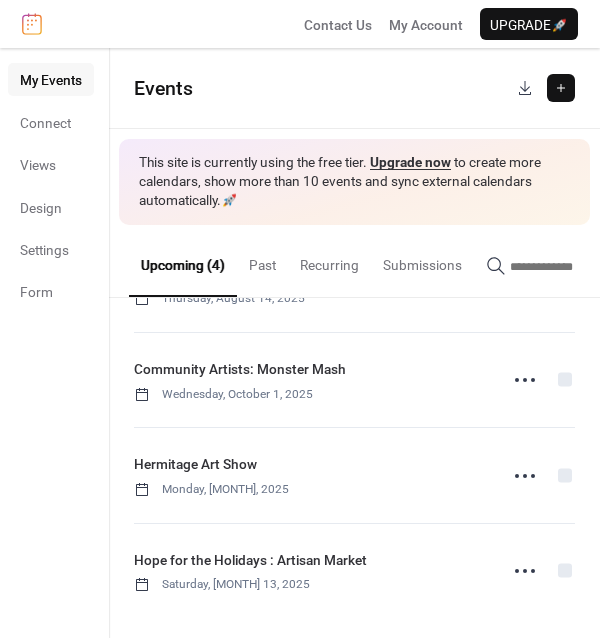 scroll, scrollTop: 84, scrollLeft: 0, axis: vertical 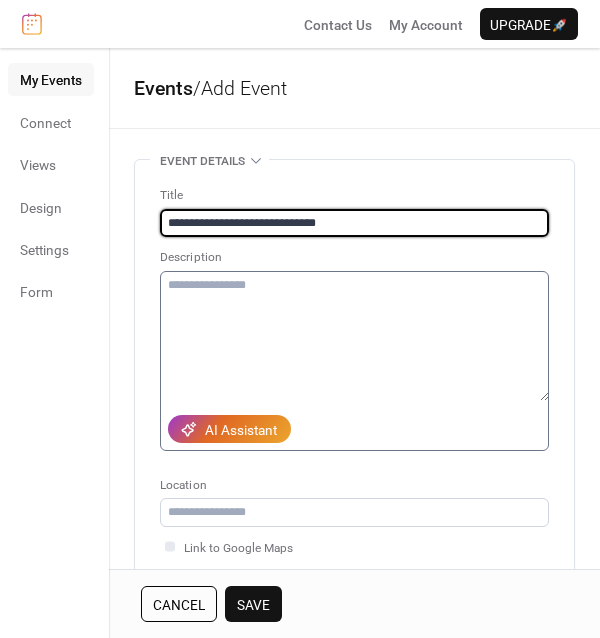 type on "**********" 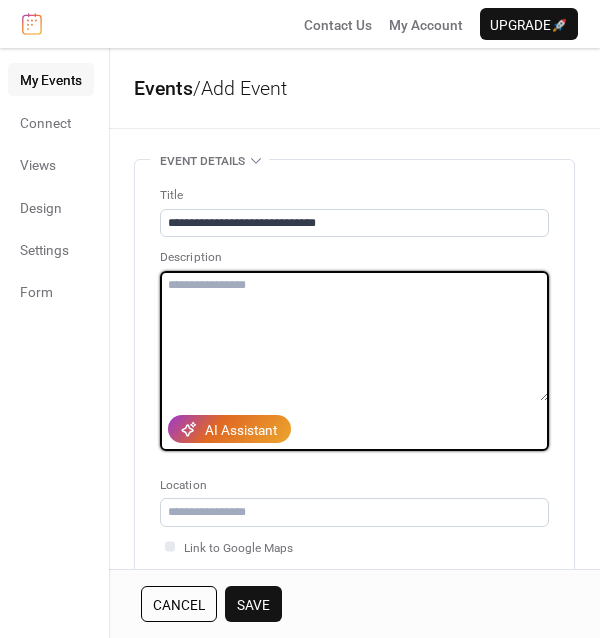 click at bounding box center (354, 336) 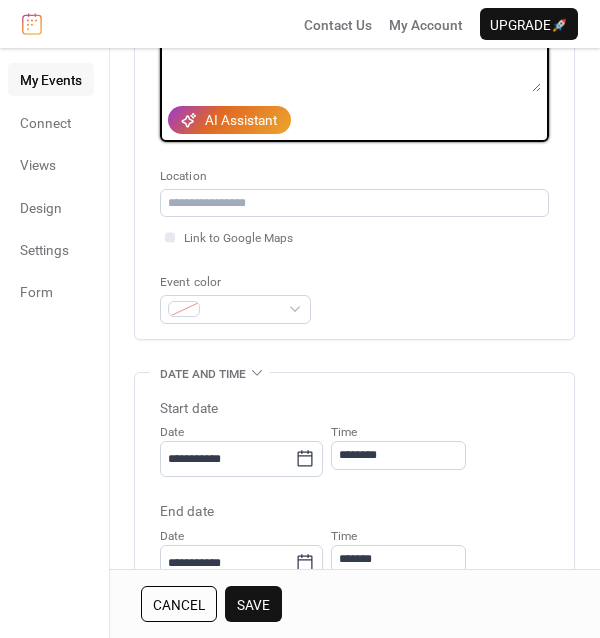 scroll, scrollTop: 308, scrollLeft: 0, axis: vertical 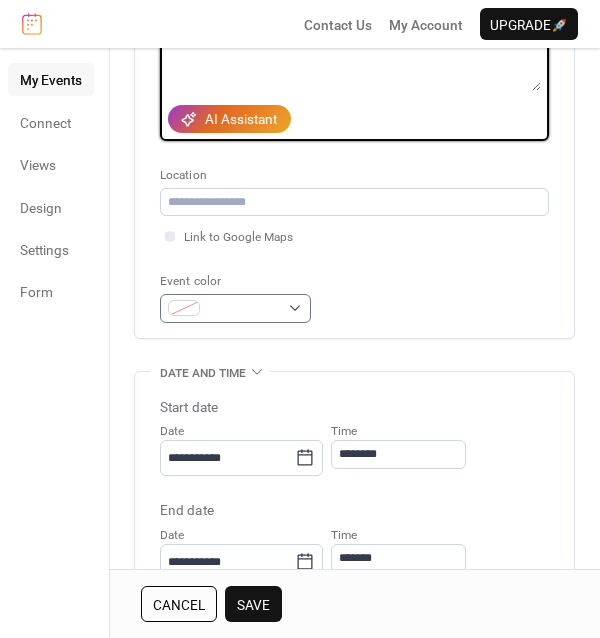 type on "**********" 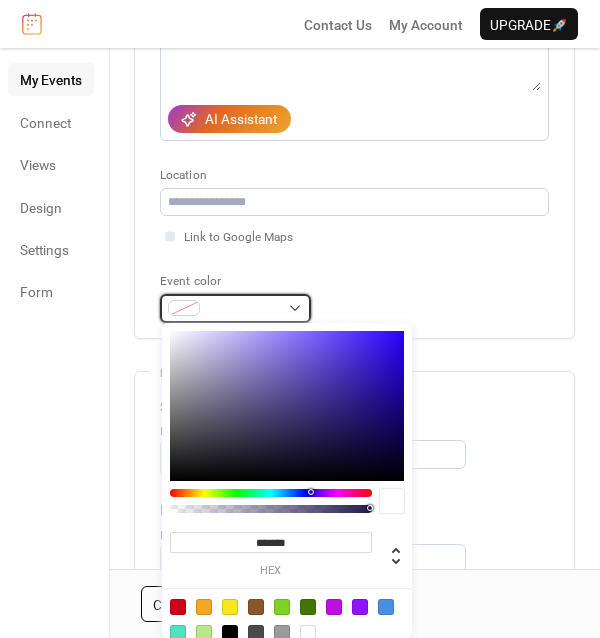 click at bounding box center (235, 308) 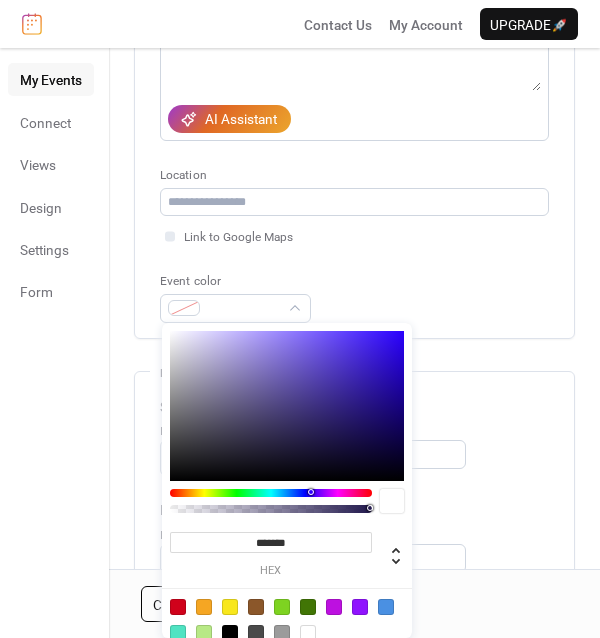 click on "*******" at bounding box center [271, 542] 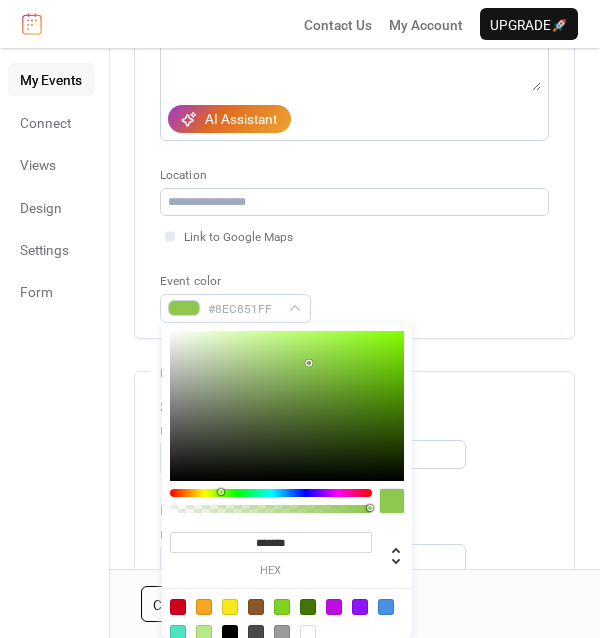 click on "End date" at bounding box center (354, 510) 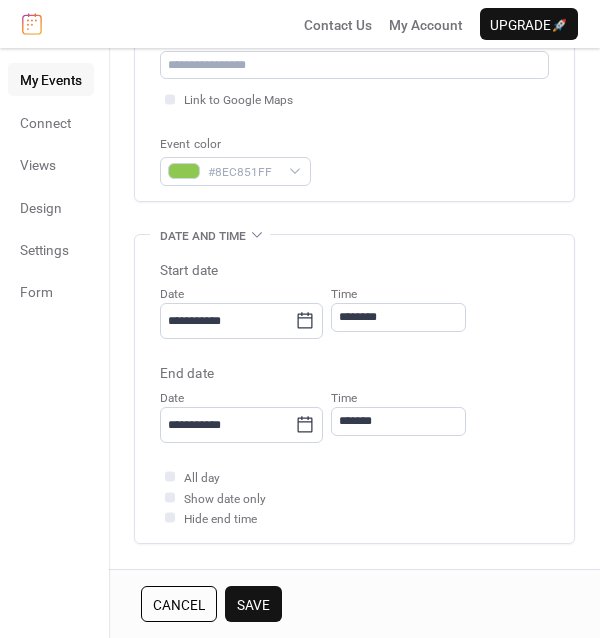 scroll, scrollTop: 457, scrollLeft: 0, axis: vertical 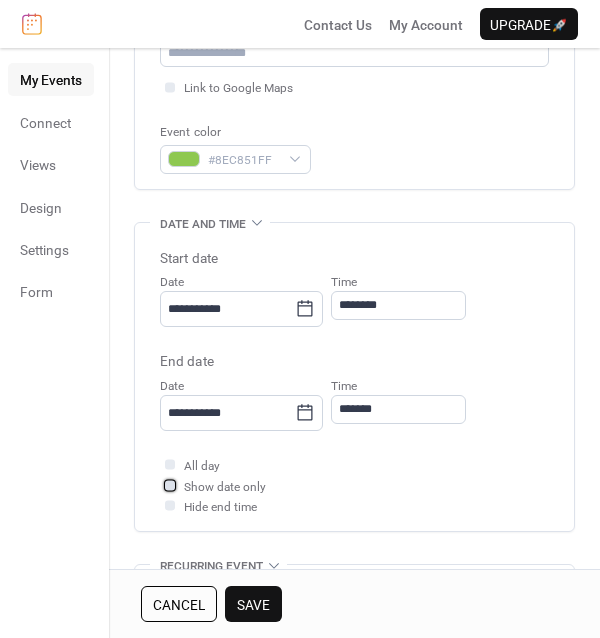 click on "Show date only" at bounding box center [225, 487] 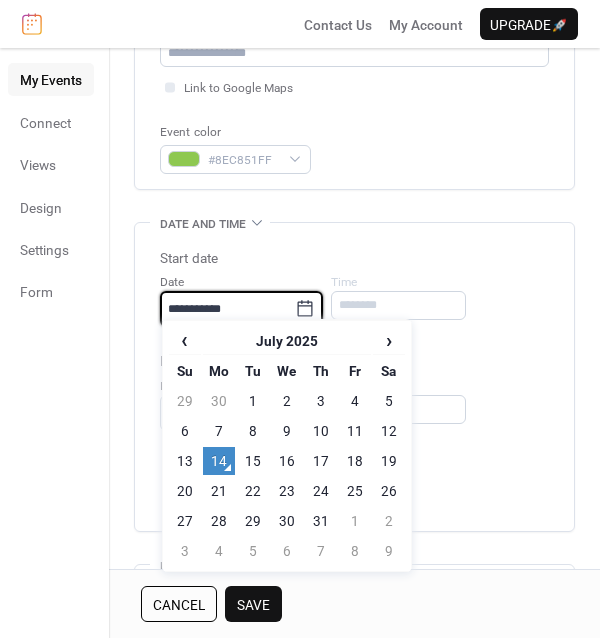 click on "**********" at bounding box center (227, 309) 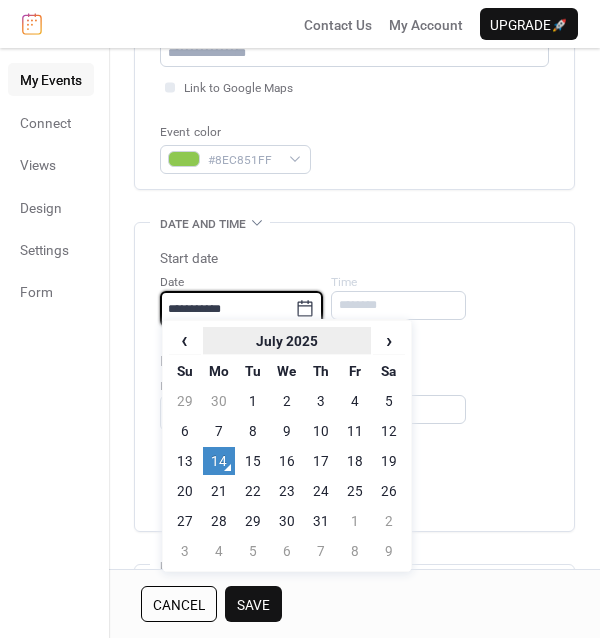 click on "July 2025" at bounding box center (287, 341) 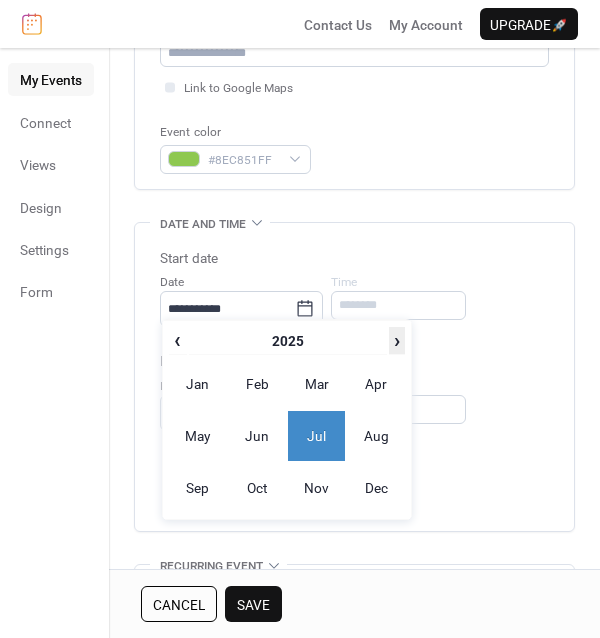click on "›" at bounding box center (397, 340) 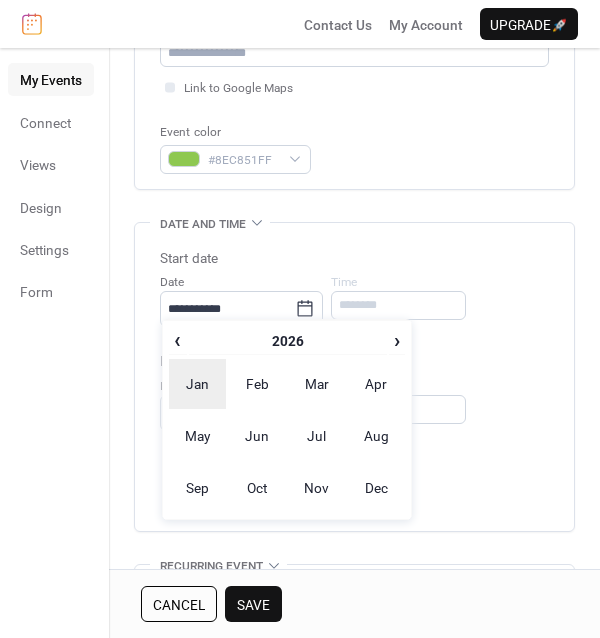 click on "Jan" at bounding box center [198, 384] 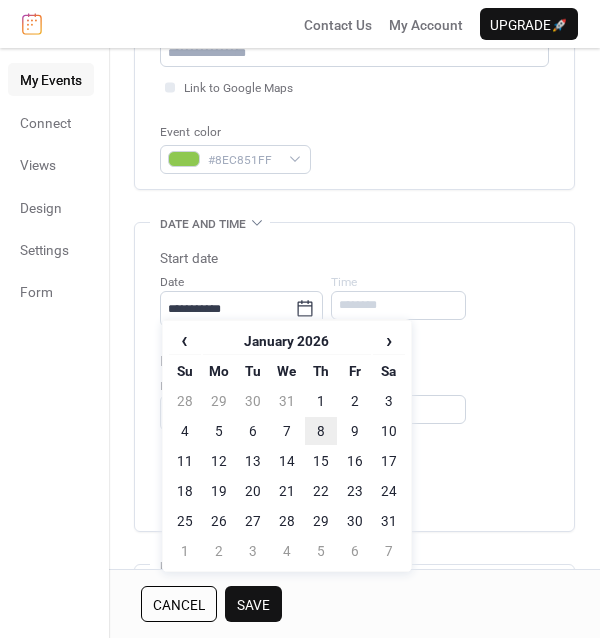 click on "8" at bounding box center (321, 431) 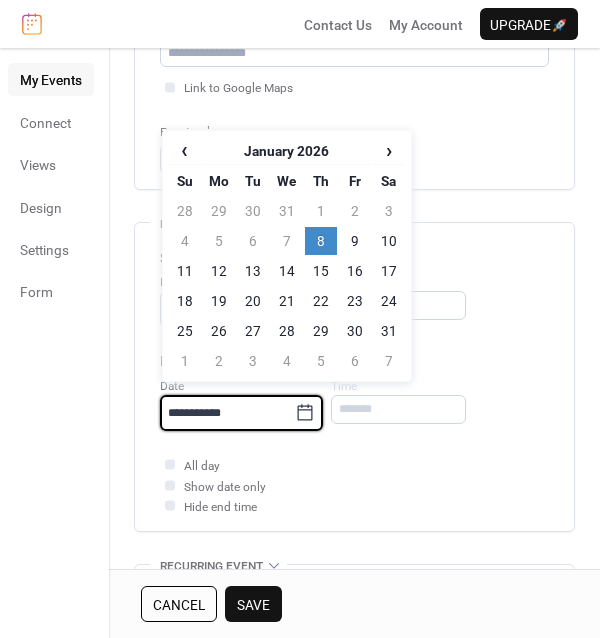 click on "**********" at bounding box center (227, 413) 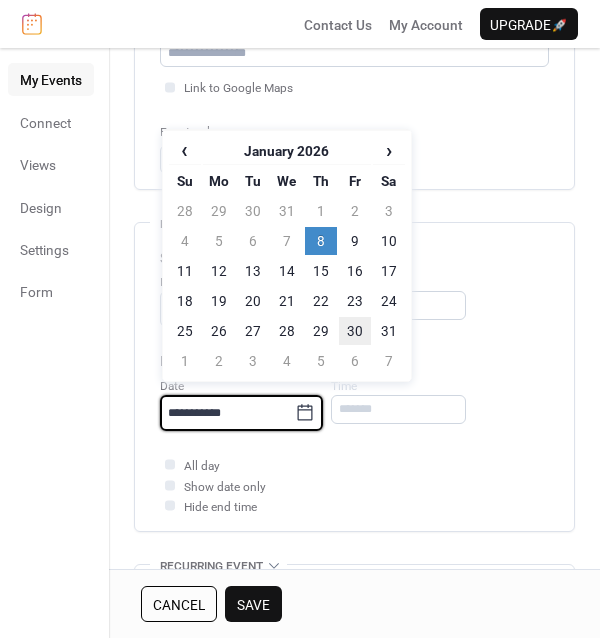 click on "30" at bounding box center [355, 331] 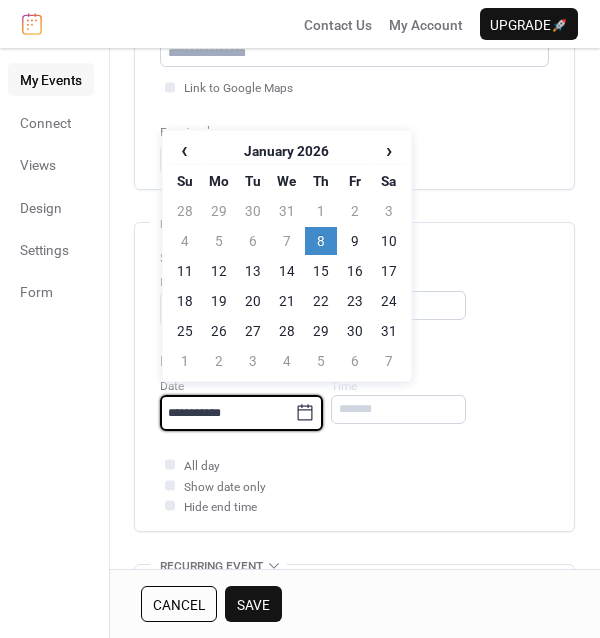 type on "**********" 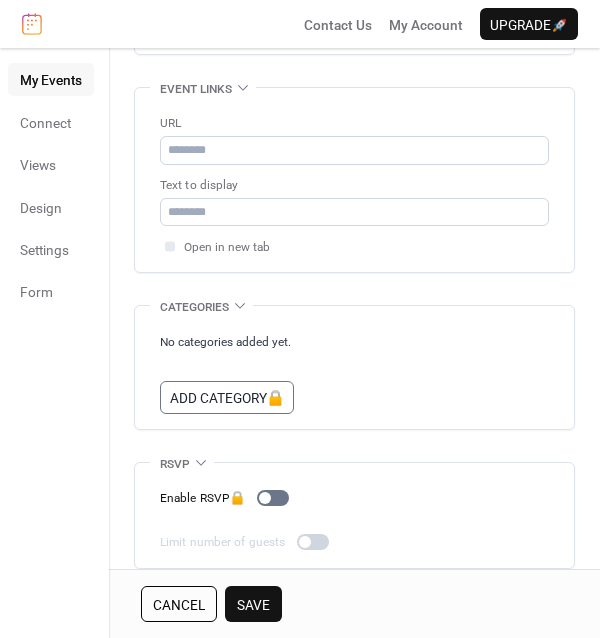 scroll, scrollTop: 1160, scrollLeft: 0, axis: vertical 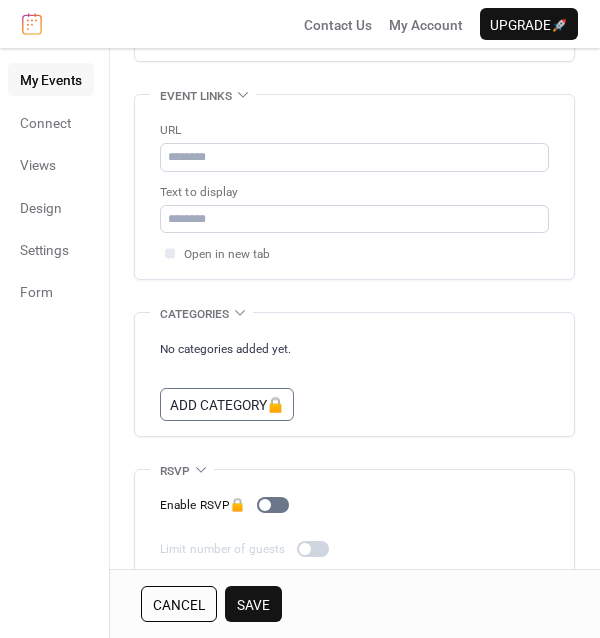 click on "Save" at bounding box center [253, 605] 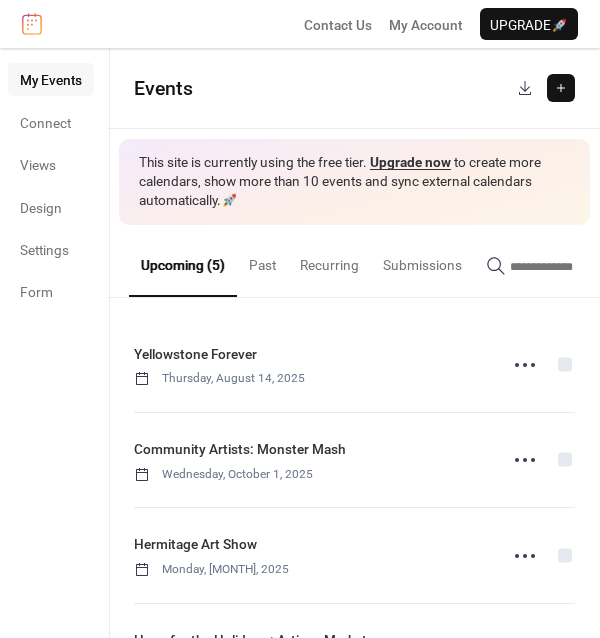 click at bounding box center [561, 88] 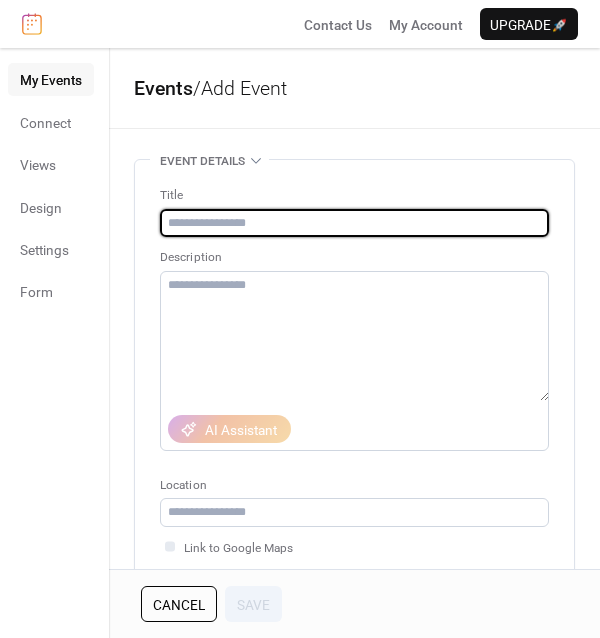 paste on "**********" 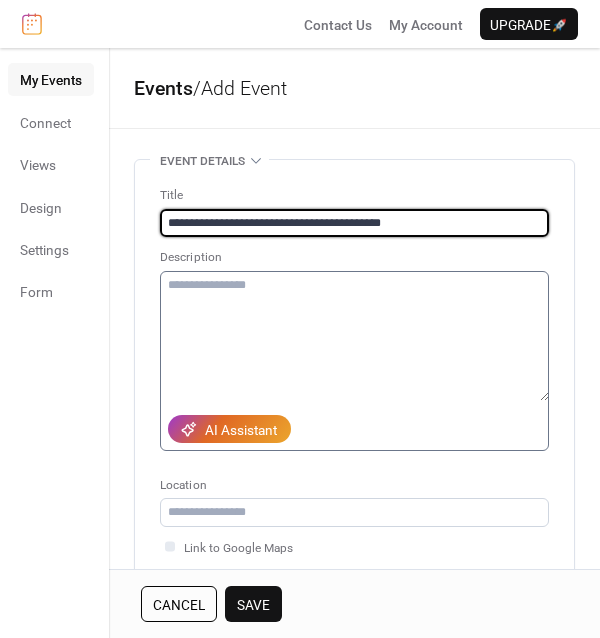 type on "**********" 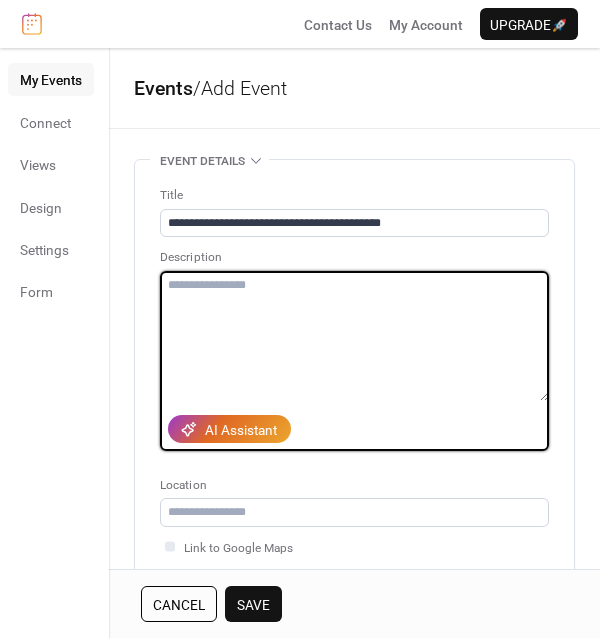 click at bounding box center (354, 336) 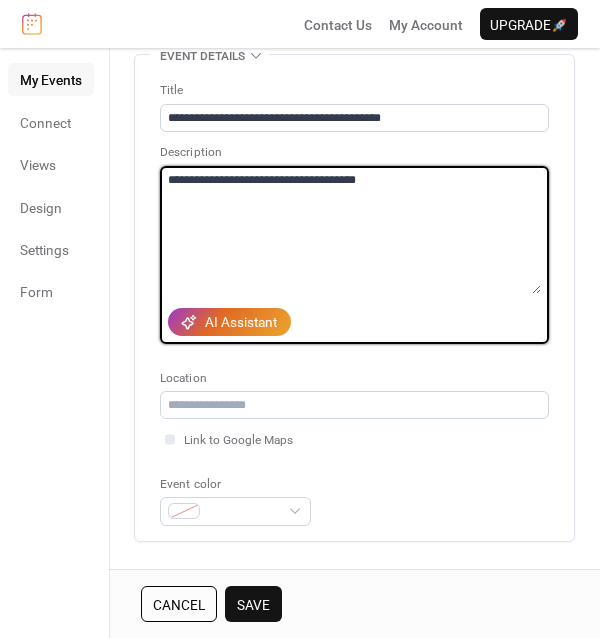 scroll, scrollTop: 207, scrollLeft: 0, axis: vertical 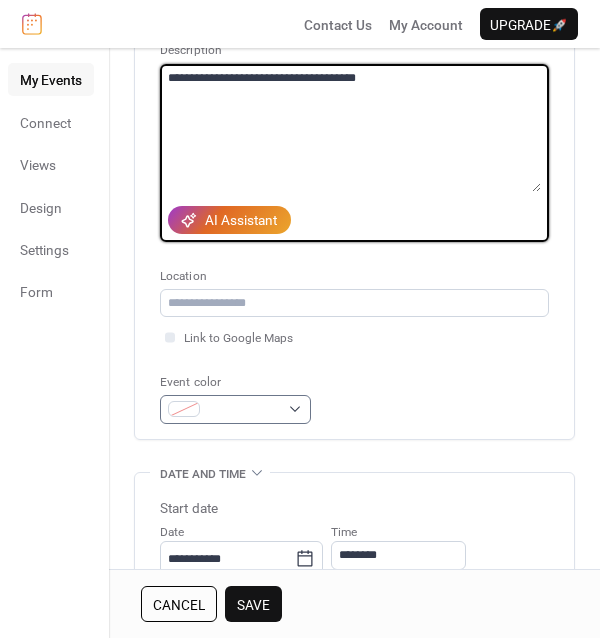 type on "**********" 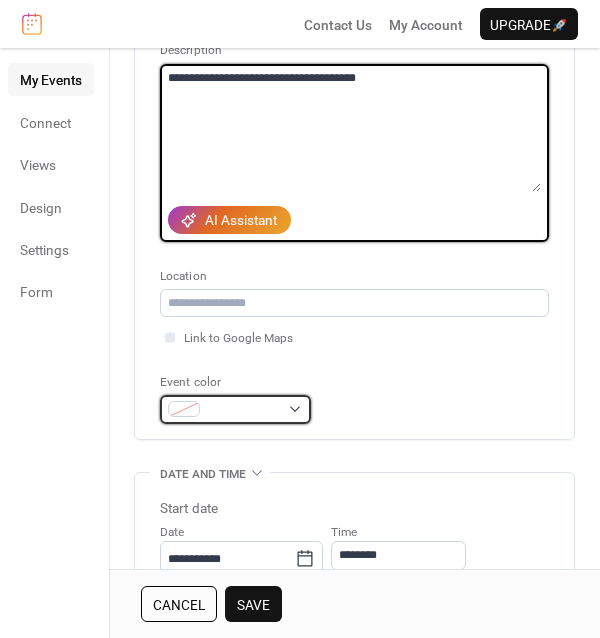 click at bounding box center [243, 410] 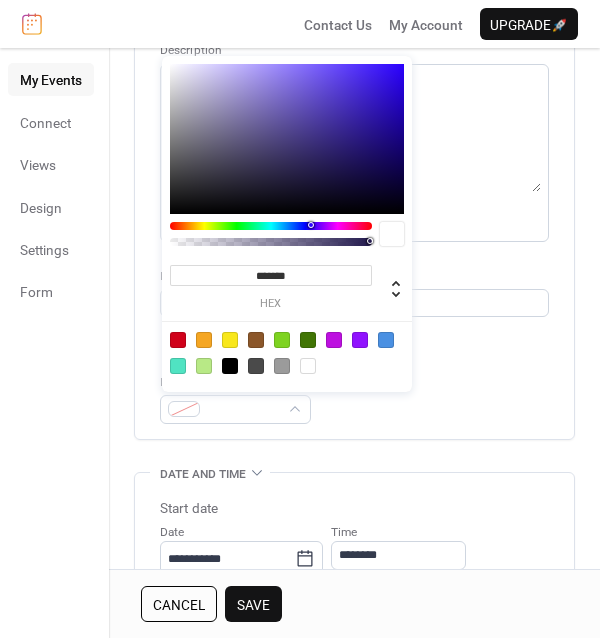 click on "*******" at bounding box center [271, 275] 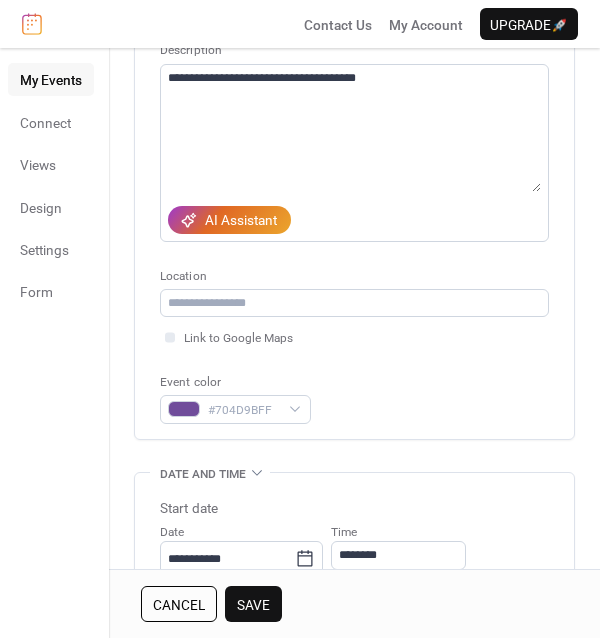 click on "Event color #704D9BFF" at bounding box center (354, 398) 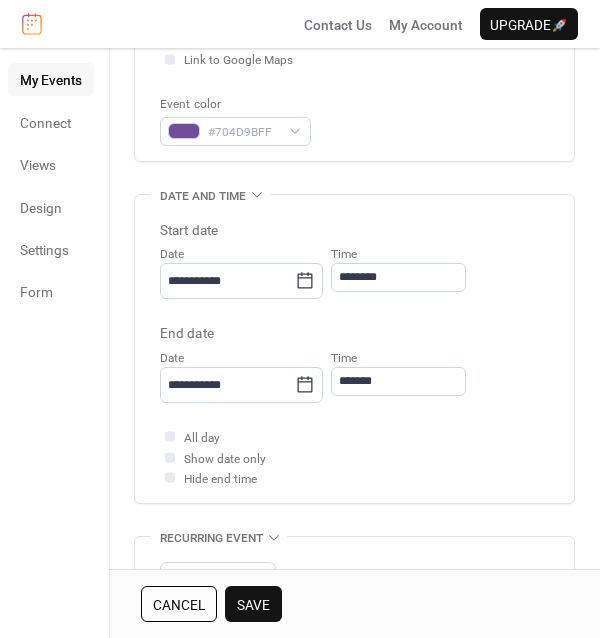 scroll, scrollTop: 482, scrollLeft: 0, axis: vertical 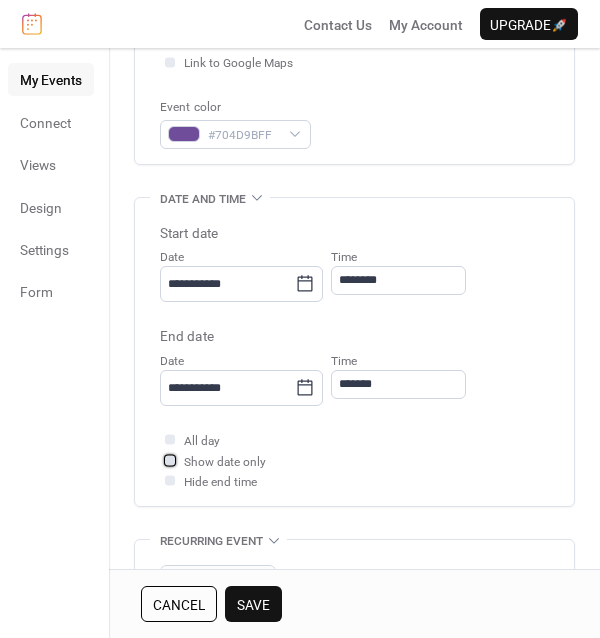 click on "Show date only" at bounding box center [225, 462] 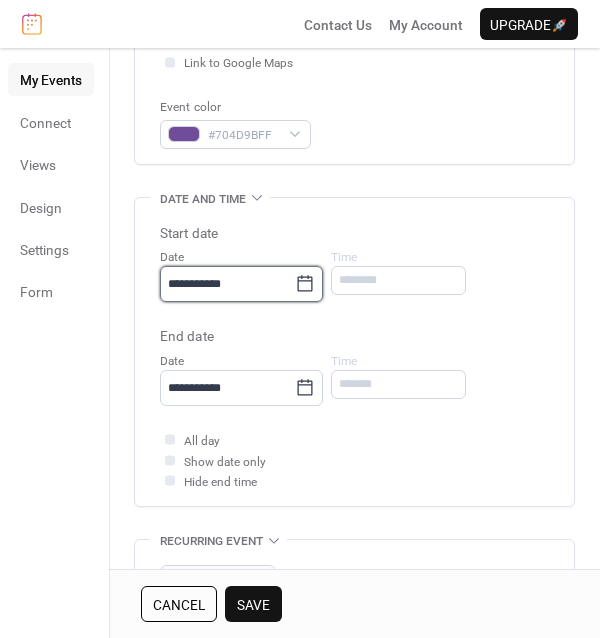 click on "**********" at bounding box center [227, 284] 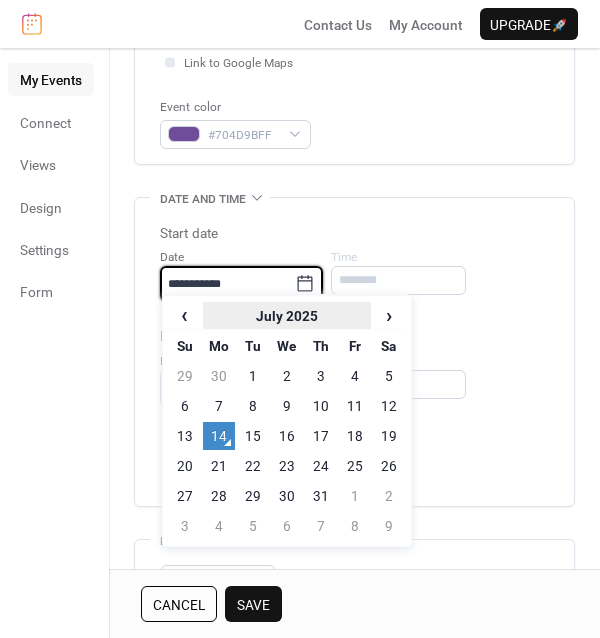 click on "July 2025" at bounding box center [287, 316] 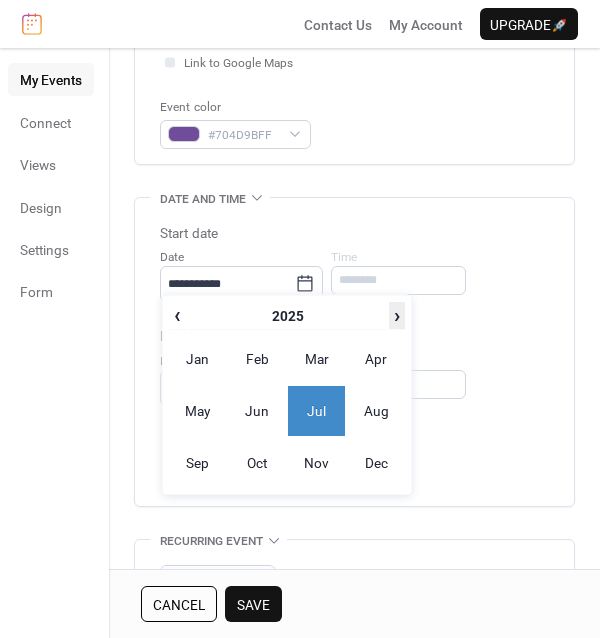 click on "›" at bounding box center (397, 316) 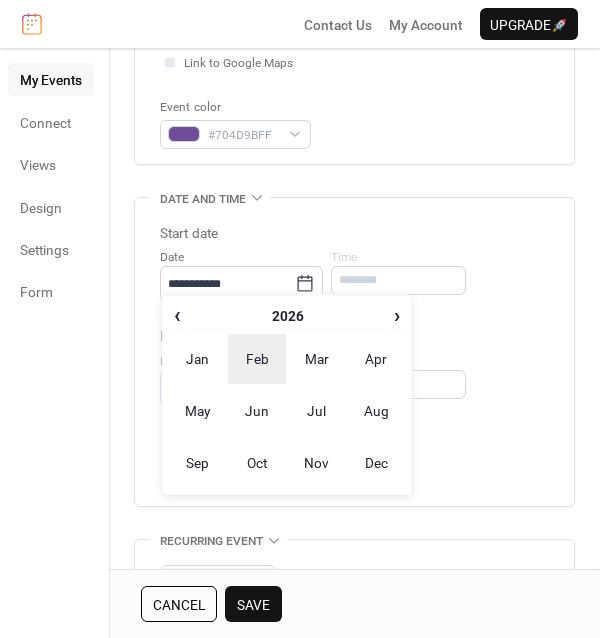 click on "Feb" at bounding box center (257, 359) 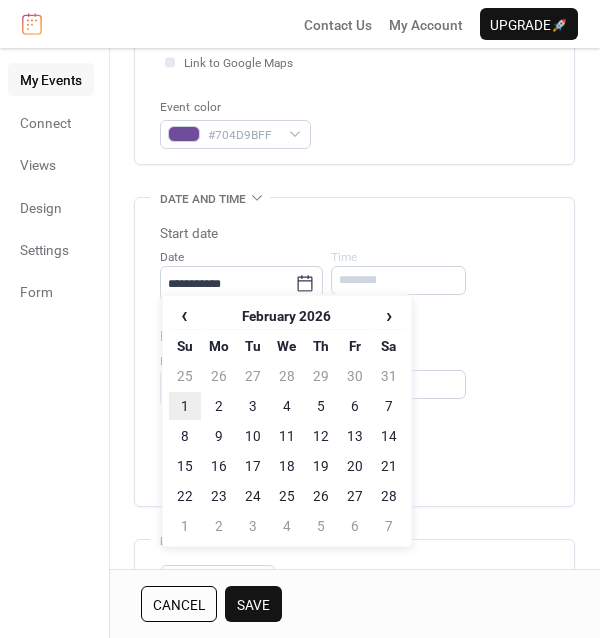 click on "1" at bounding box center [185, 406] 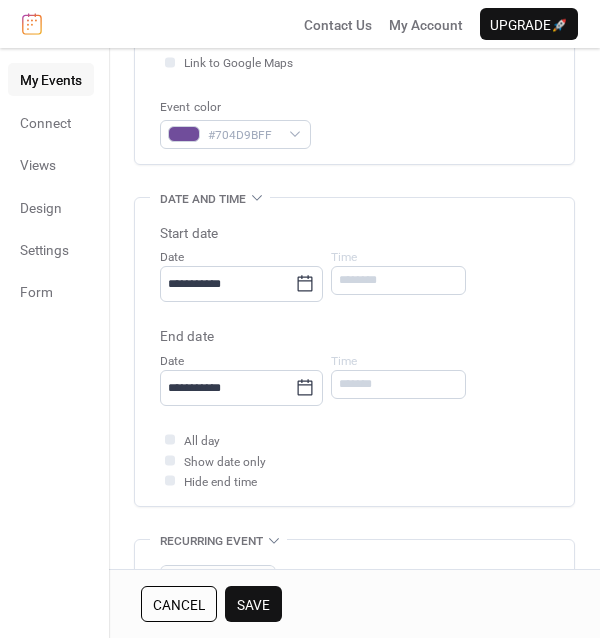 type on "**********" 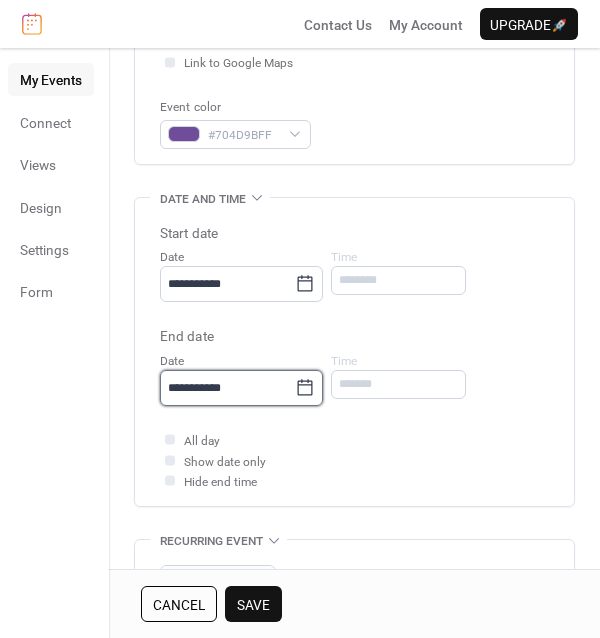 click on "**********" at bounding box center (227, 388) 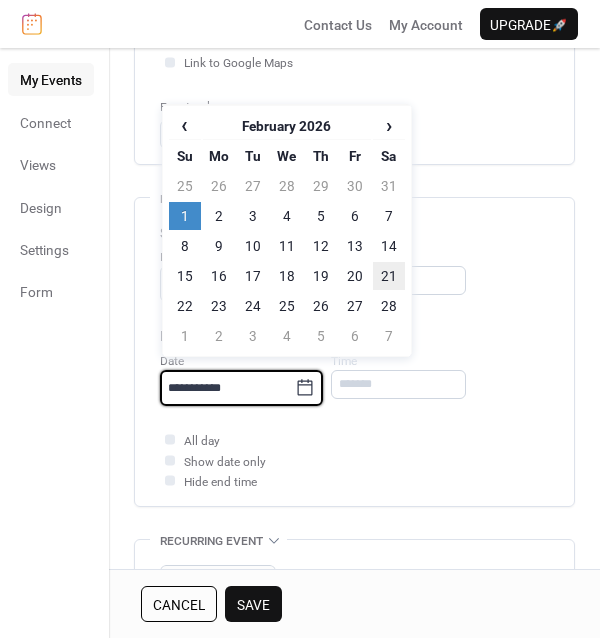 click on "21" at bounding box center (389, 276) 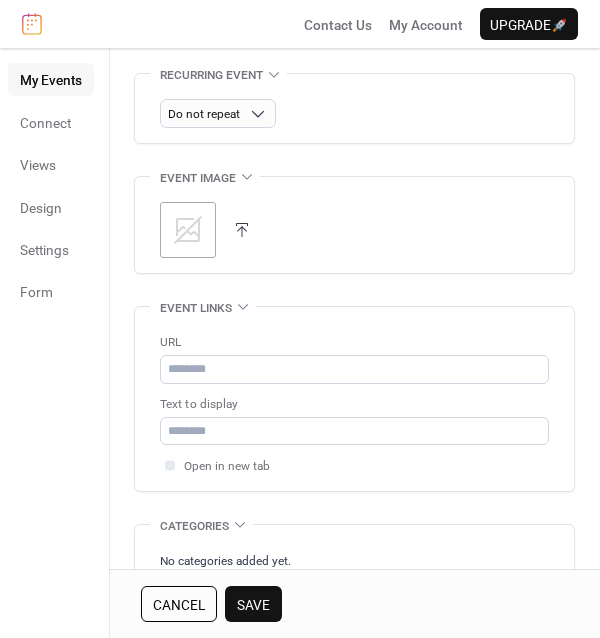 scroll, scrollTop: 953, scrollLeft: 0, axis: vertical 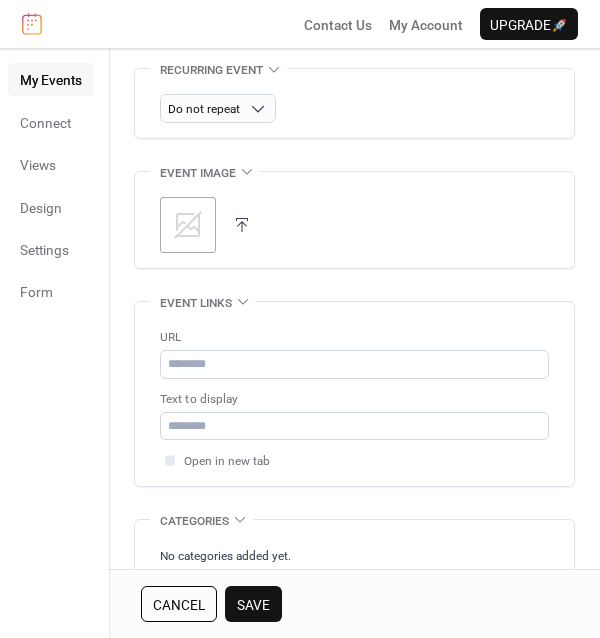 click on "Save" at bounding box center (253, 605) 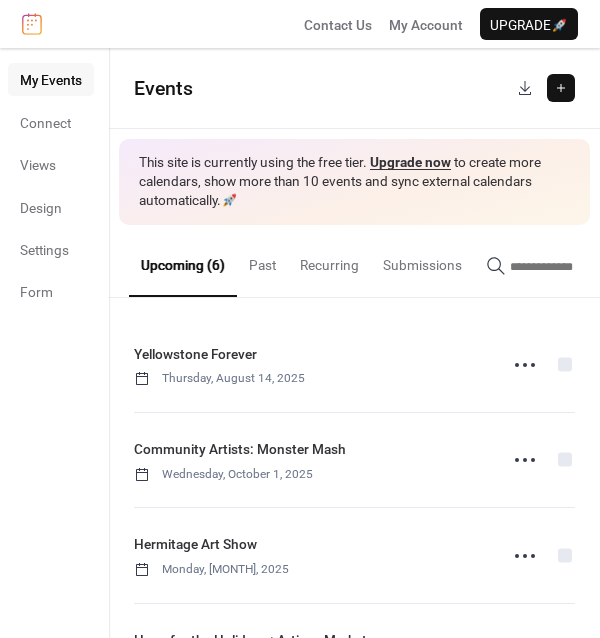 click at bounding box center (561, 88) 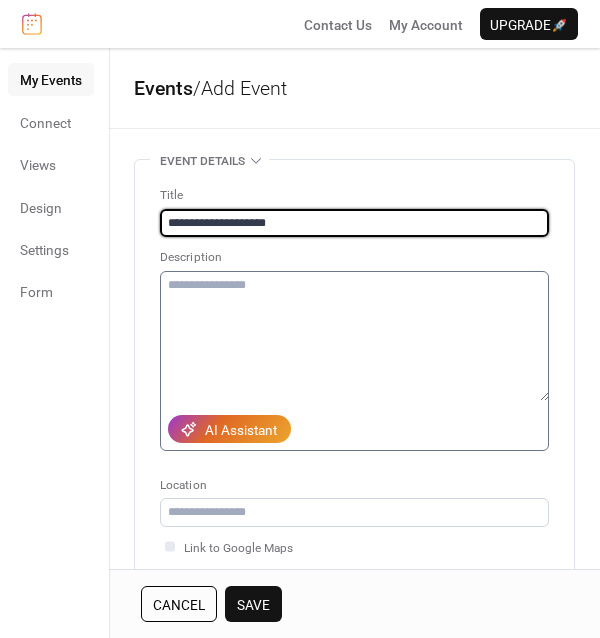type on "**********" 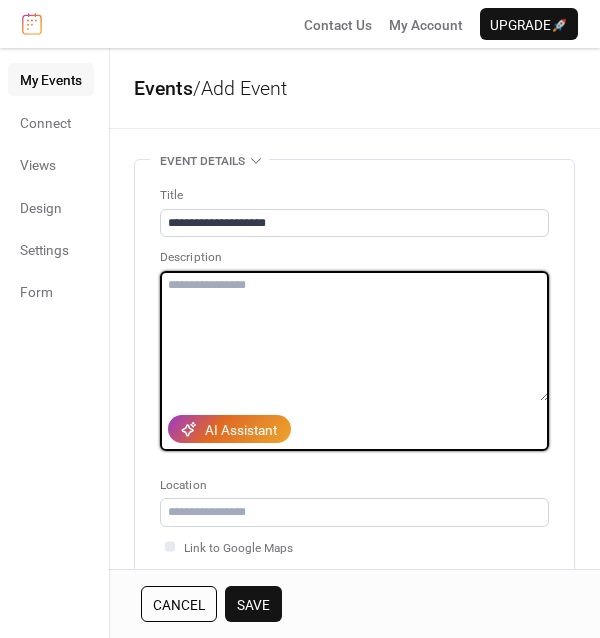 click at bounding box center (354, 336) 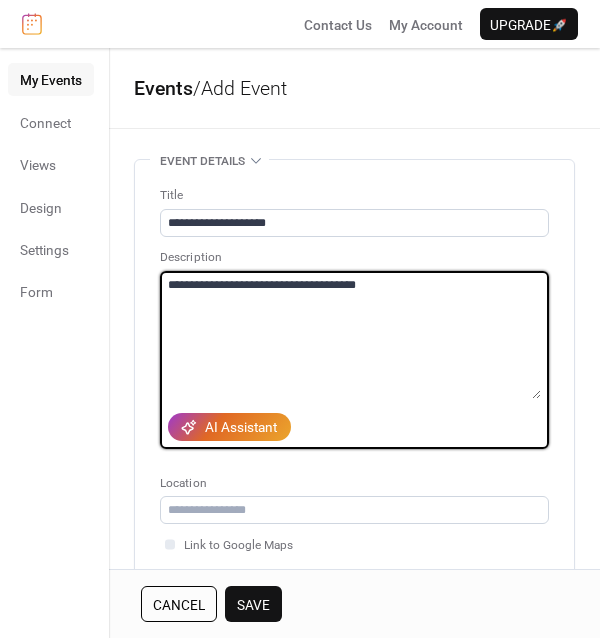scroll, scrollTop: 362, scrollLeft: 0, axis: vertical 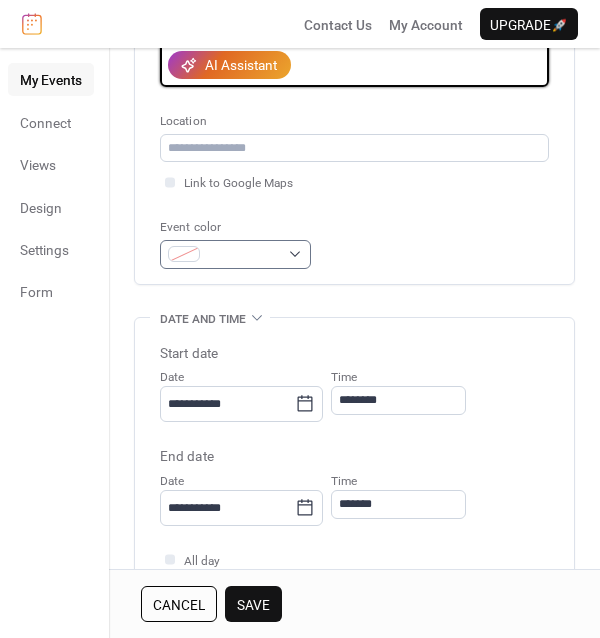 type on "**********" 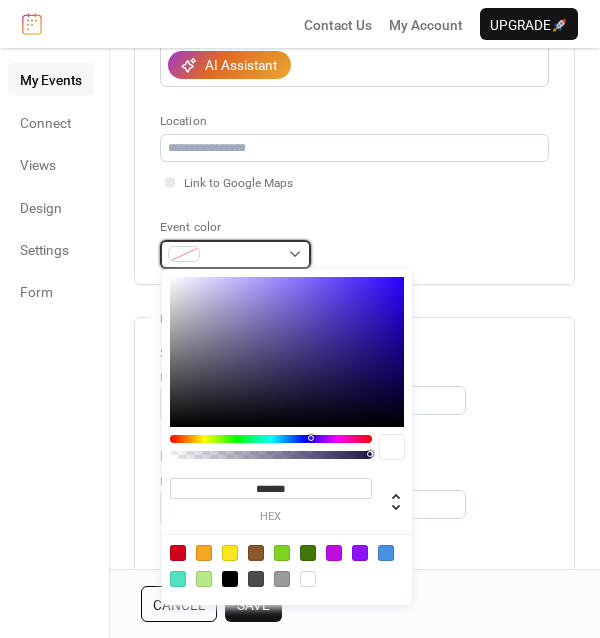 click at bounding box center (235, 254) 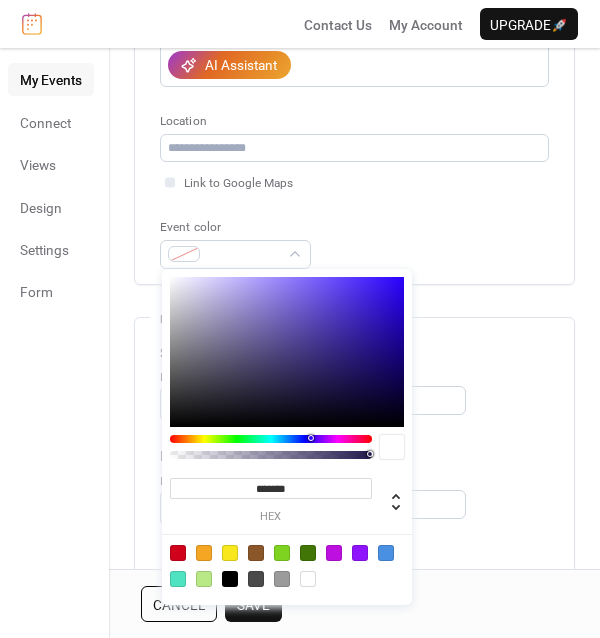 click on "*******" at bounding box center [271, 488] 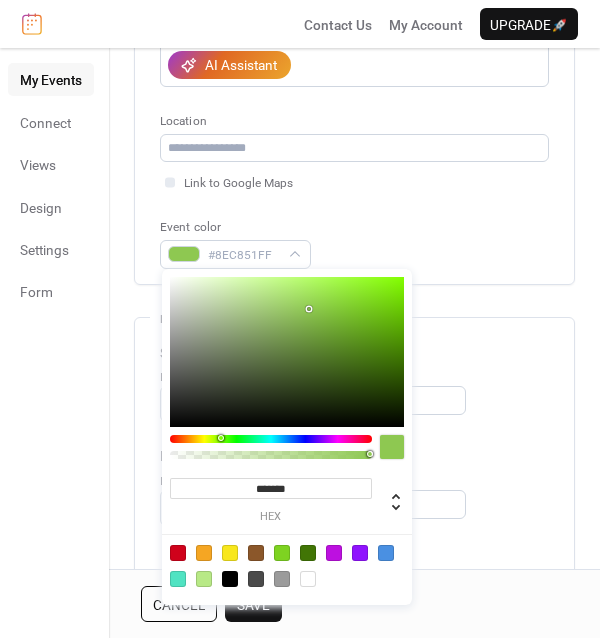 click on "End date" at bounding box center (354, 456) 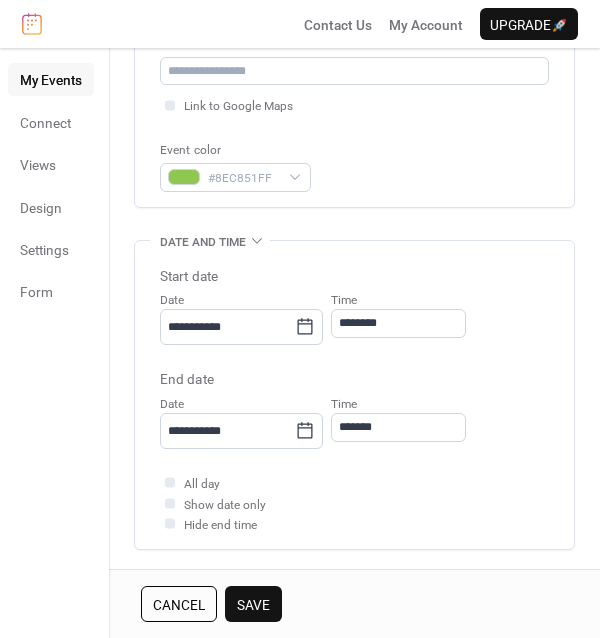 scroll, scrollTop: 440, scrollLeft: 0, axis: vertical 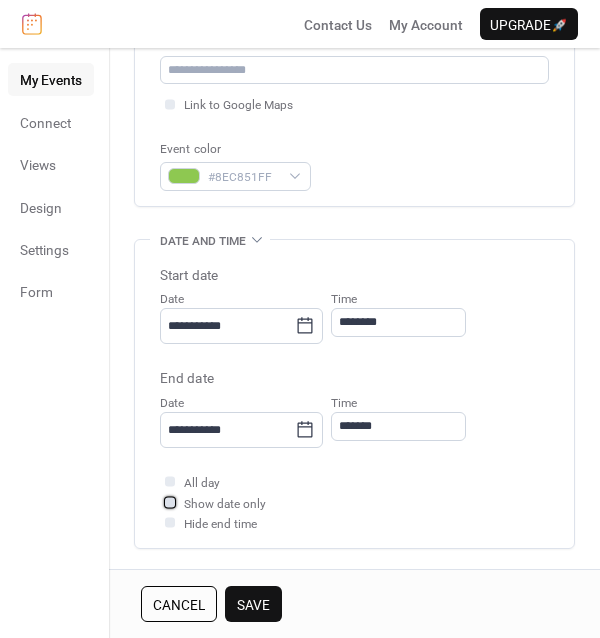 click on "Show date only" at bounding box center (225, 504) 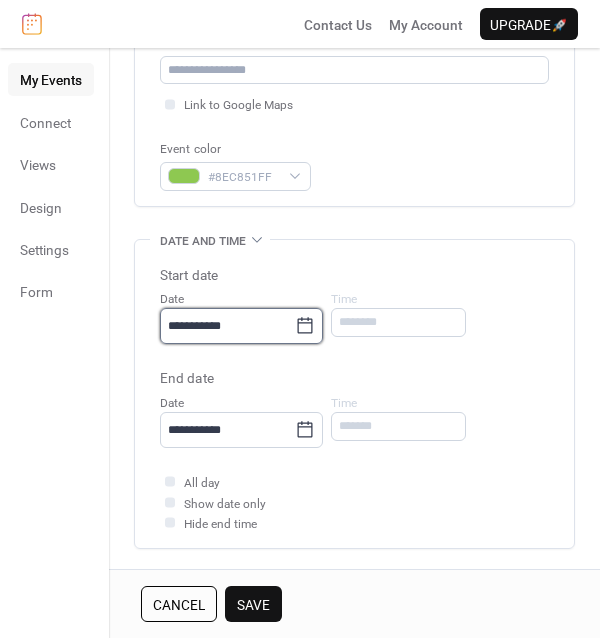 click on "**********" at bounding box center (227, 326) 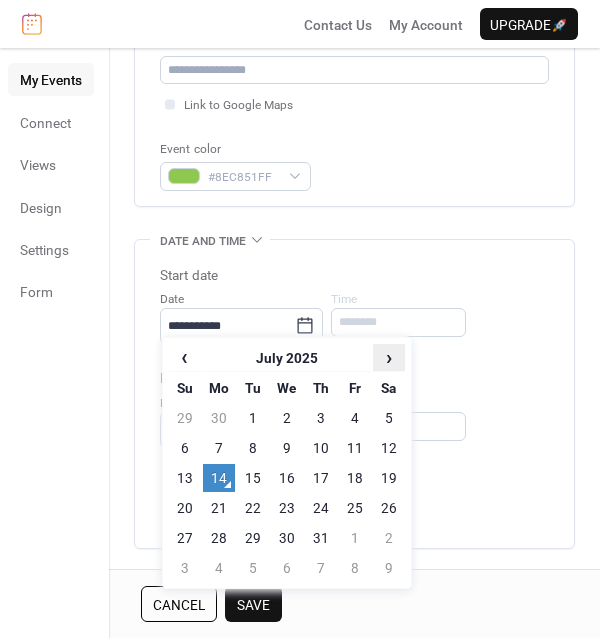 click on "›" at bounding box center (389, 357) 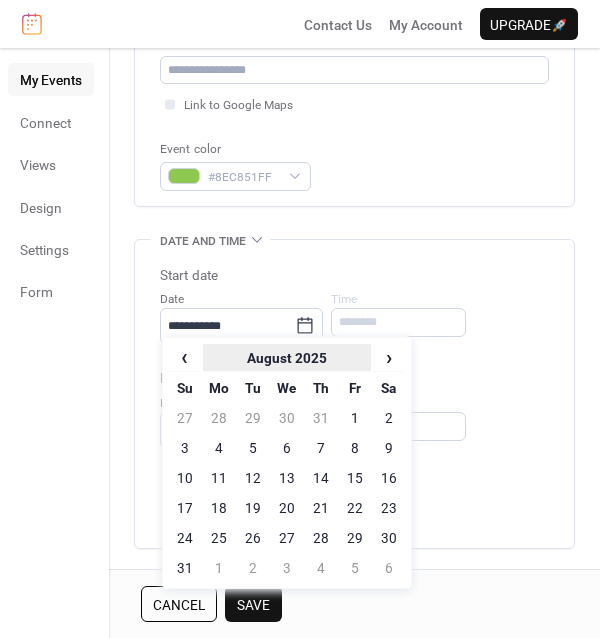click on "August 2025" at bounding box center (287, 358) 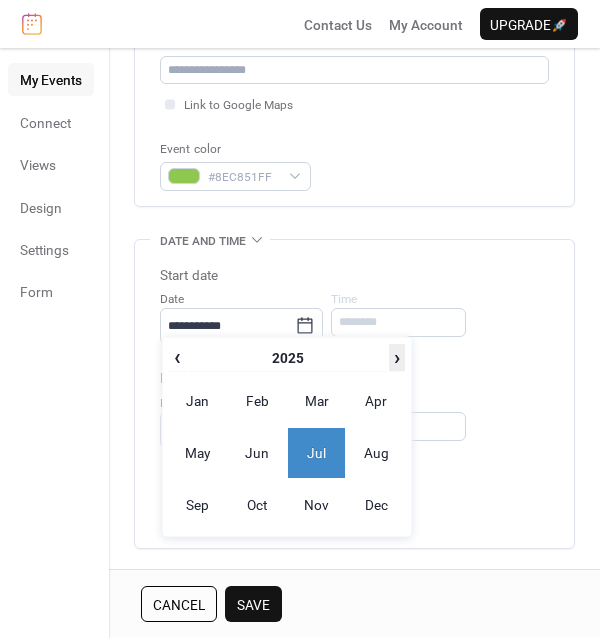click on "›" at bounding box center [397, 357] 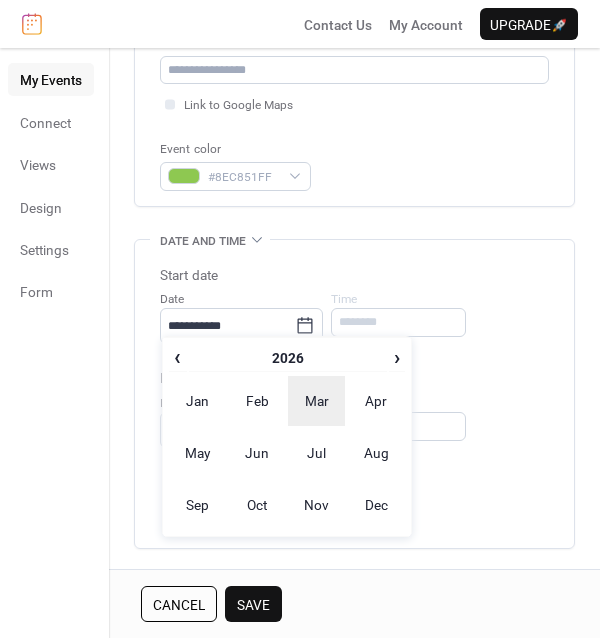 click on "Mar" at bounding box center (317, 401) 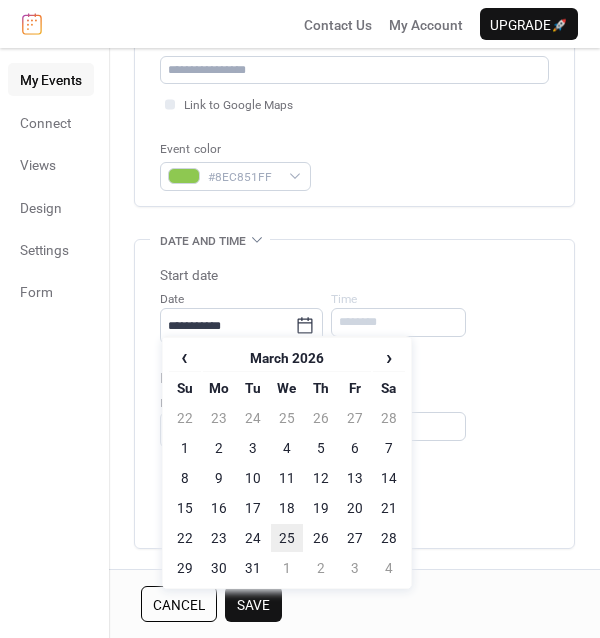 click on "25" at bounding box center (287, 538) 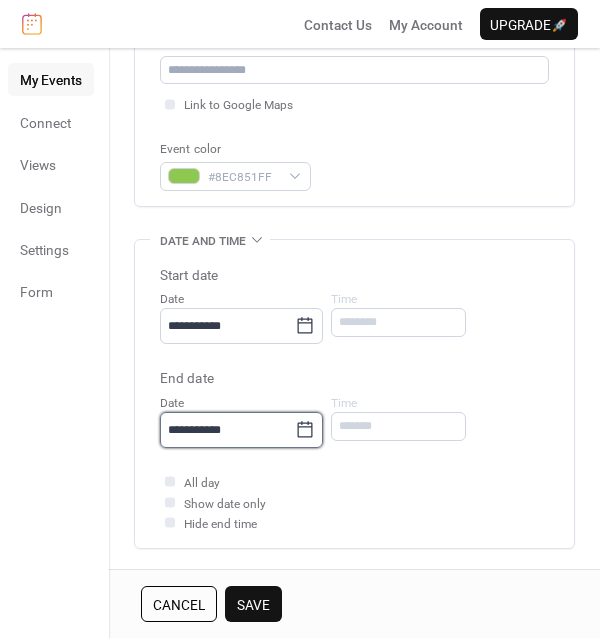 click on "**********" at bounding box center (227, 430) 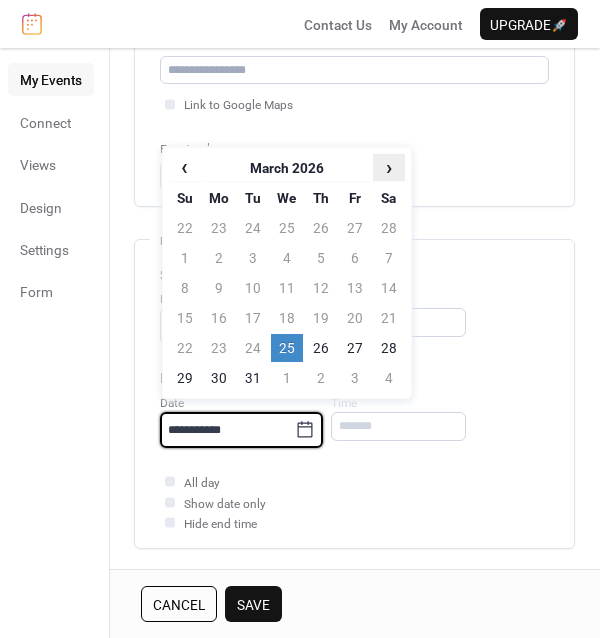 click on "›" at bounding box center [389, 167] 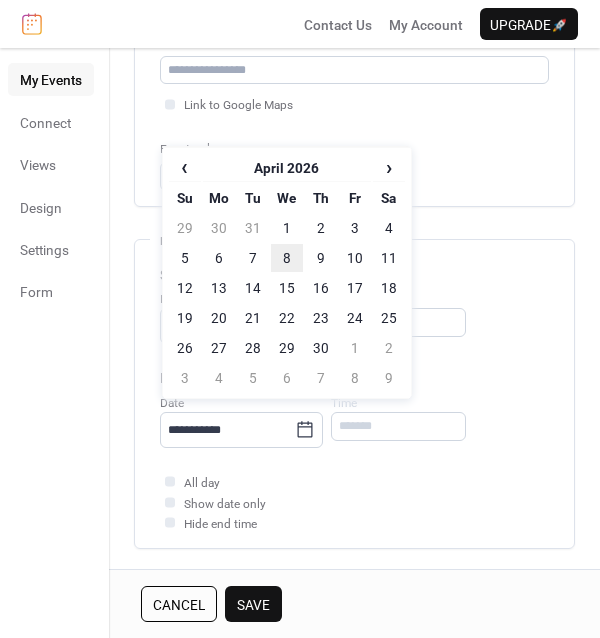 click on "8" at bounding box center [287, 258] 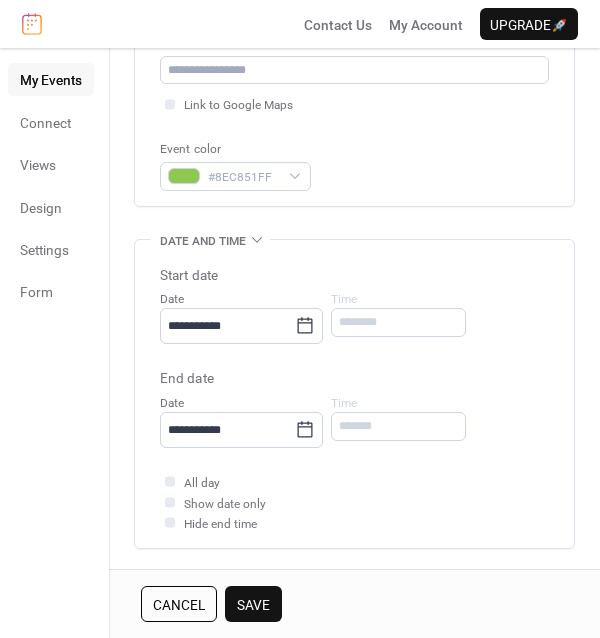 click on "**********" at bounding box center (354, 399) 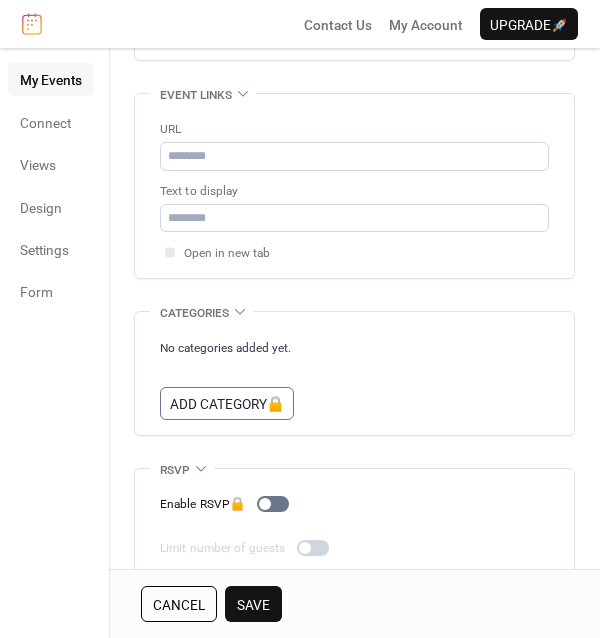 scroll, scrollTop: 1160, scrollLeft: 0, axis: vertical 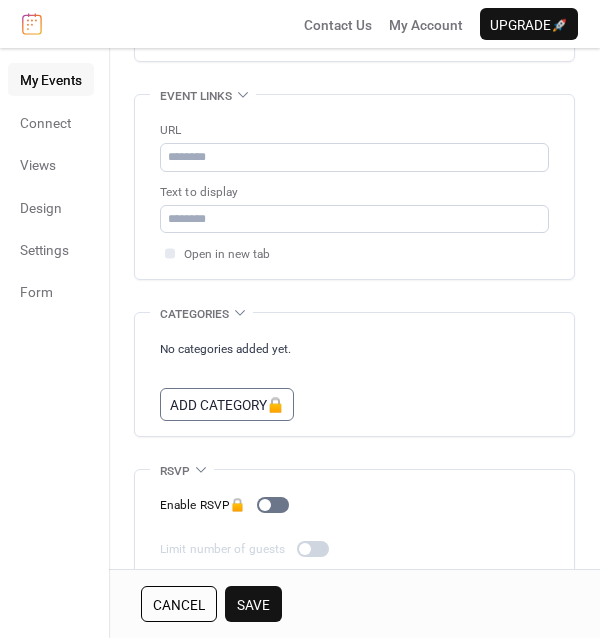 click on "Save" at bounding box center (253, 605) 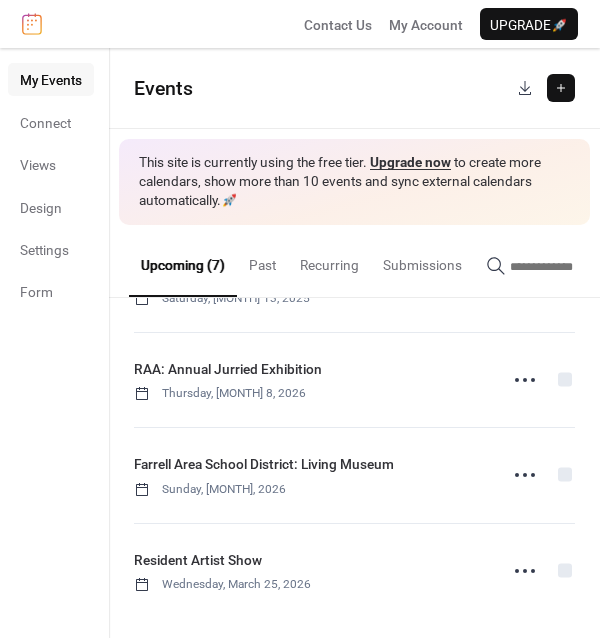 scroll, scrollTop: 369, scrollLeft: 0, axis: vertical 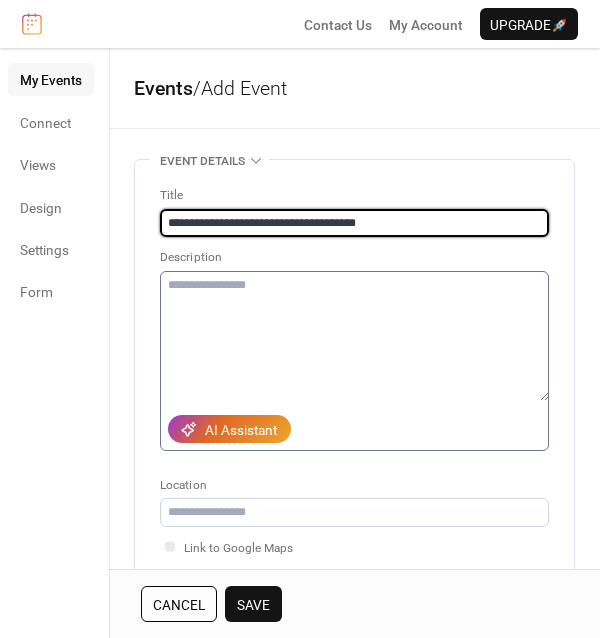 type on "**********" 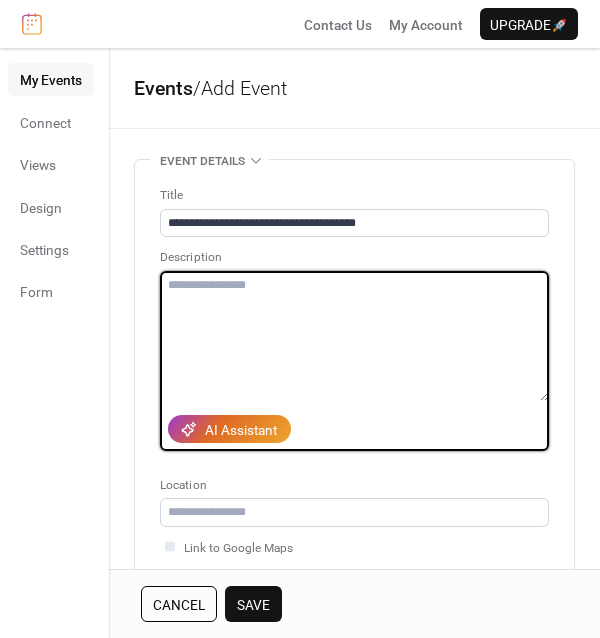 click at bounding box center (354, 336) 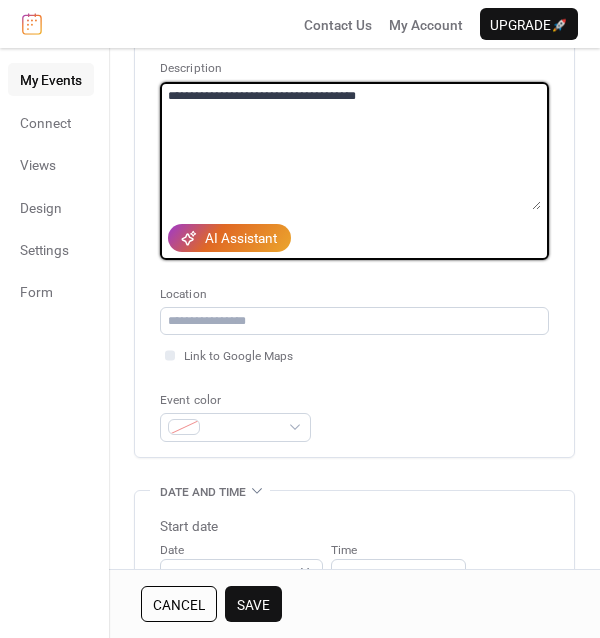 scroll, scrollTop: 335, scrollLeft: 0, axis: vertical 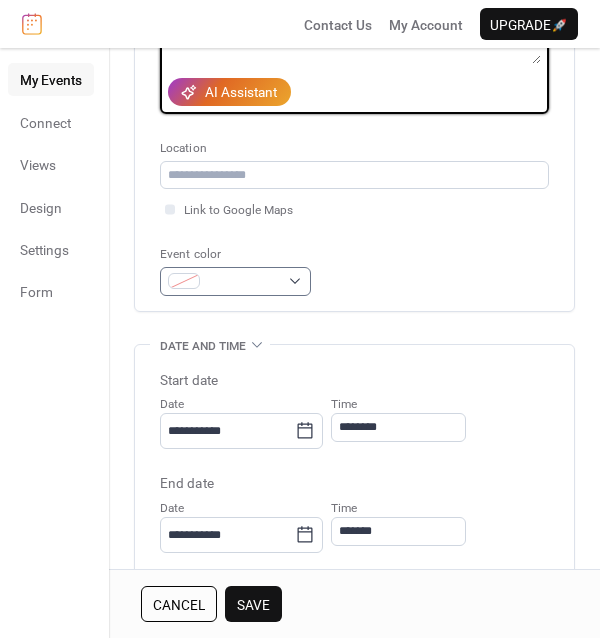 type on "**********" 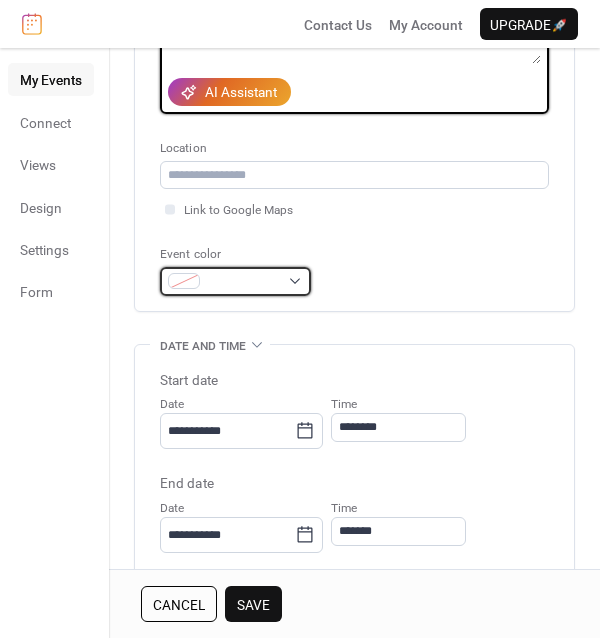 click at bounding box center [235, 281] 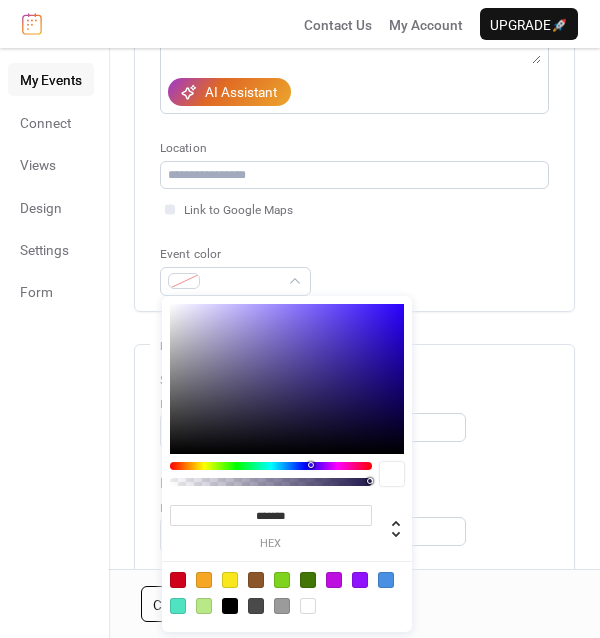 click on "*******" at bounding box center (271, 515) 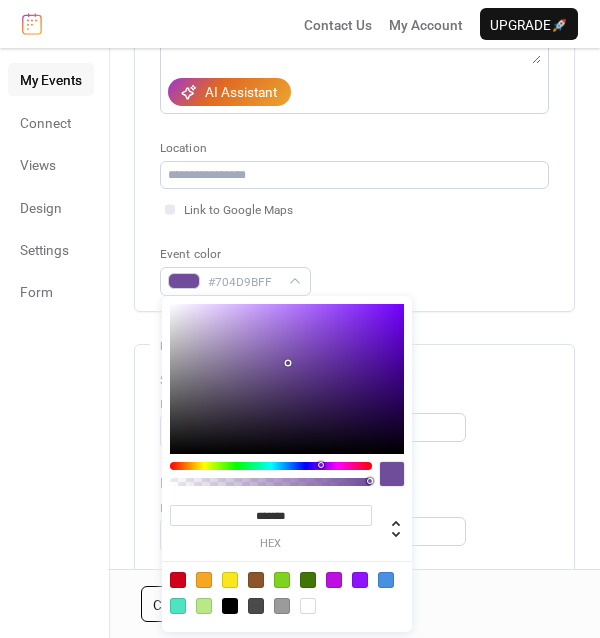 click on "**********" at bounding box center (354, 462) 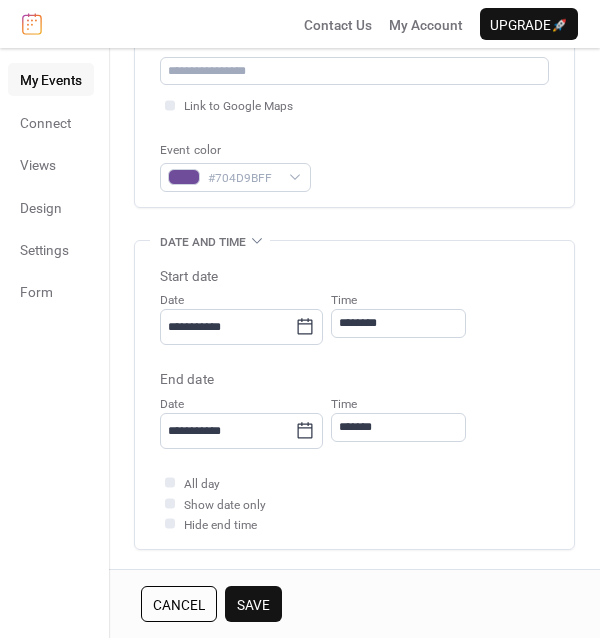 scroll, scrollTop: 450, scrollLeft: 0, axis: vertical 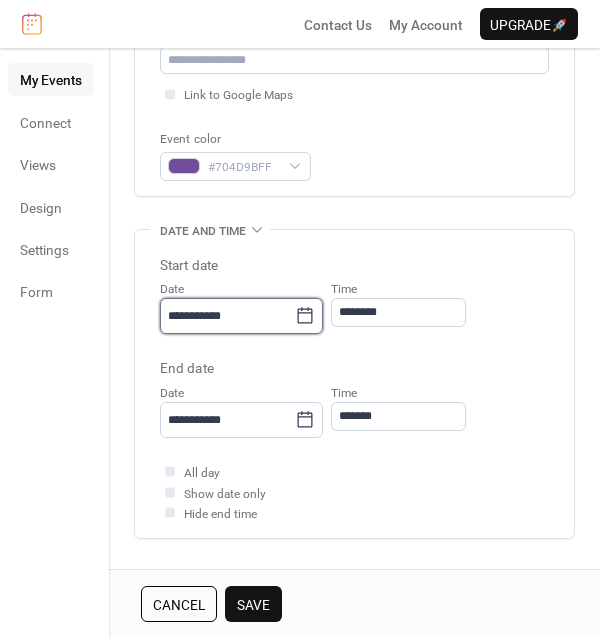 click on "**********" at bounding box center (227, 316) 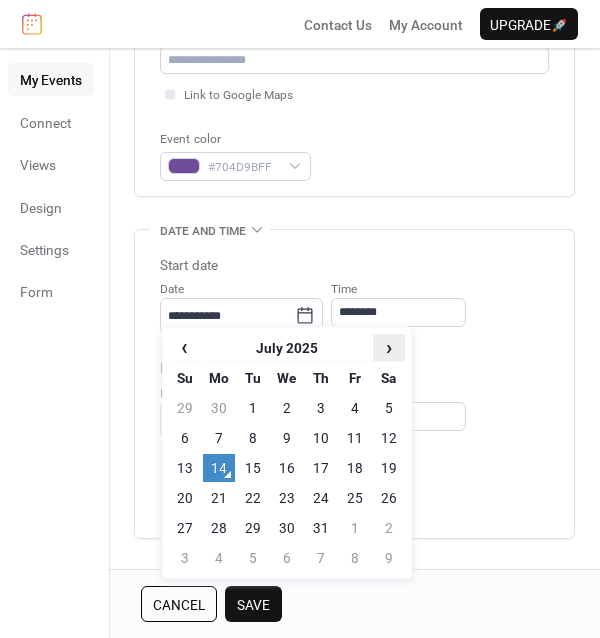 click on "›" at bounding box center [389, 347] 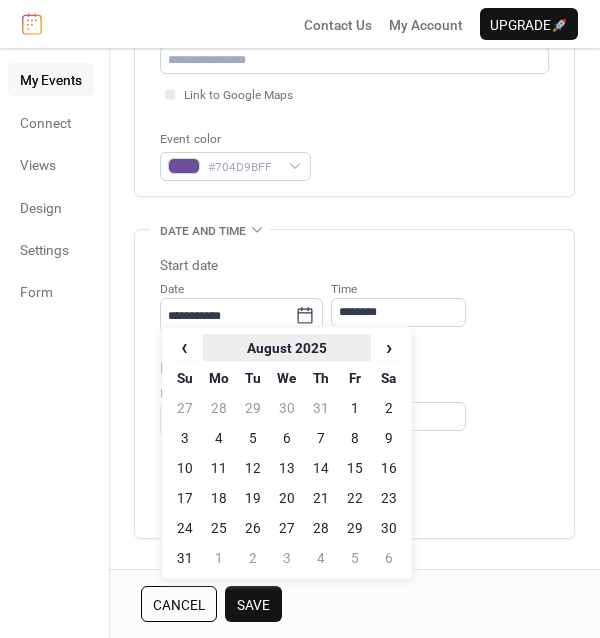 click on "August 2025" at bounding box center (287, 348) 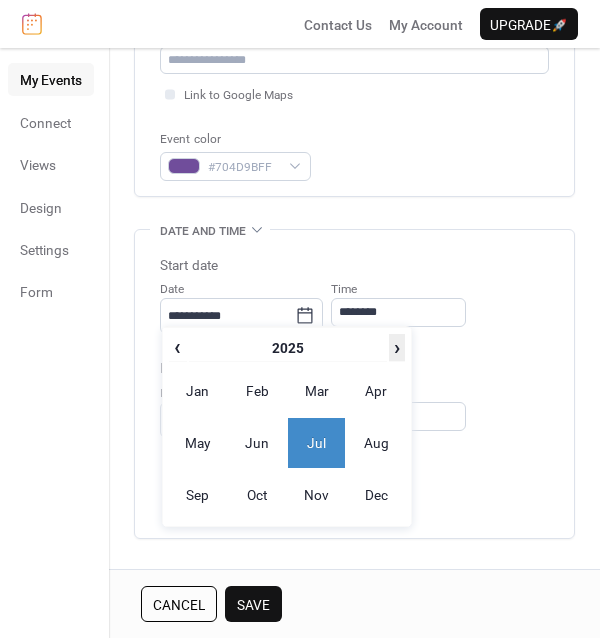 click on "›" at bounding box center [397, 347] 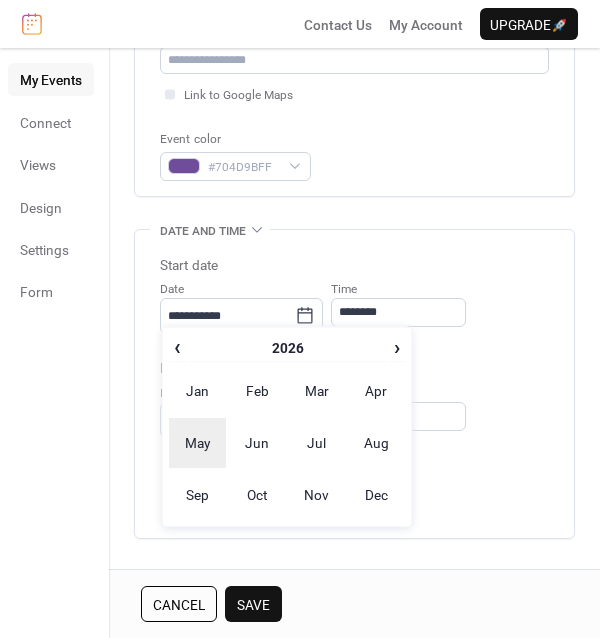 click on "May" at bounding box center [198, 443] 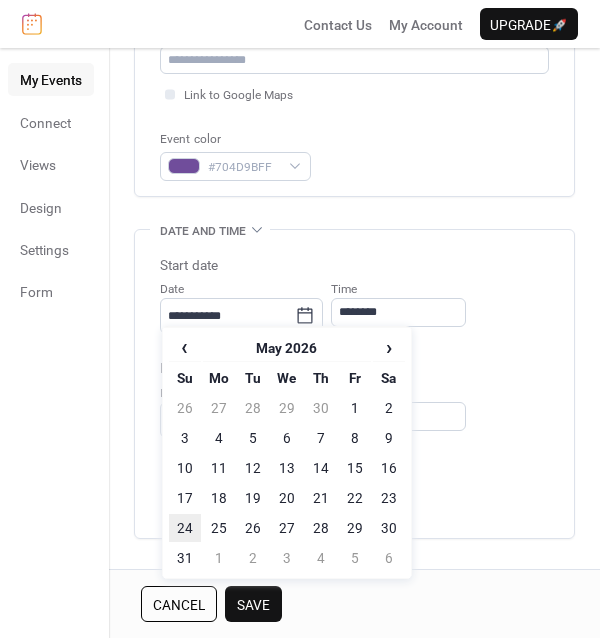 click on "24" at bounding box center (185, 528) 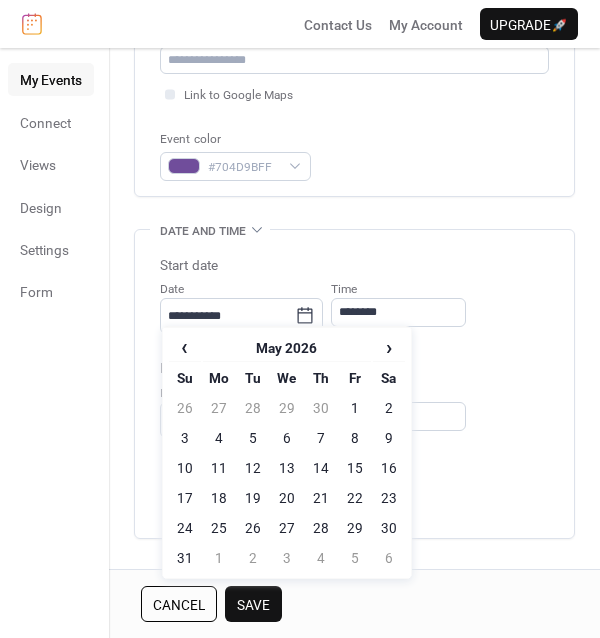 type on "**********" 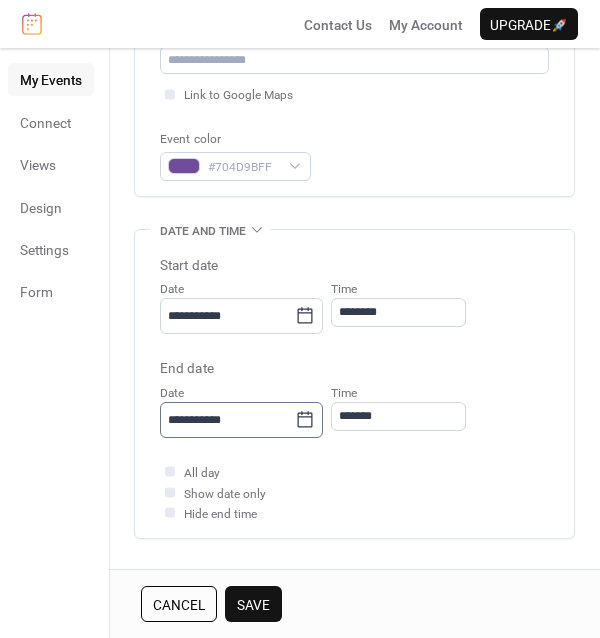 click 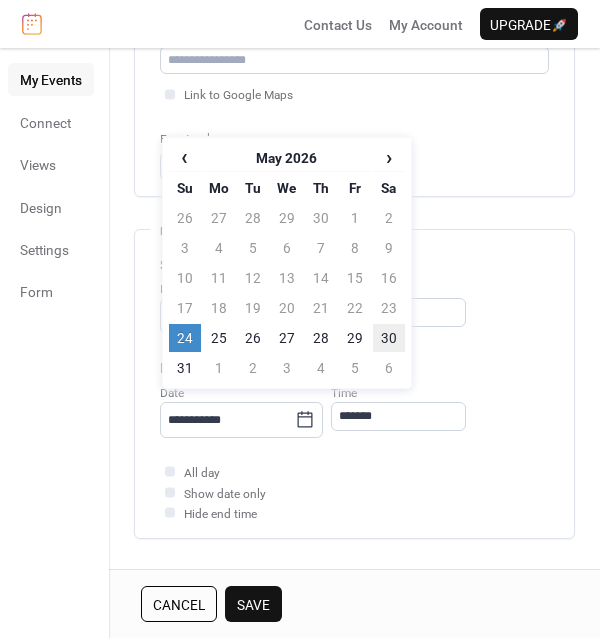 click on "30" at bounding box center [389, 338] 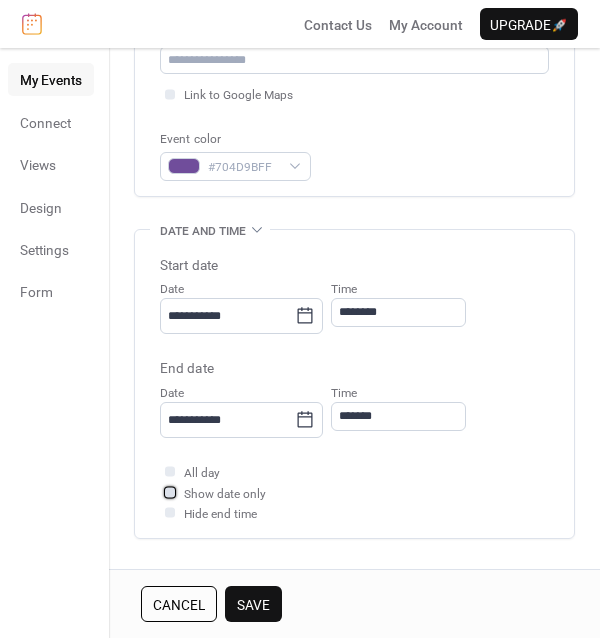 click on "Show date only" at bounding box center [225, 494] 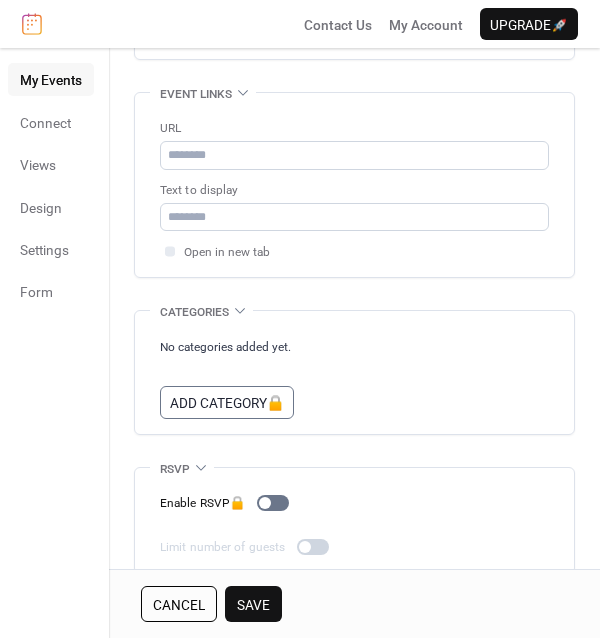 scroll, scrollTop: 1160, scrollLeft: 0, axis: vertical 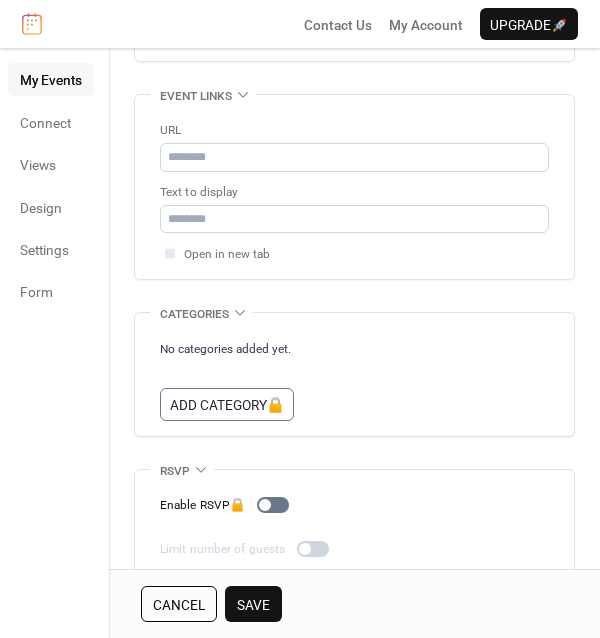 click on "Save" at bounding box center (253, 604) 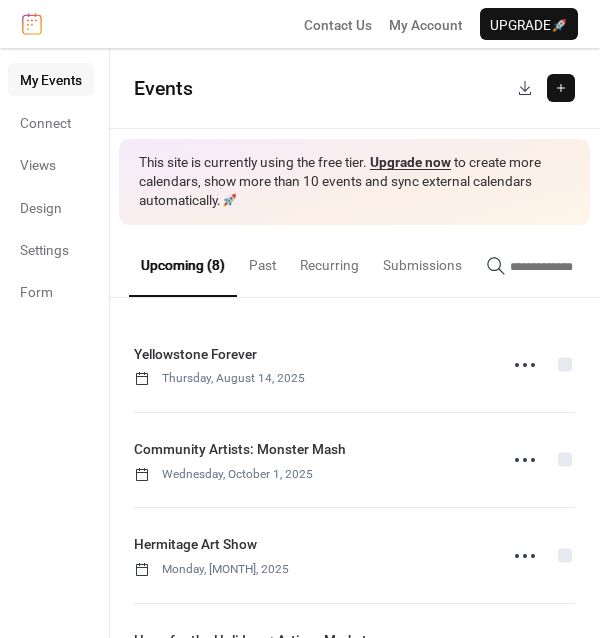 scroll, scrollTop: 0, scrollLeft: 0, axis: both 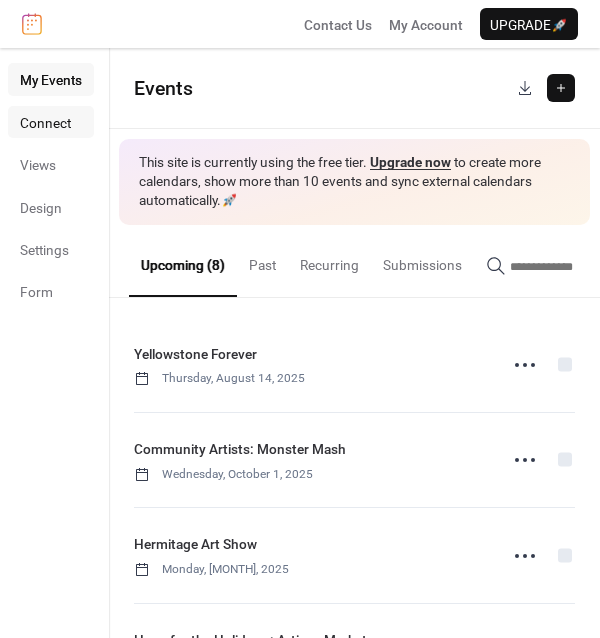 click on "Connect" at bounding box center [45, 123] 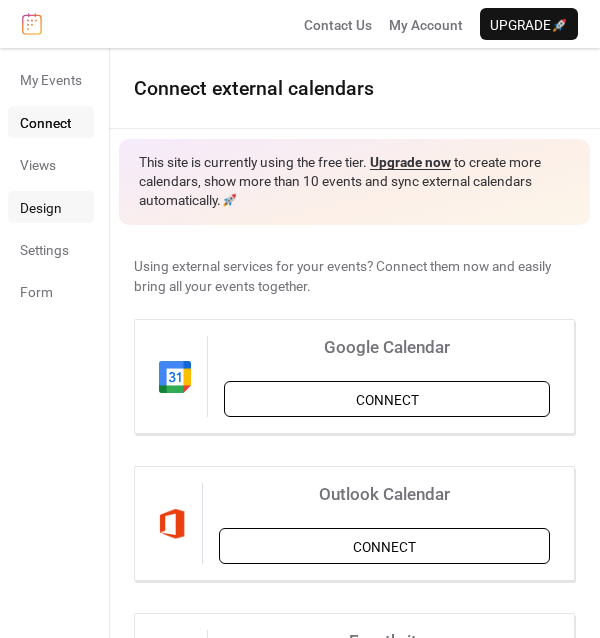 click on "Design" at bounding box center [41, 208] 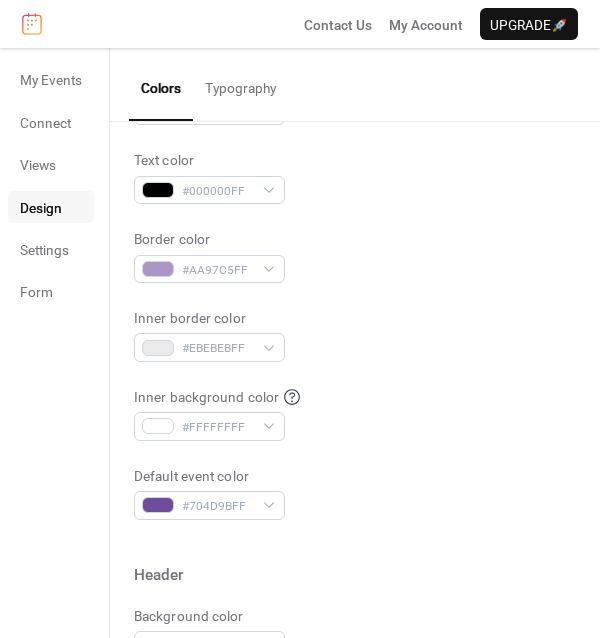 scroll, scrollTop: 275, scrollLeft: 0, axis: vertical 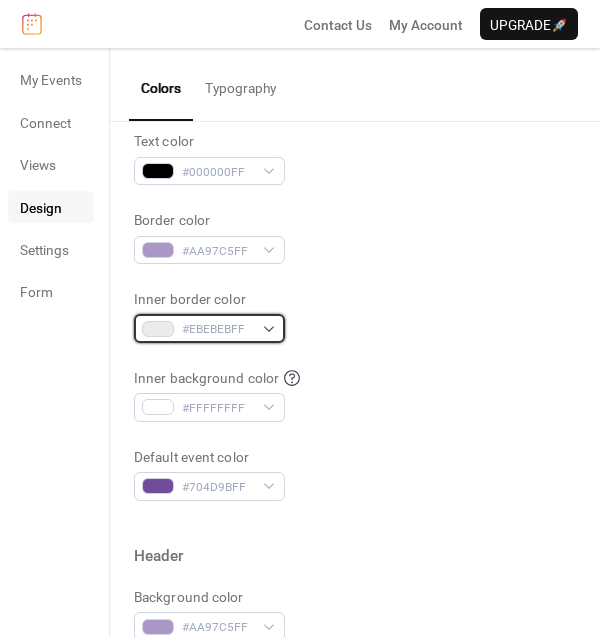 click on "#EBEBEBFF" at bounding box center (209, 328) 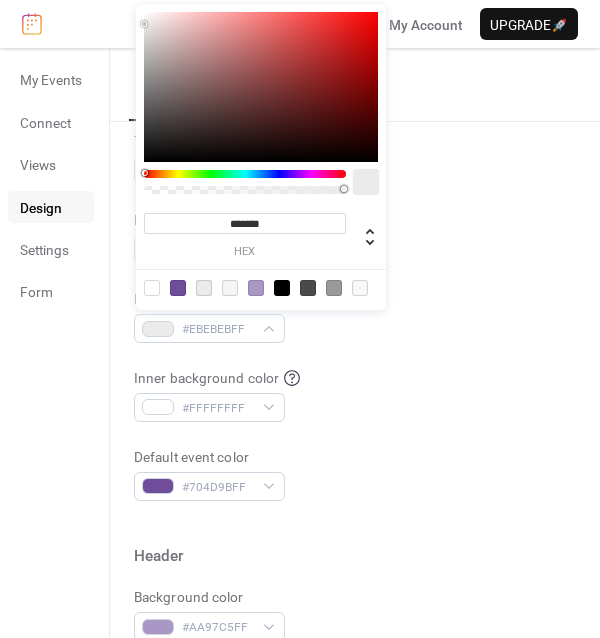 click at bounding box center (178, 288) 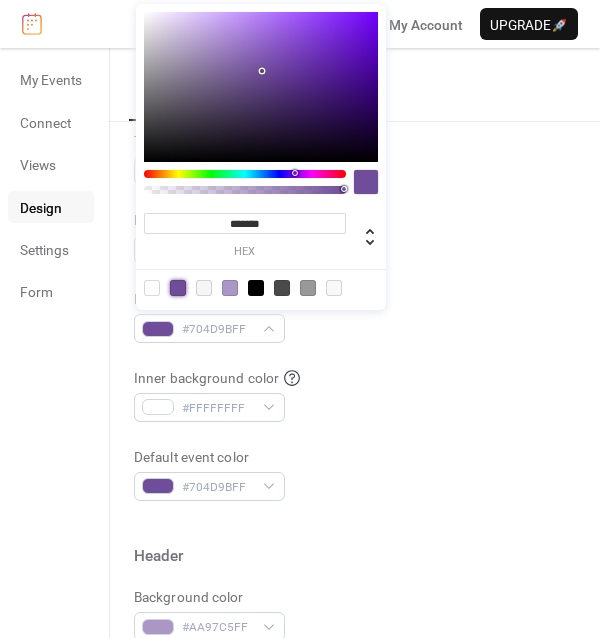 click on "Inner background color #FFFFFFFF" at bounding box center [354, 395] 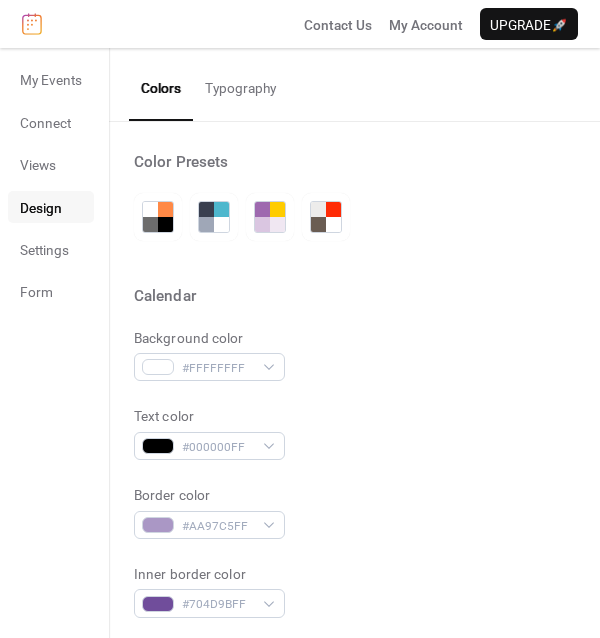 scroll, scrollTop: 0, scrollLeft: 0, axis: both 